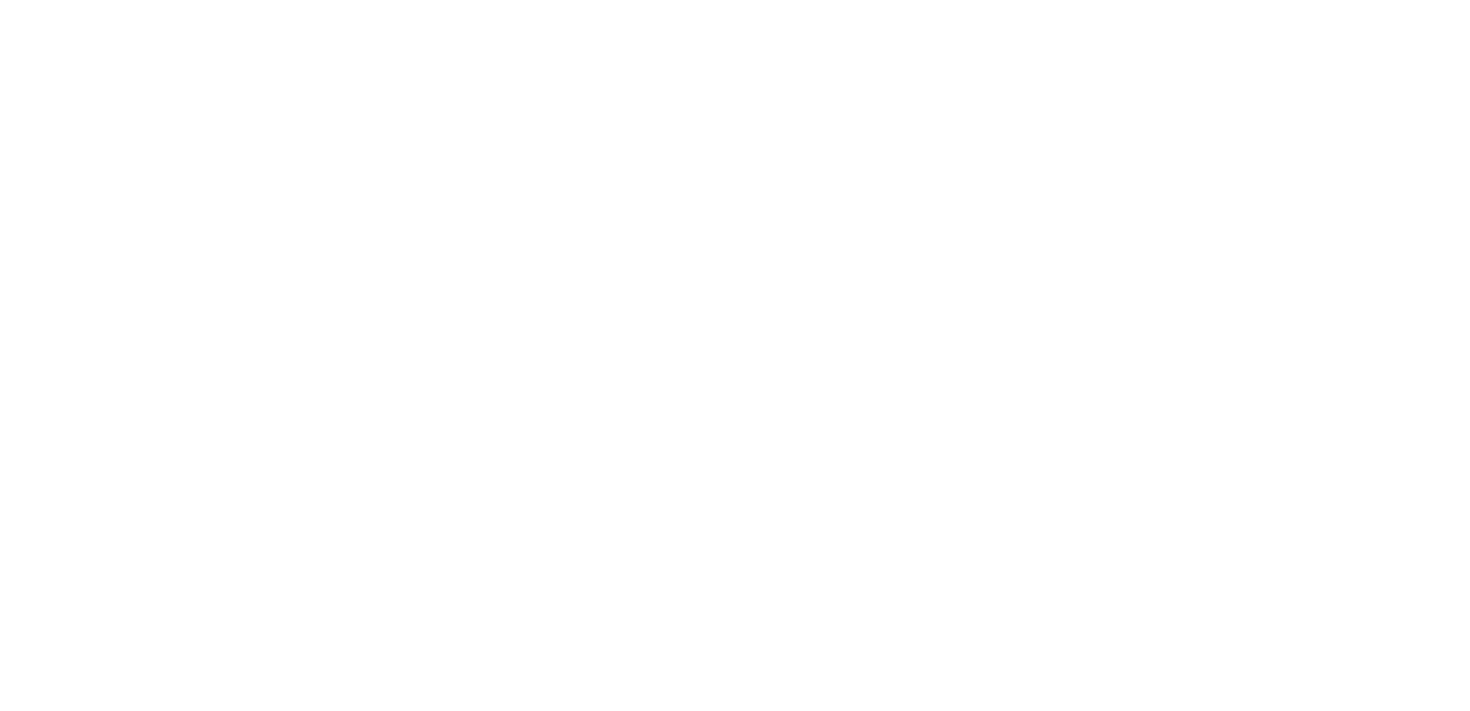 scroll, scrollTop: 0, scrollLeft: 0, axis: both 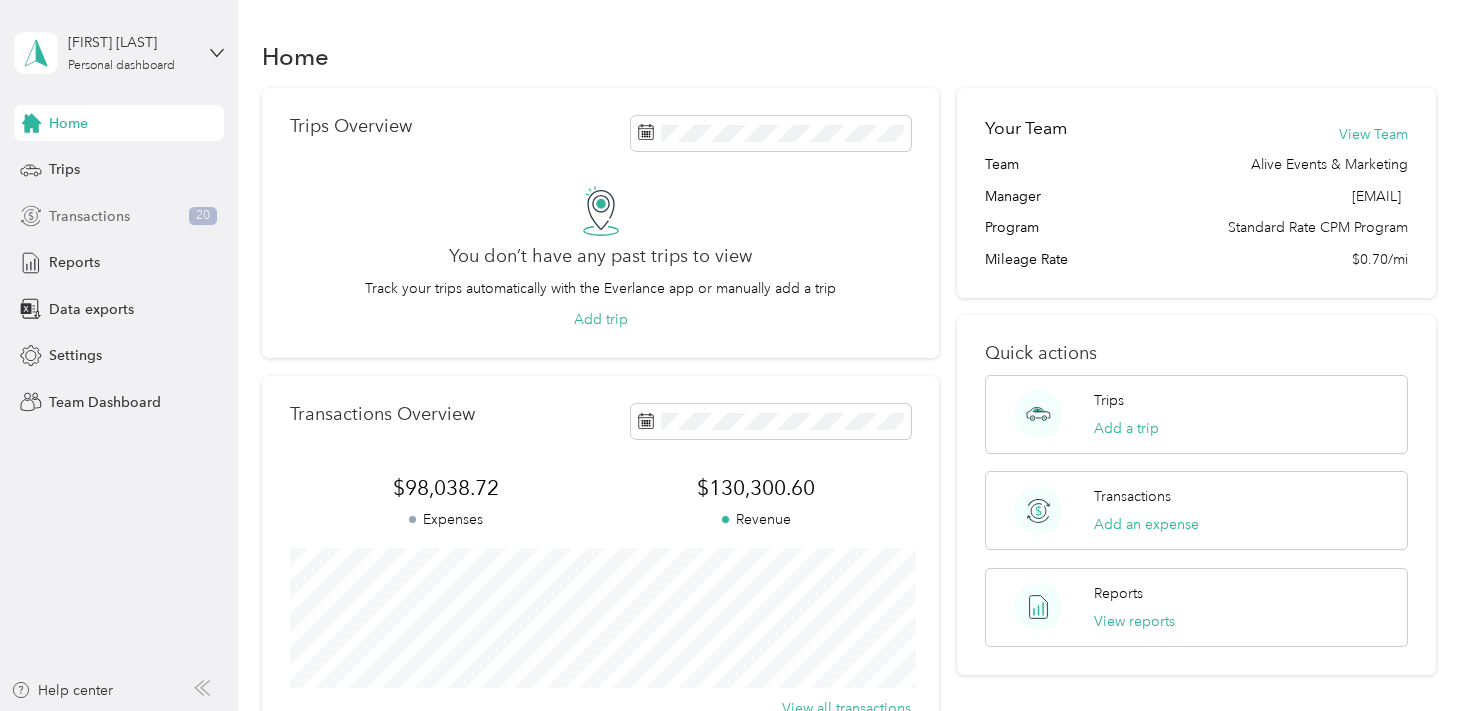 click on "Transactions" at bounding box center [89, 216] 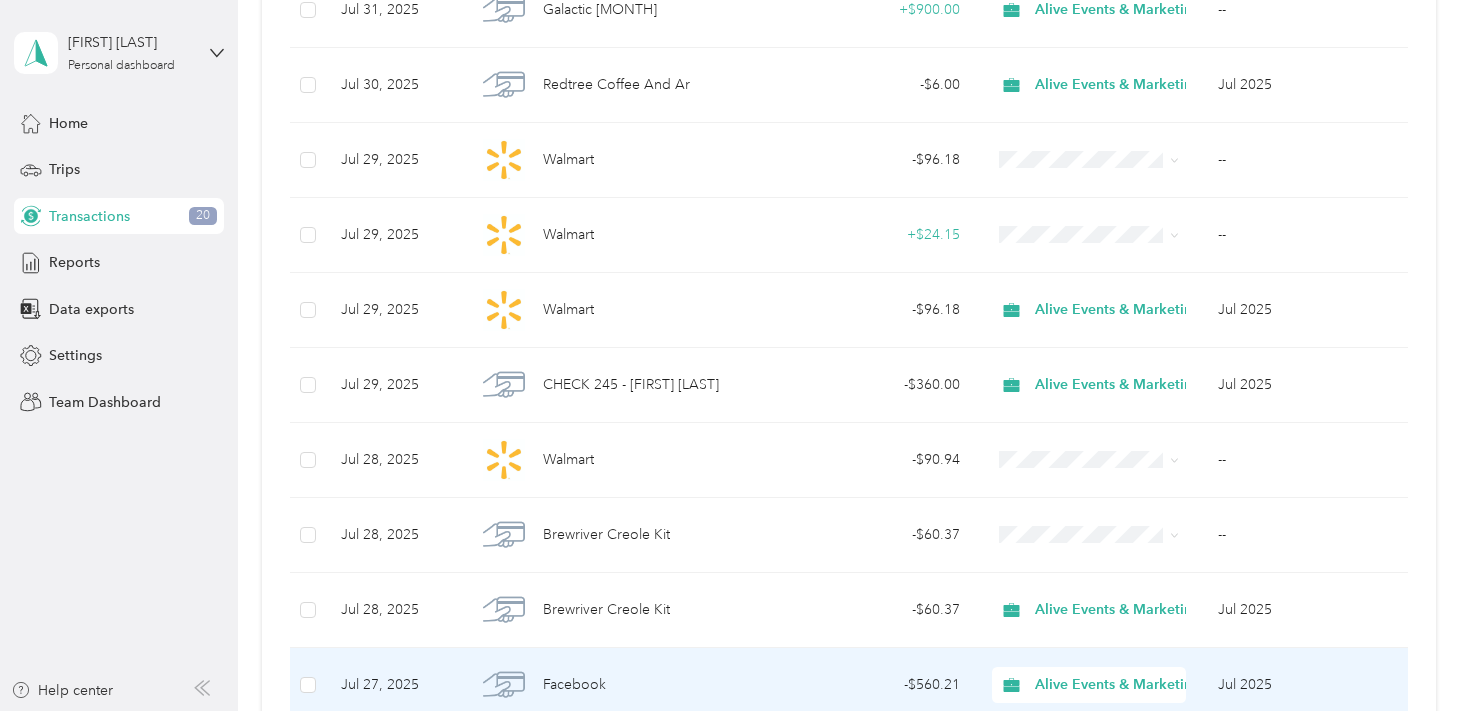 scroll, scrollTop: 1050, scrollLeft: 0, axis: vertical 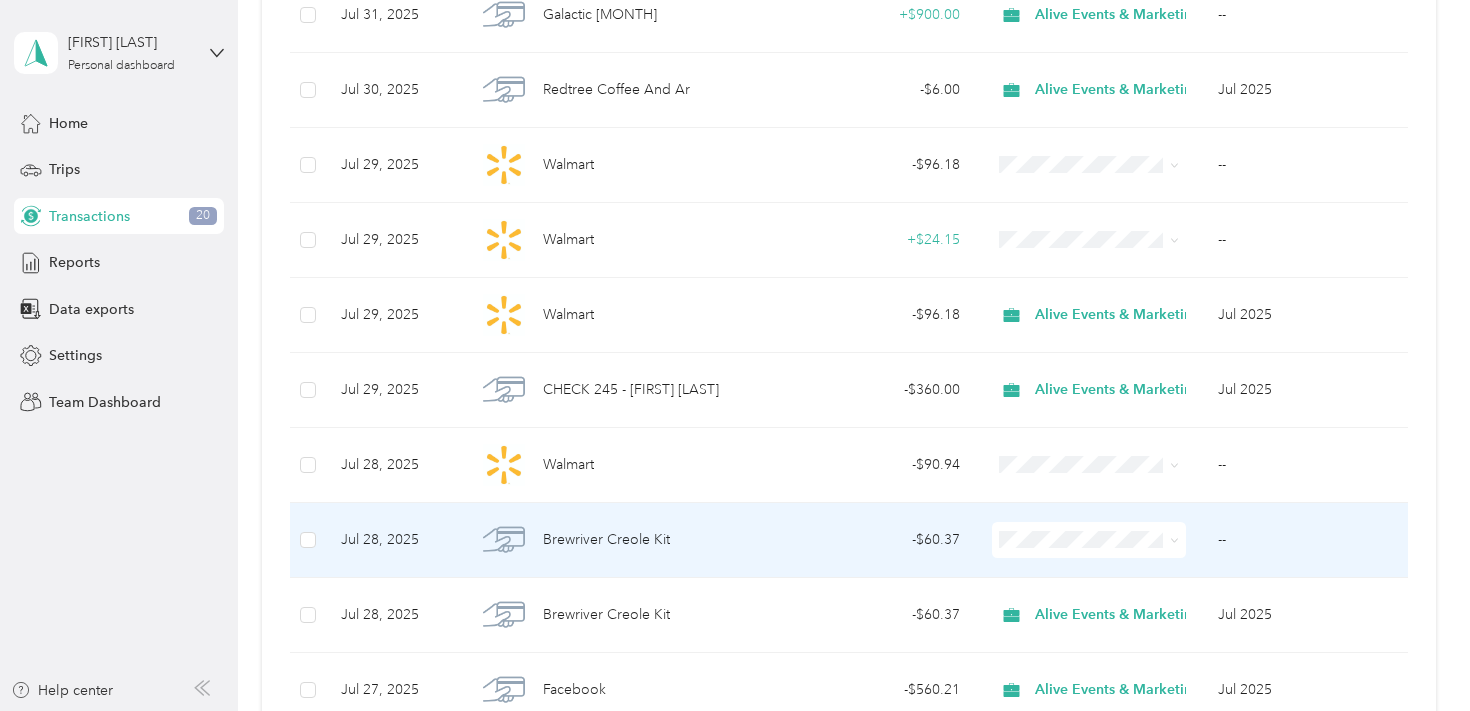 click on "--" at bounding box center (1309, 540) 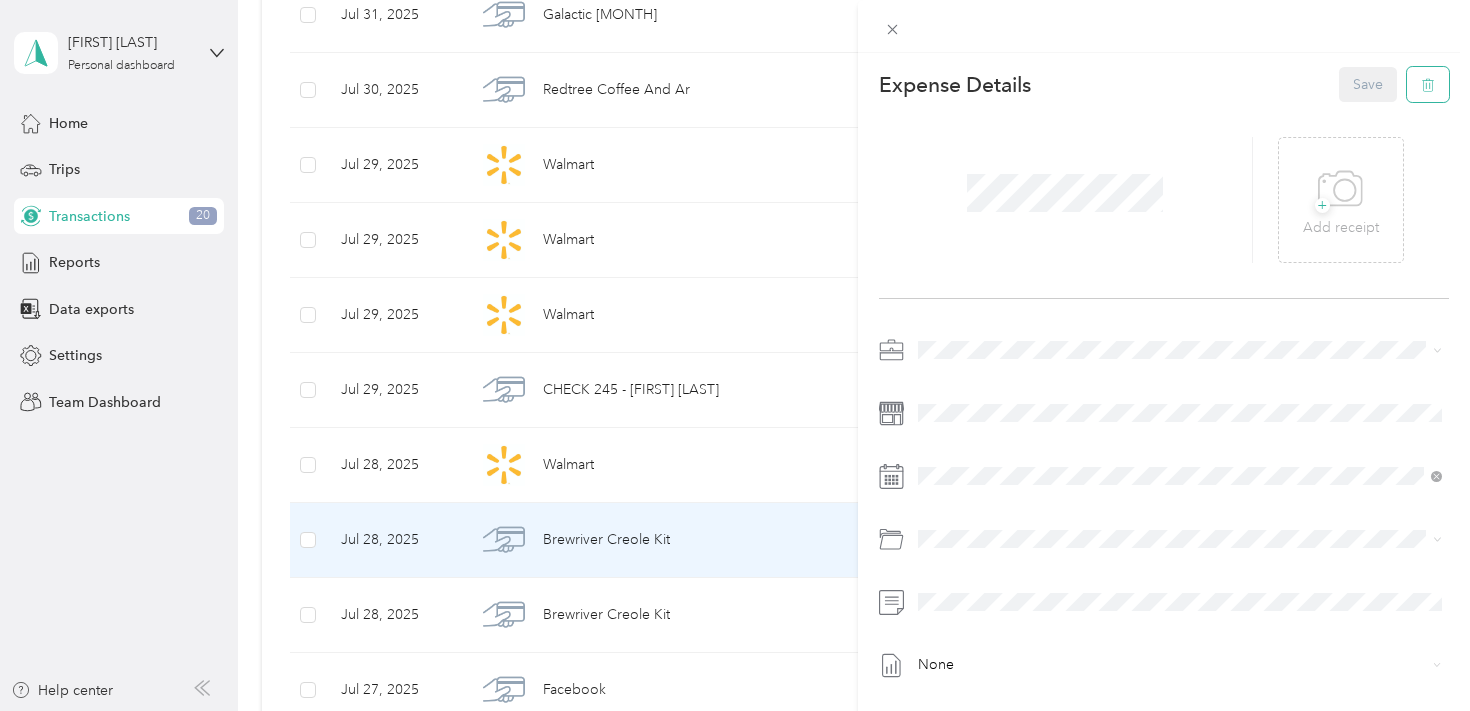 click at bounding box center [1428, 84] 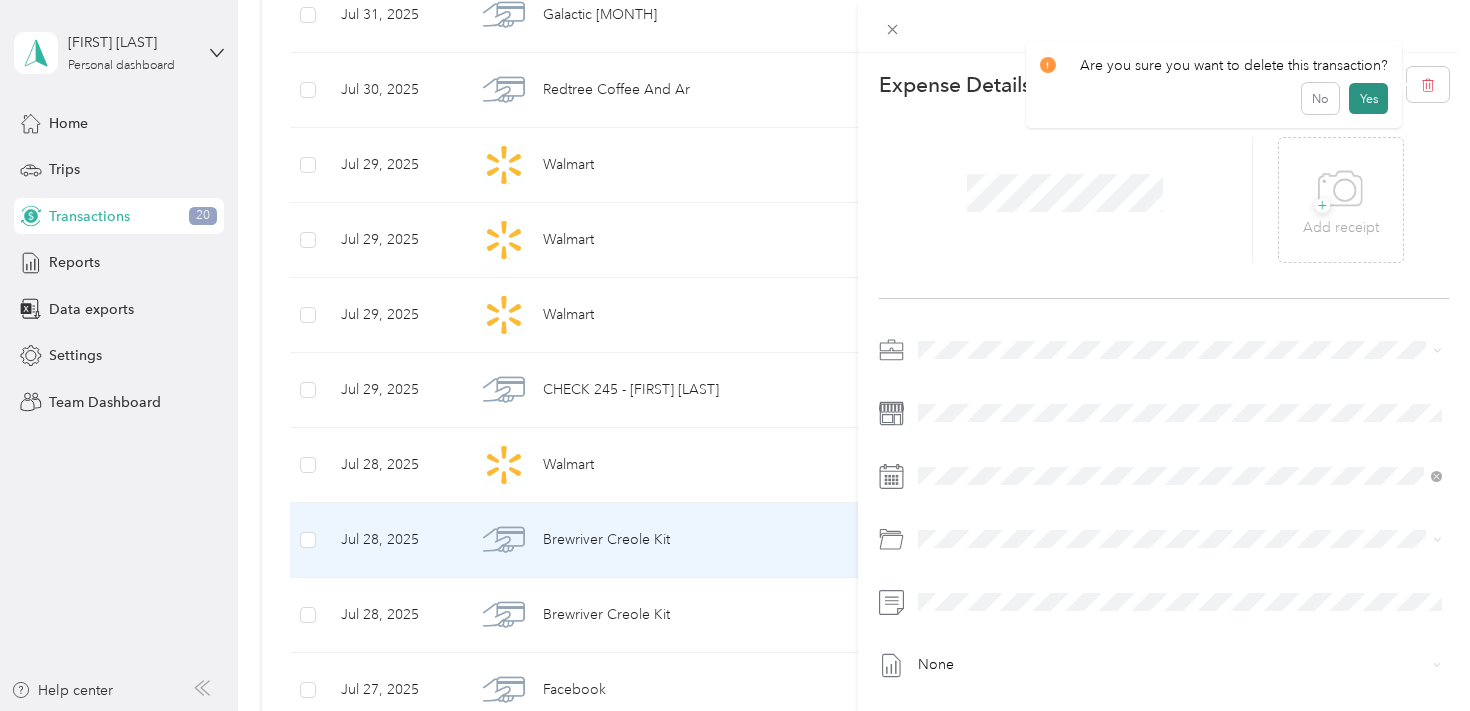 click on "Yes" at bounding box center [1368, 99] 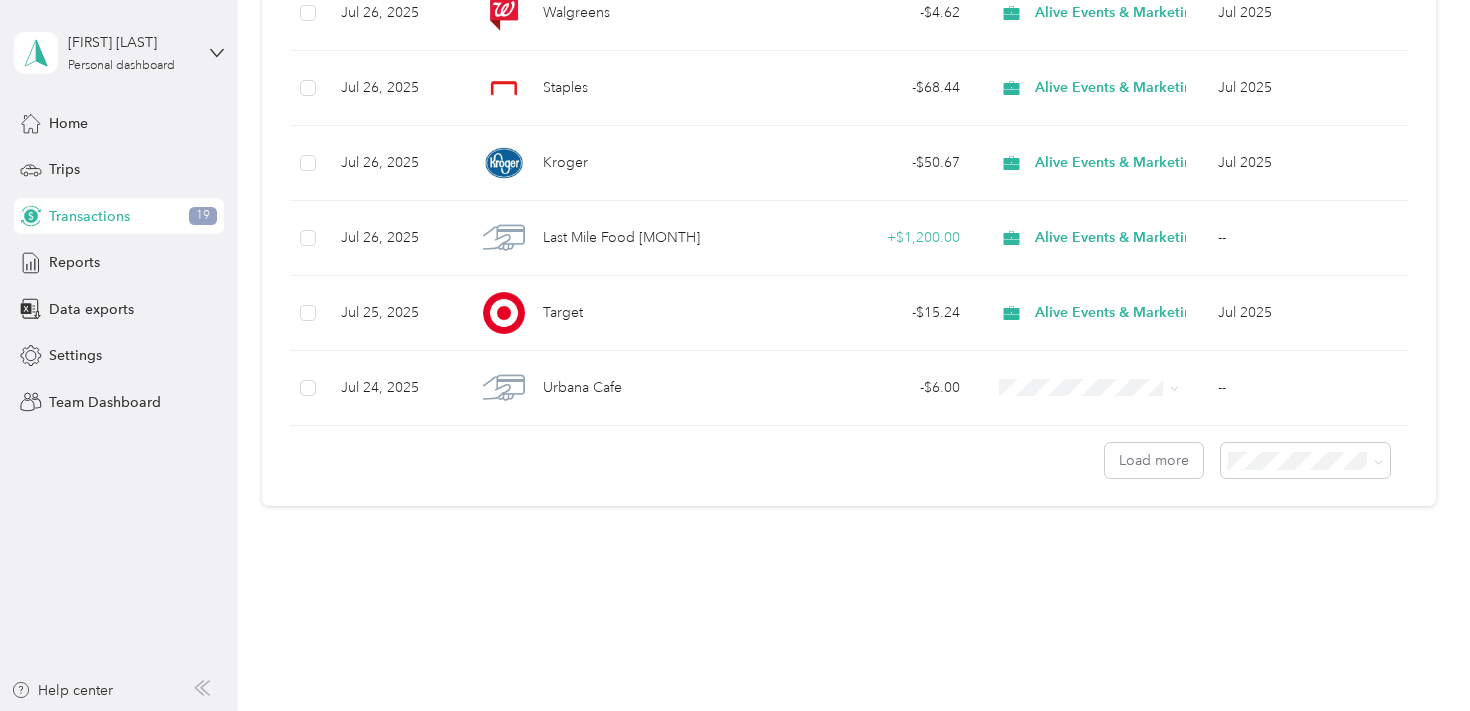 scroll, scrollTop: 1804, scrollLeft: 0, axis: vertical 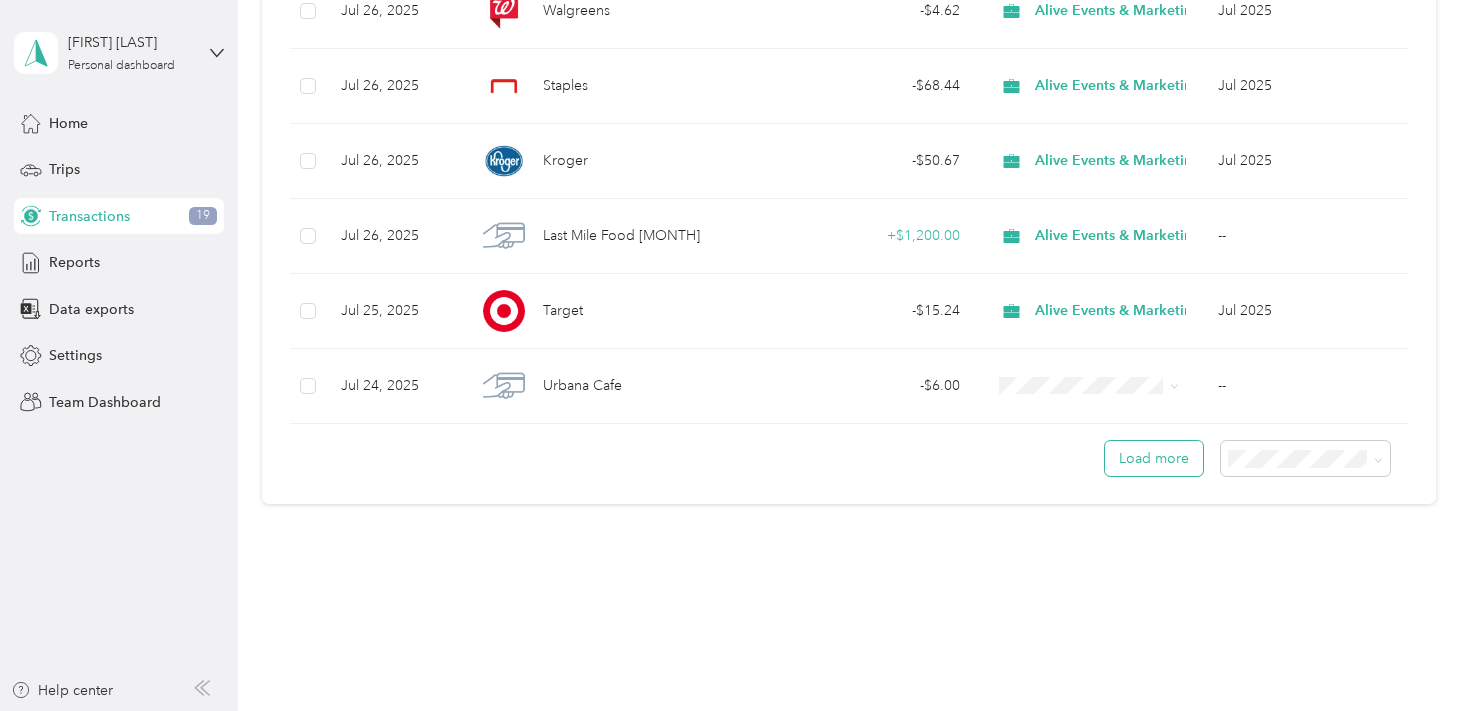 click on "Load more" at bounding box center (1154, 458) 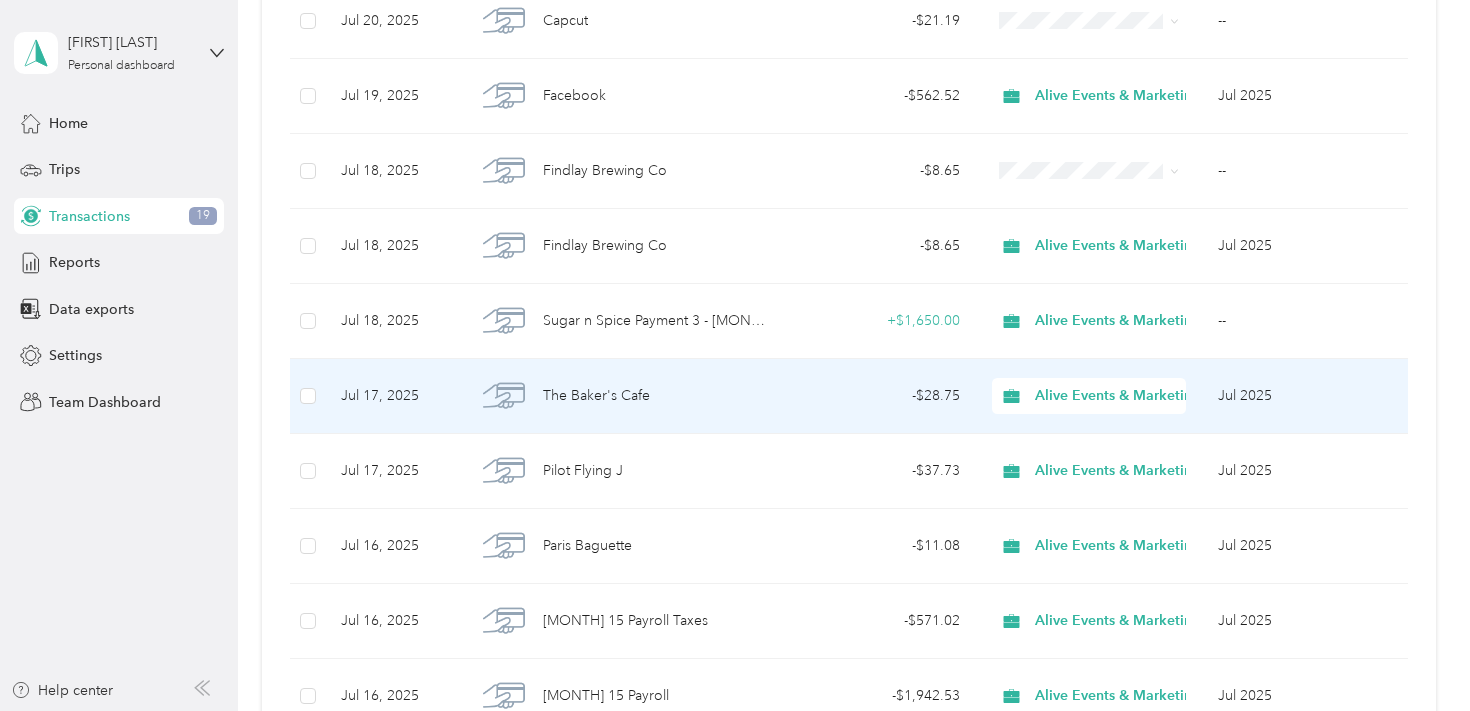 scroll, scrollTop: 3679, scrollLeft: 0, axis: vertical 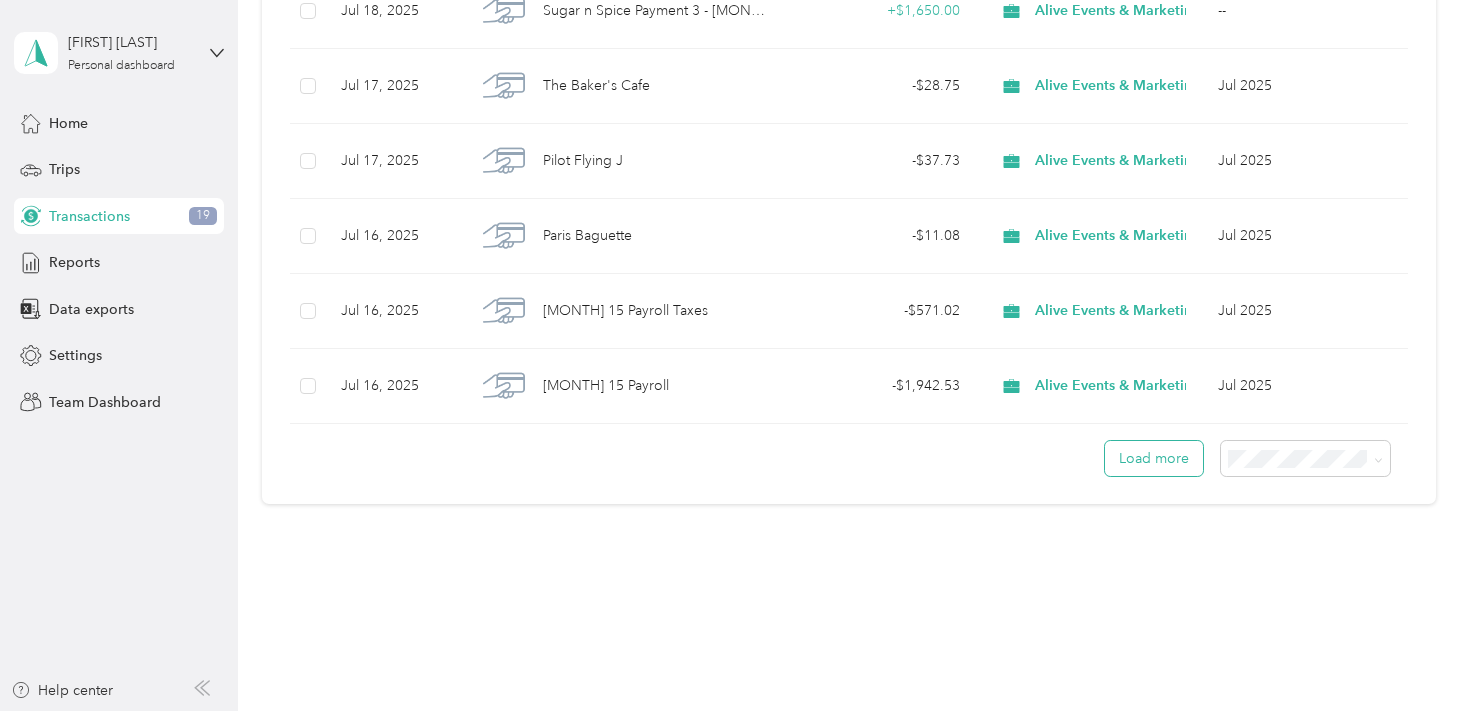 click on "Load more" at bounding box center [1154, 458] 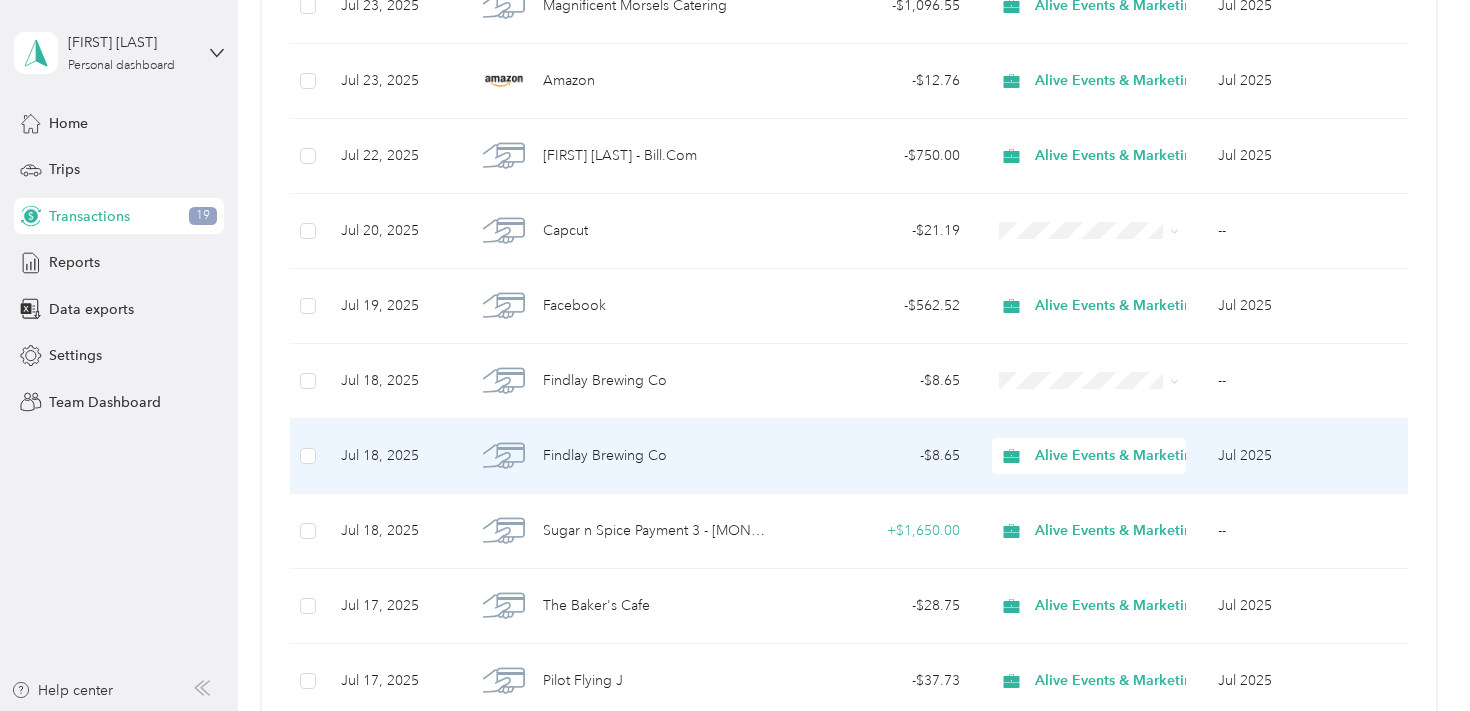 scroll, scrollTop: 3166, scrollLeft: 0, axis: vertical 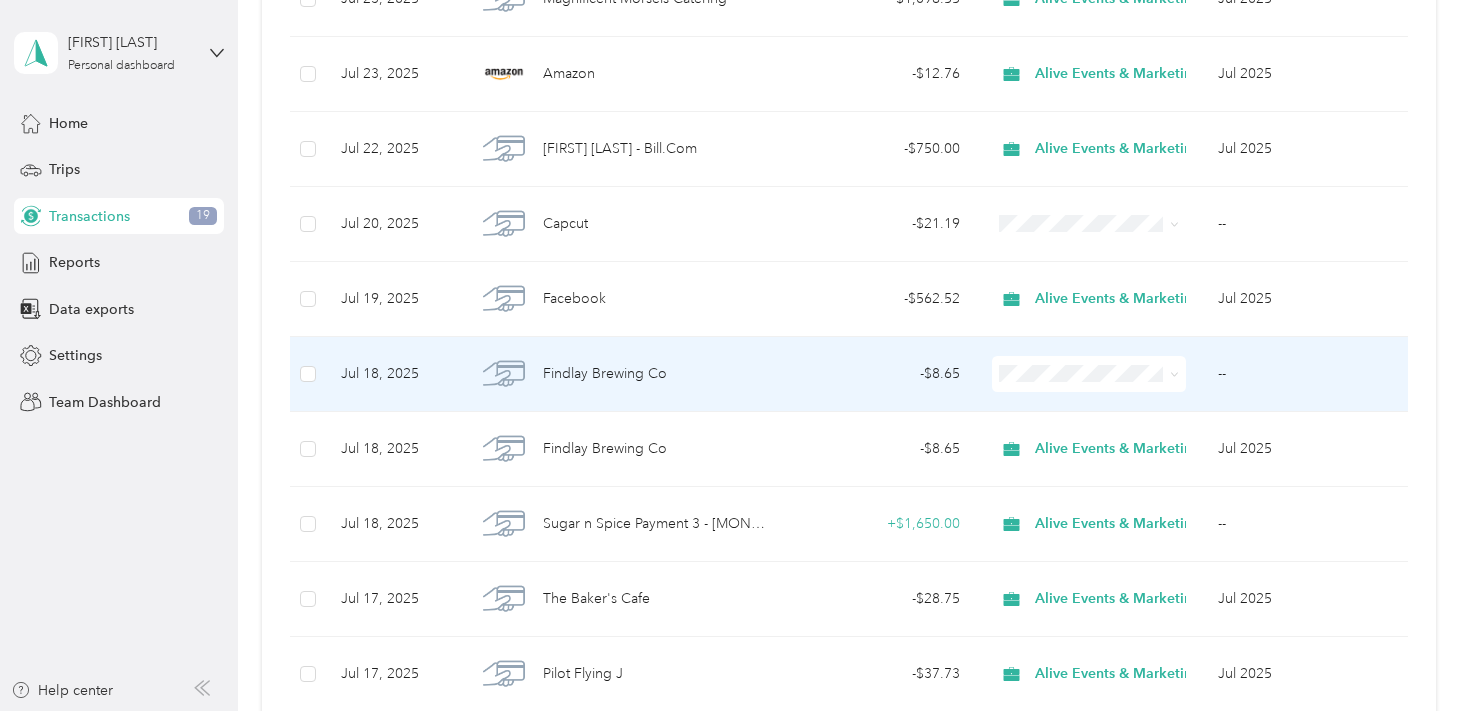 click on "Findlay Brewing Co" at bounding box center [621, 374] 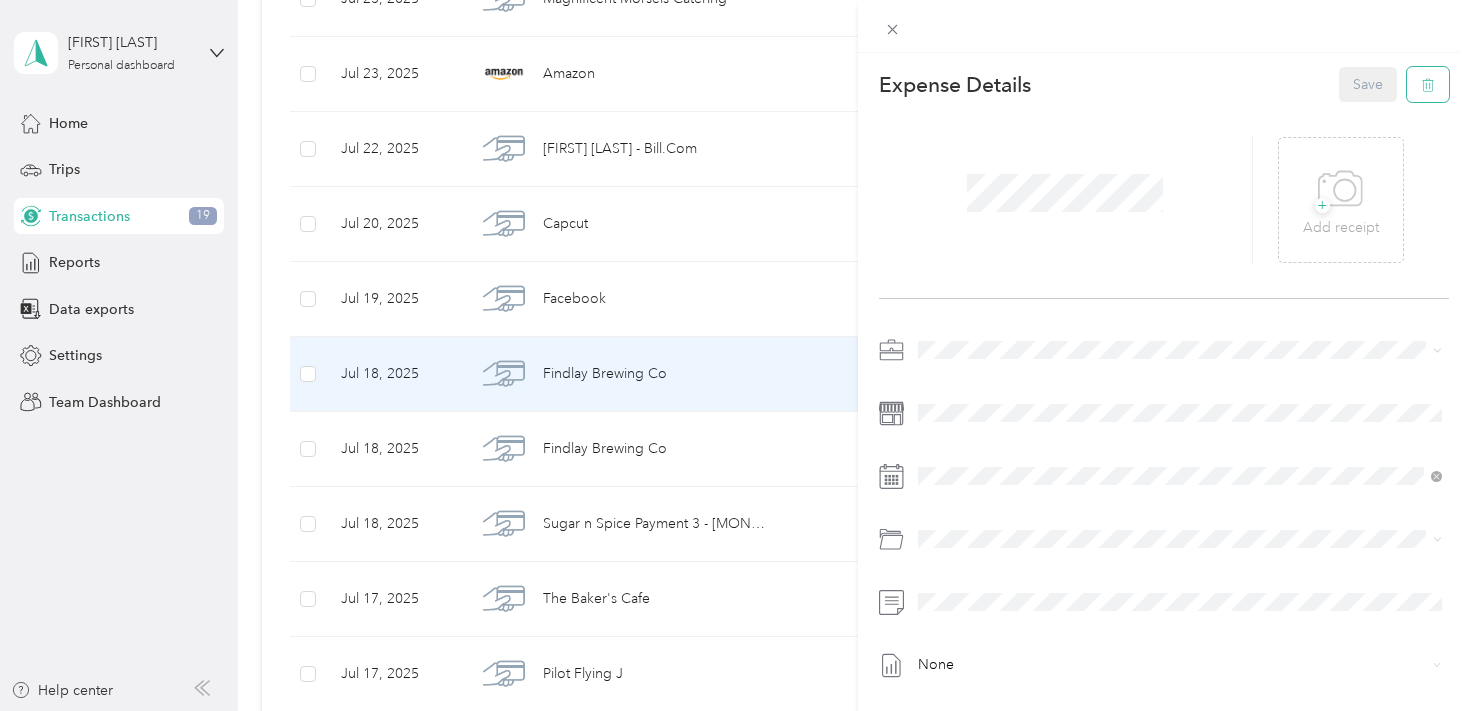 click 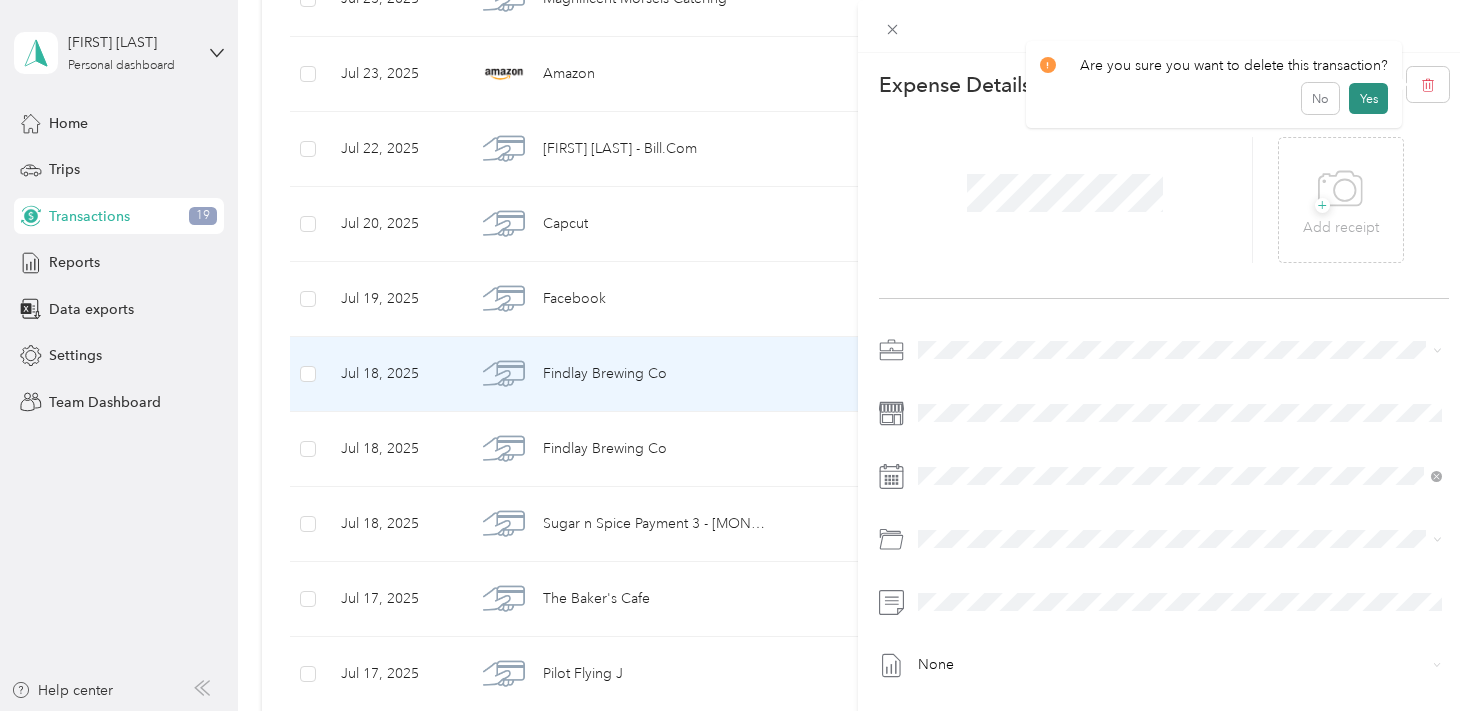 click on "Yes" at bounding box center [1368, 99] 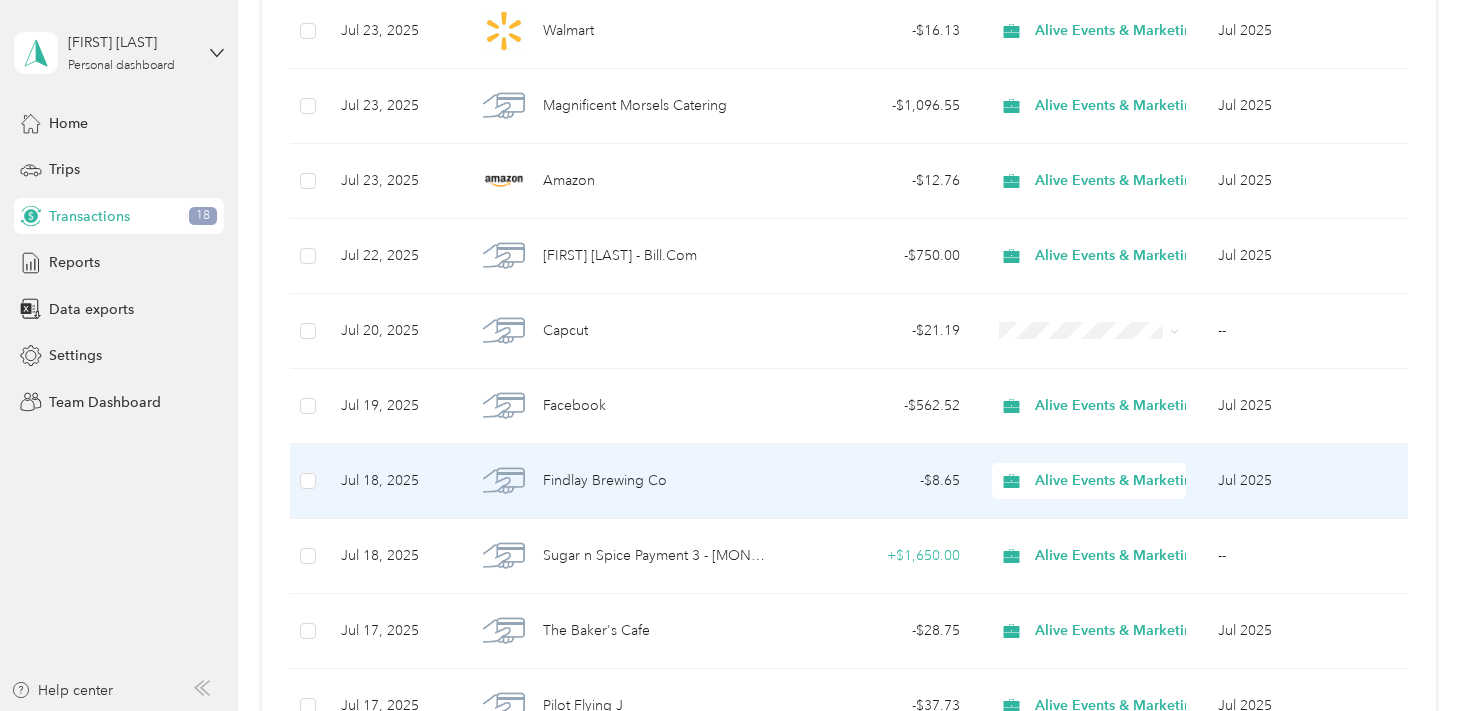 scroll, scrollTop: 3056, scrollLeft: 0, axis: vertical 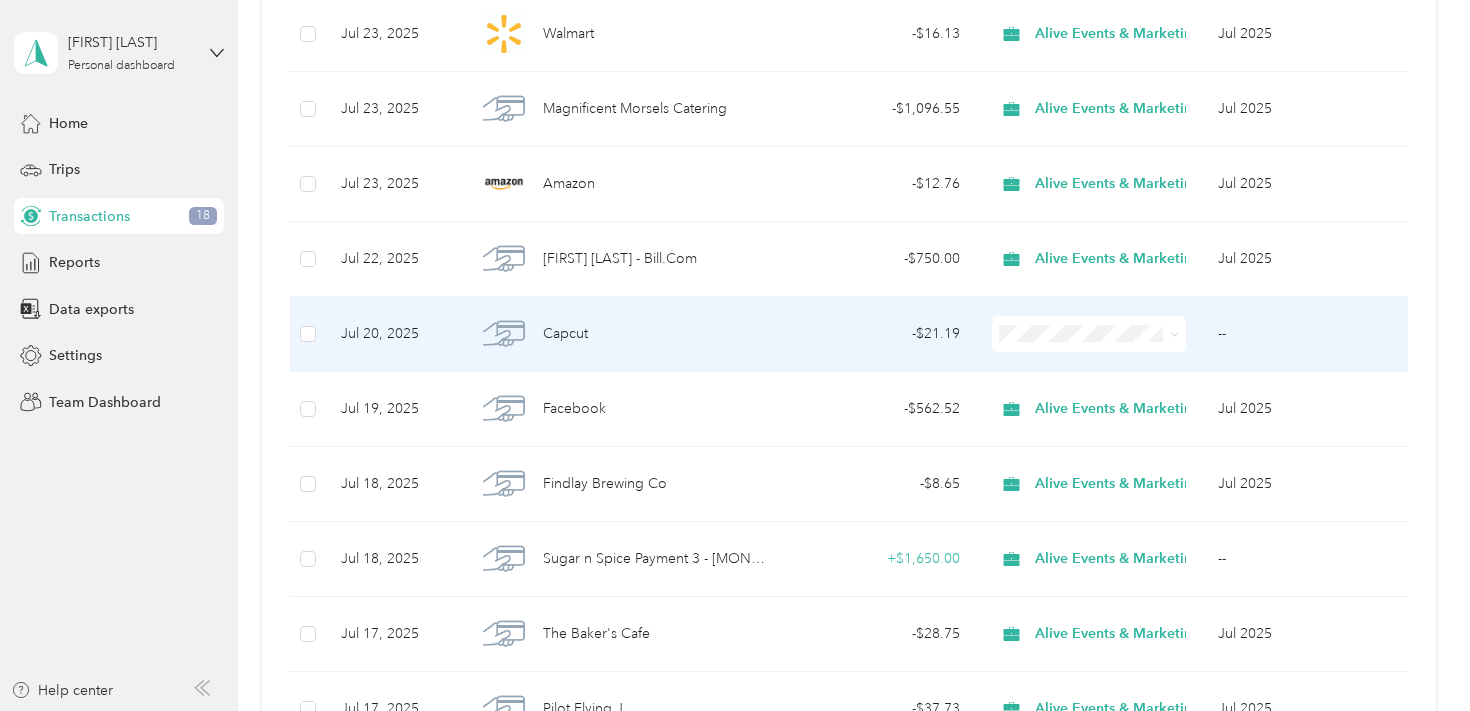 click on "Capcut" at bounding box center (621, 334) 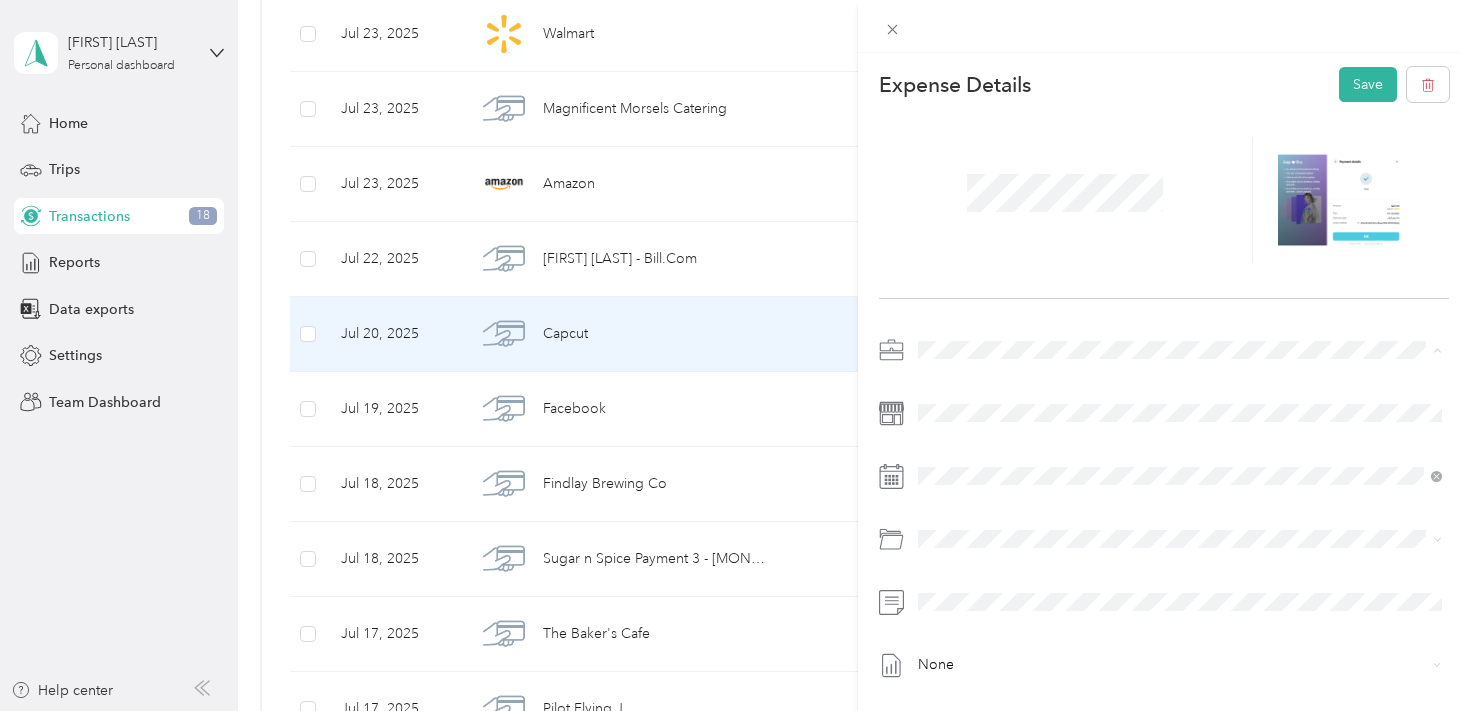 click on "Alive Events & Marketing" at bounding box center (1003, 385) 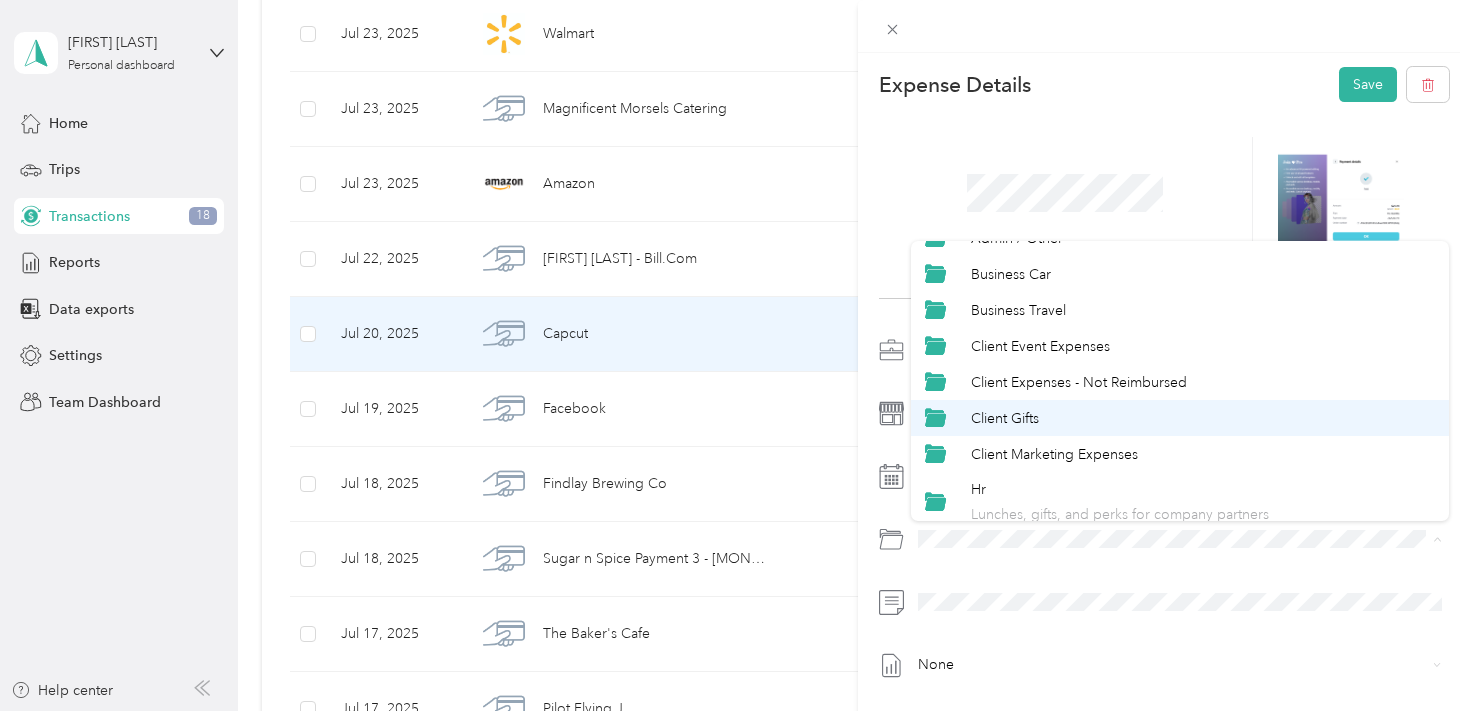 scroll, scrollTop: 106, scrollLeft: 0, axis: vertical 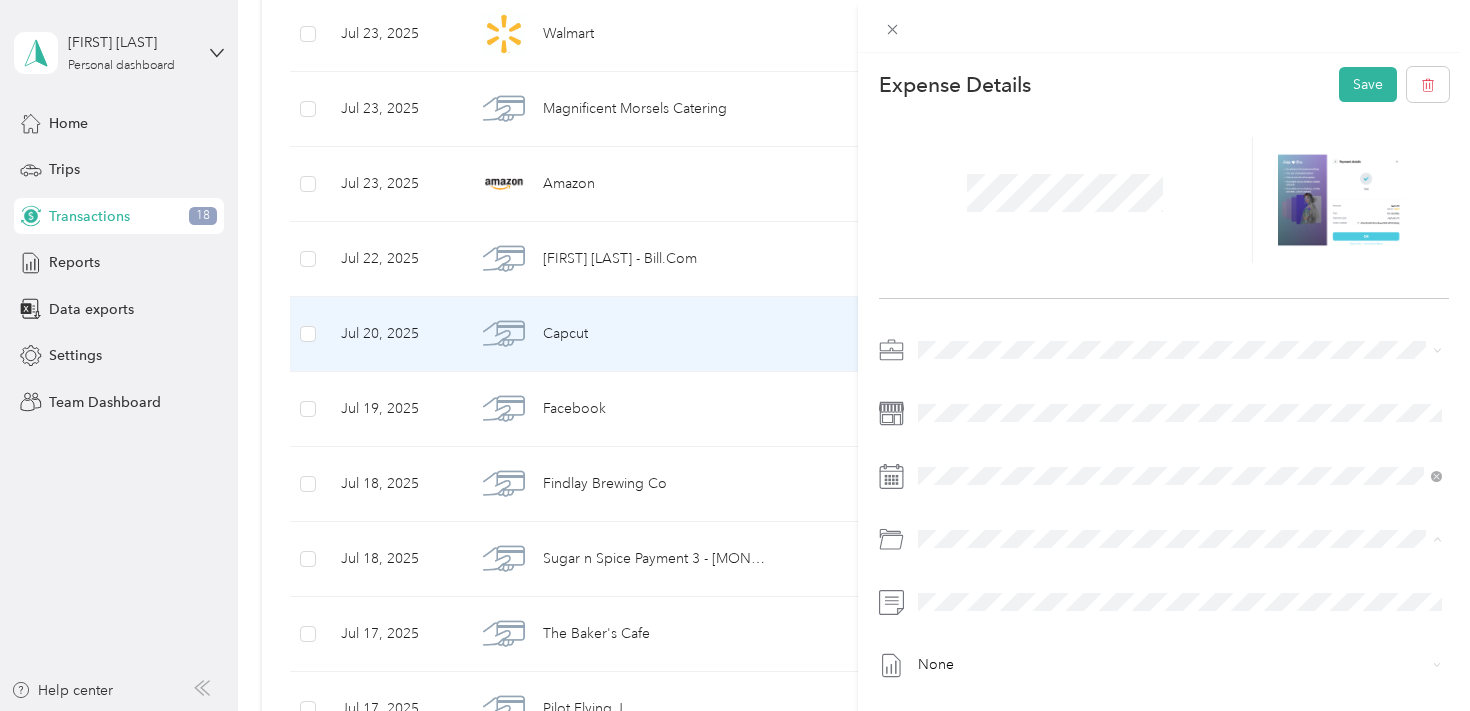 click on "Client Expenses - Not Reimbursed" at bounding box center [1203, 339] 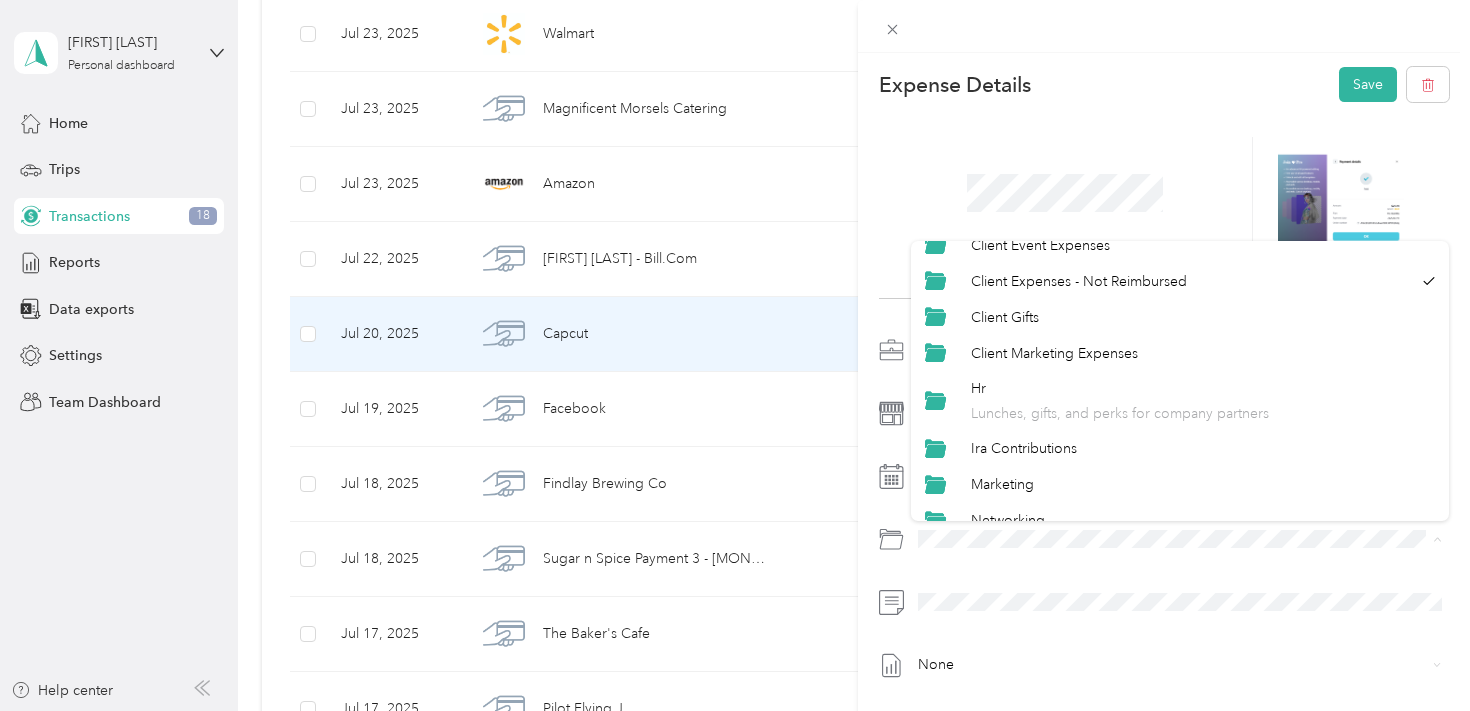 scroll, scrollTop: 325, scrollLeft: 0, axis: vertical 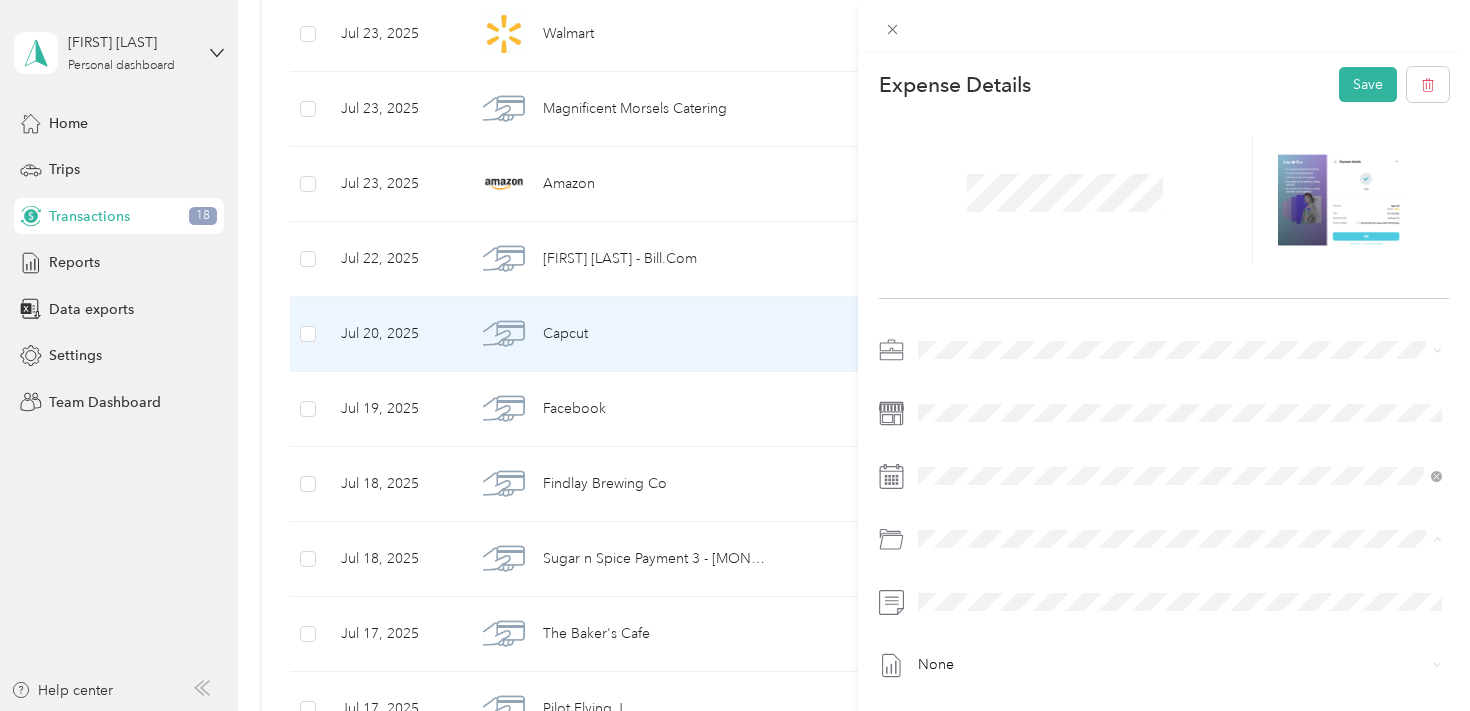 click on "Subscriptions/utilities" at bounding box center [1203, 467] 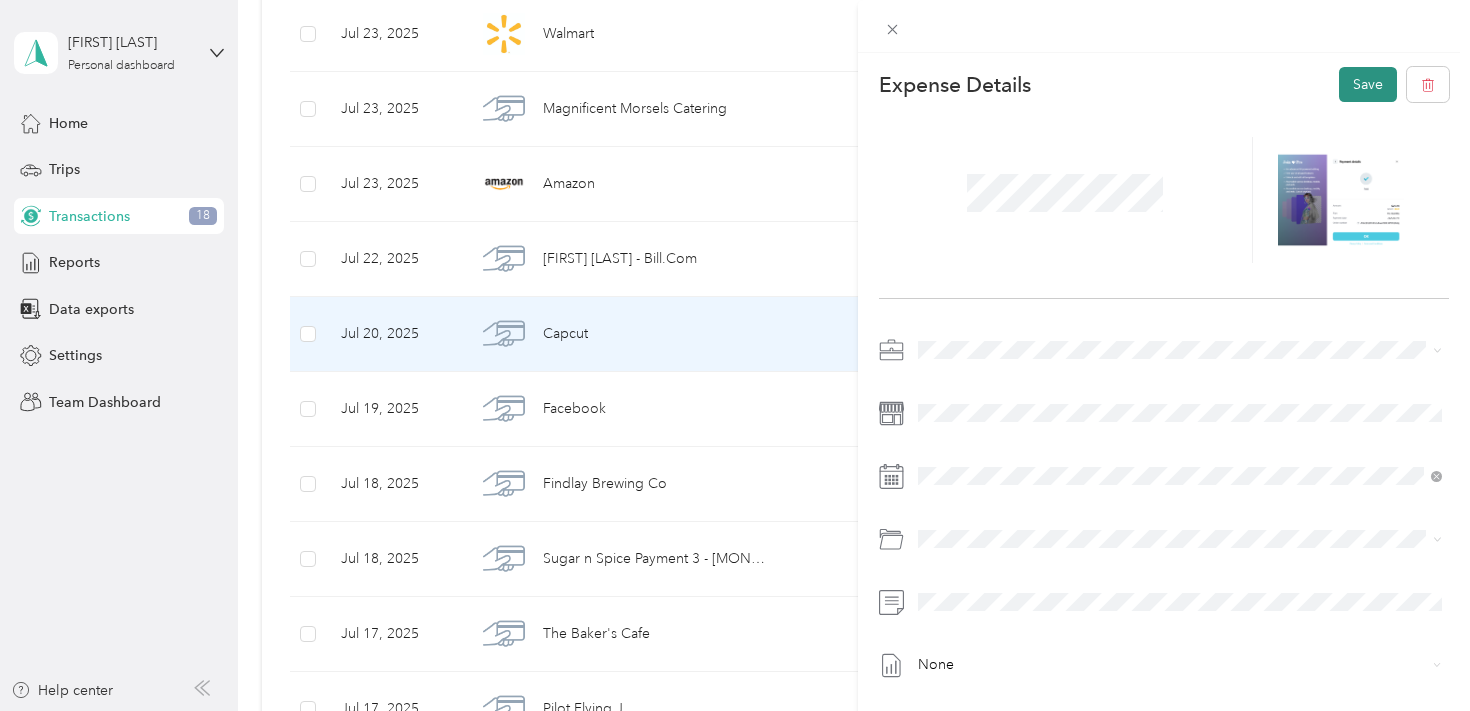 click on "Save" at bounding box center (1368, 84) 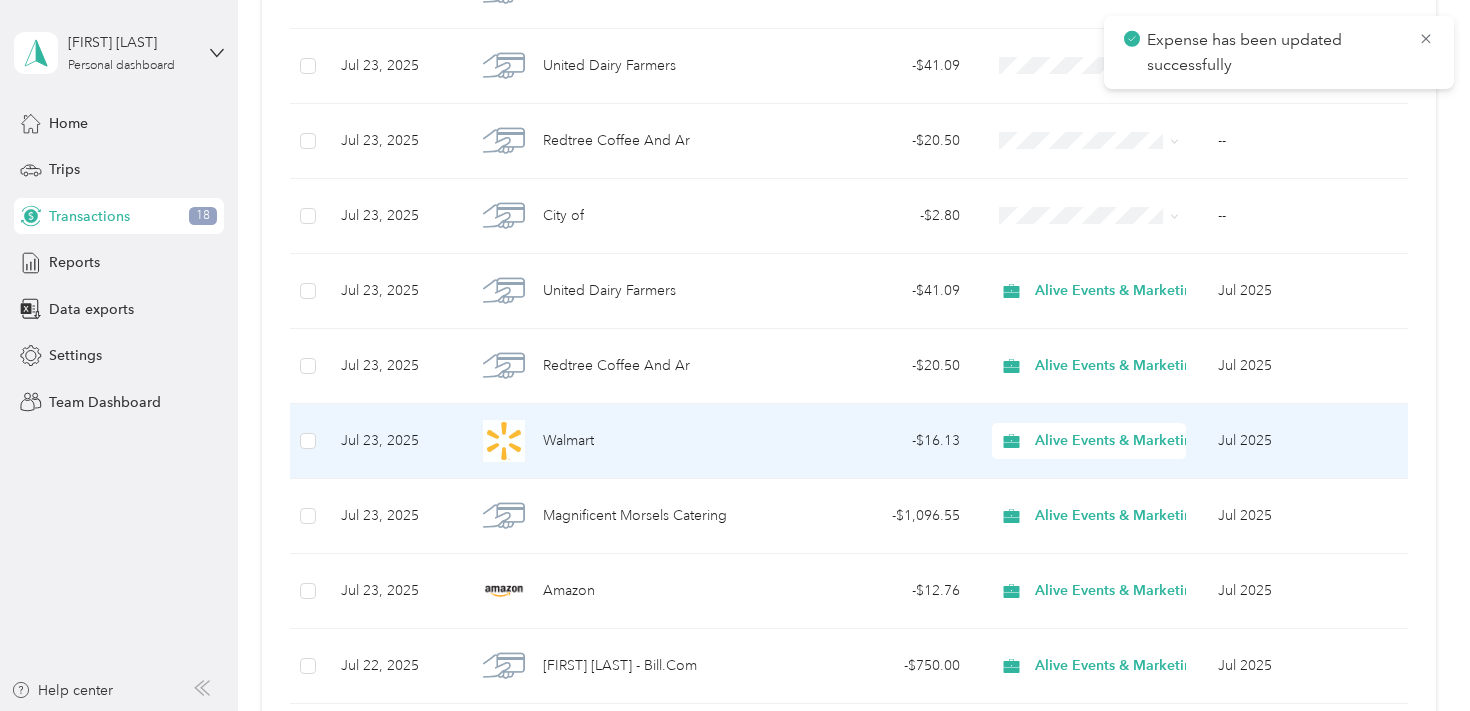 scroll, scrollTop: 2646, scrollLeft: 0, axis: vertical 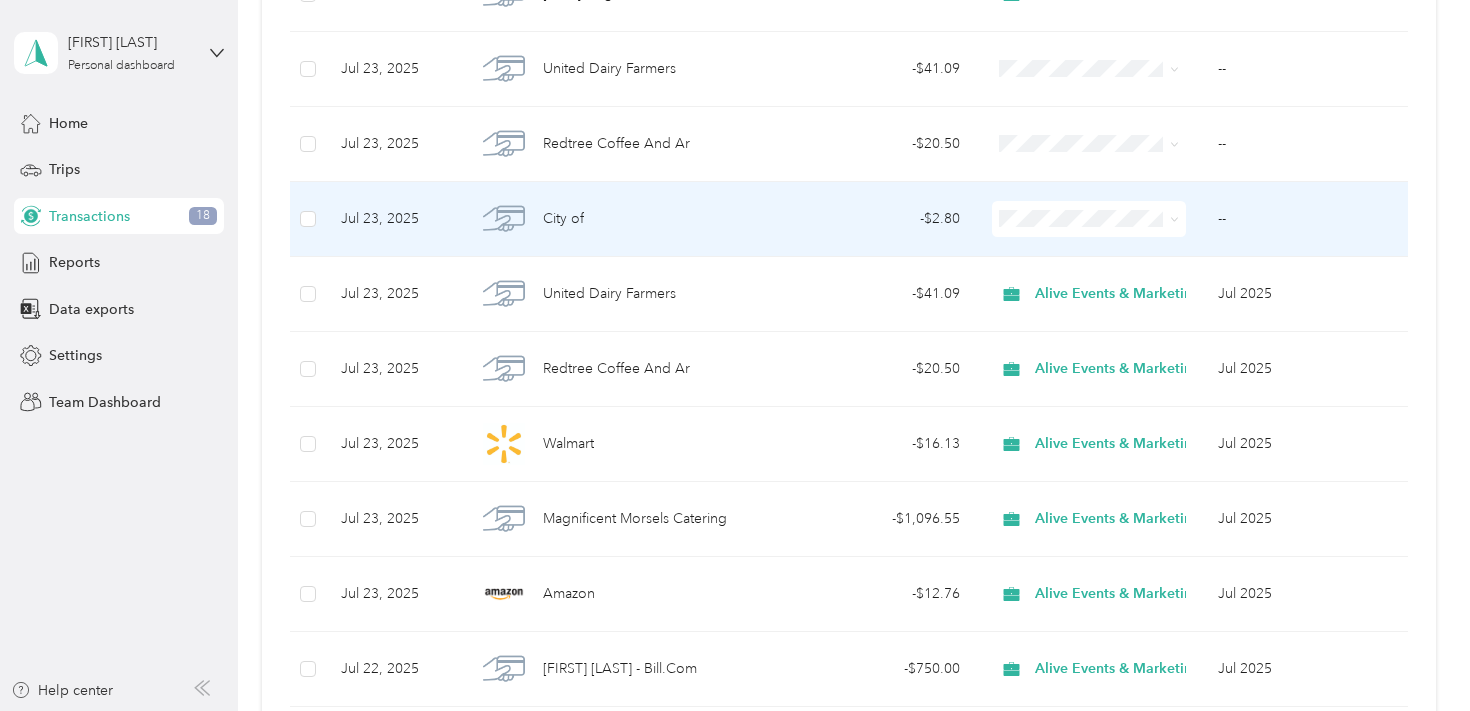click on "City Of" at bounding box center (621, 219) 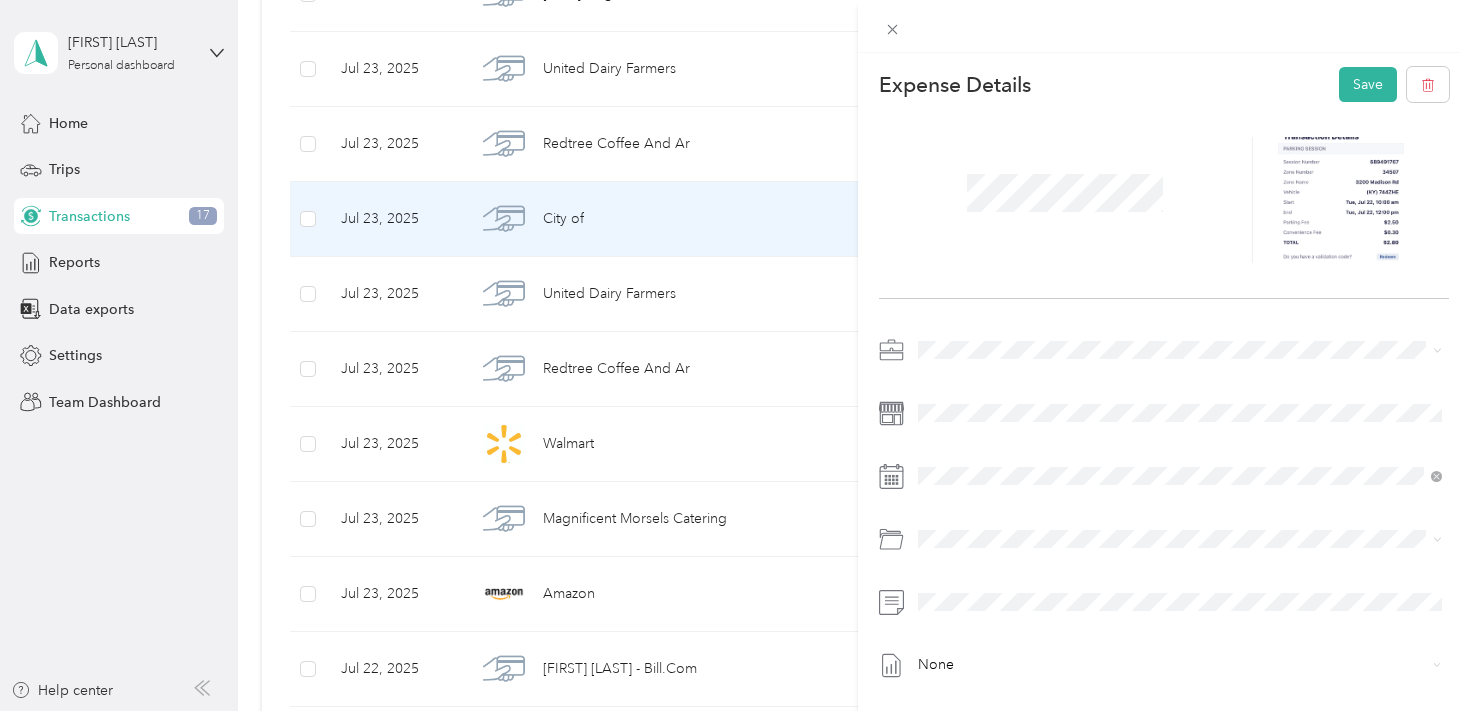 click on "Expense Details Save None" at bounding box center (1164, 439) 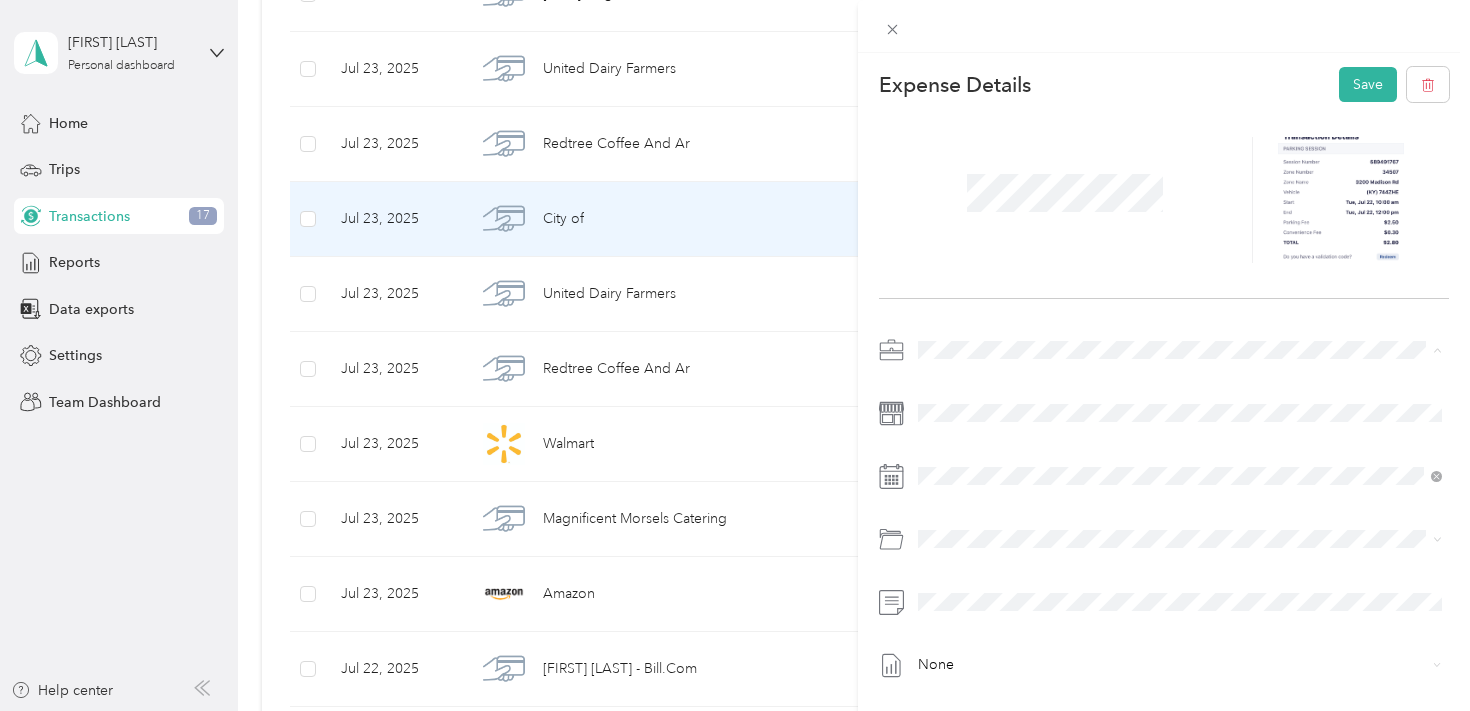 click on "Alive Events & Marketing" at bounding box center (1180, 385) 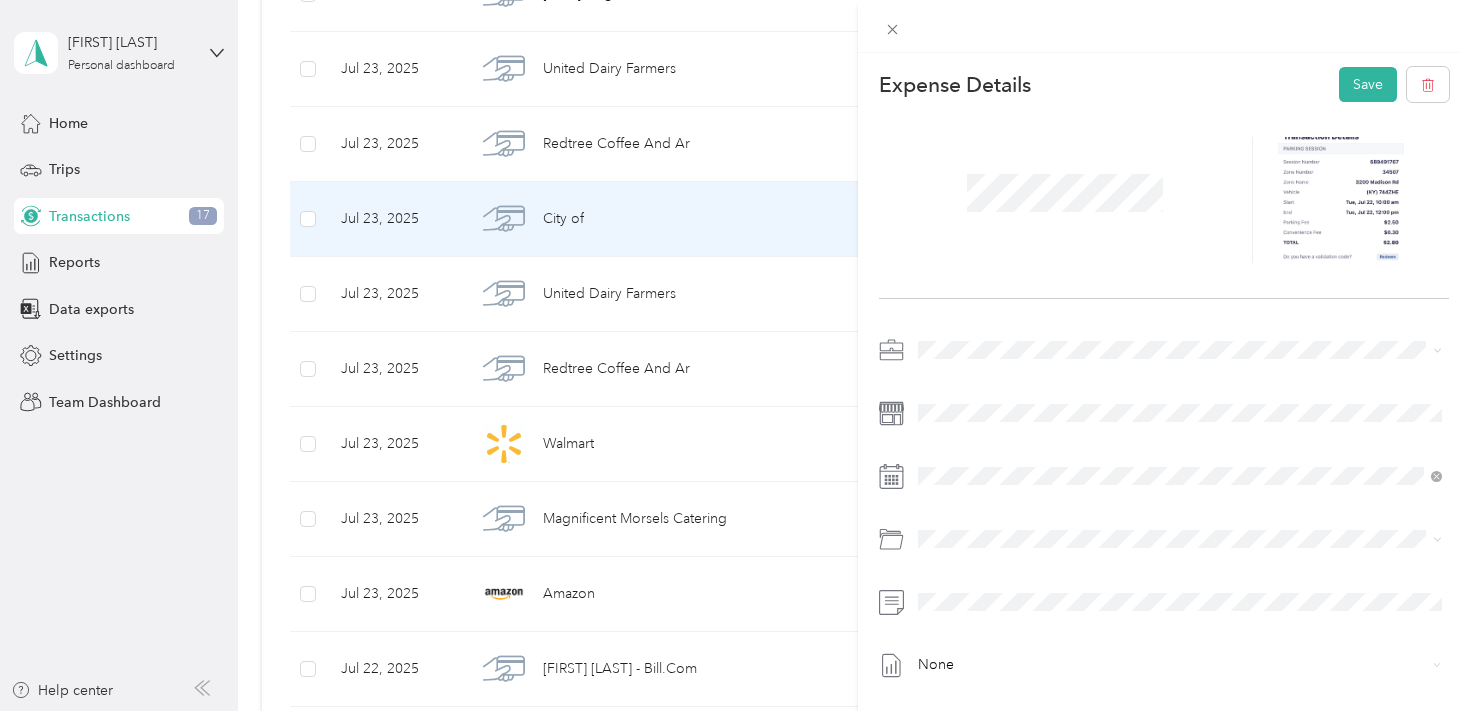 scroll, scrollTop: 61, scrollLeft: 0, axis: vertical 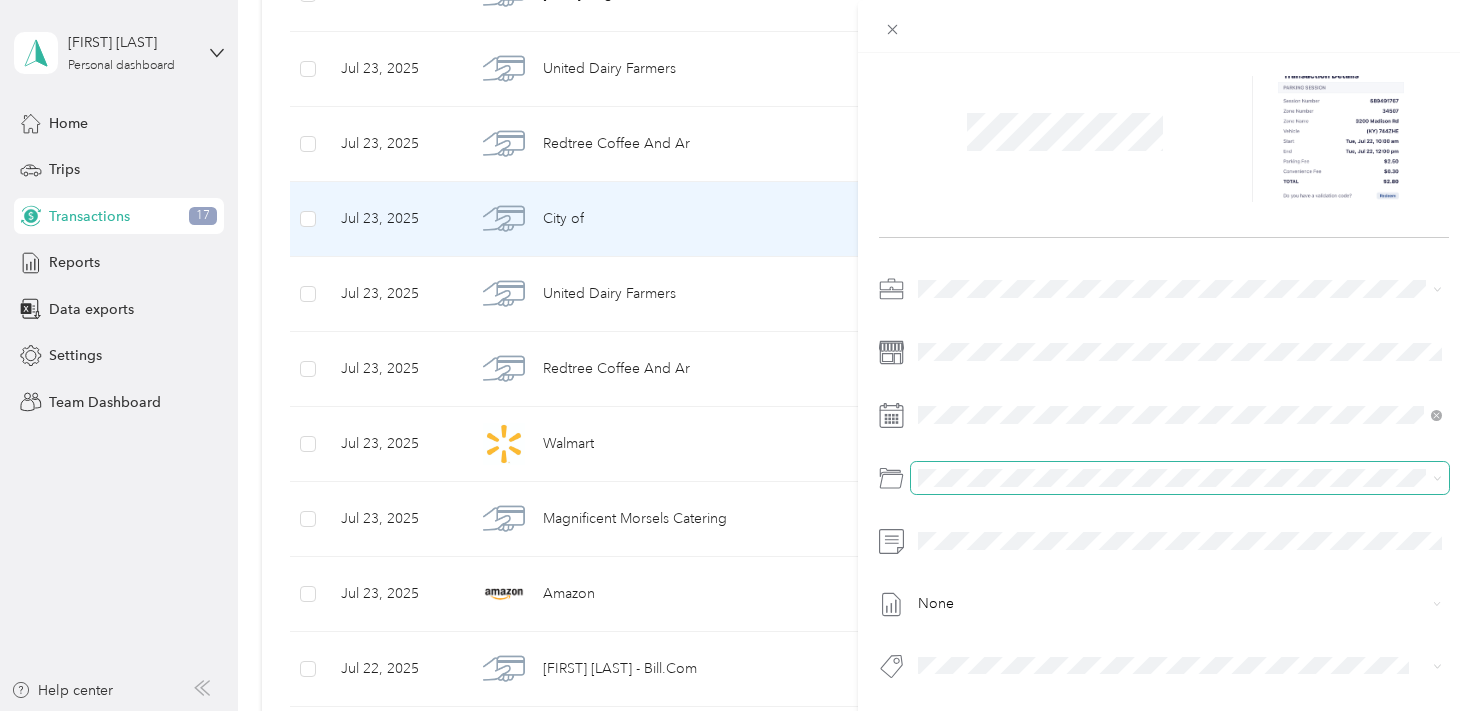 click at bounding box center (1180, 478) 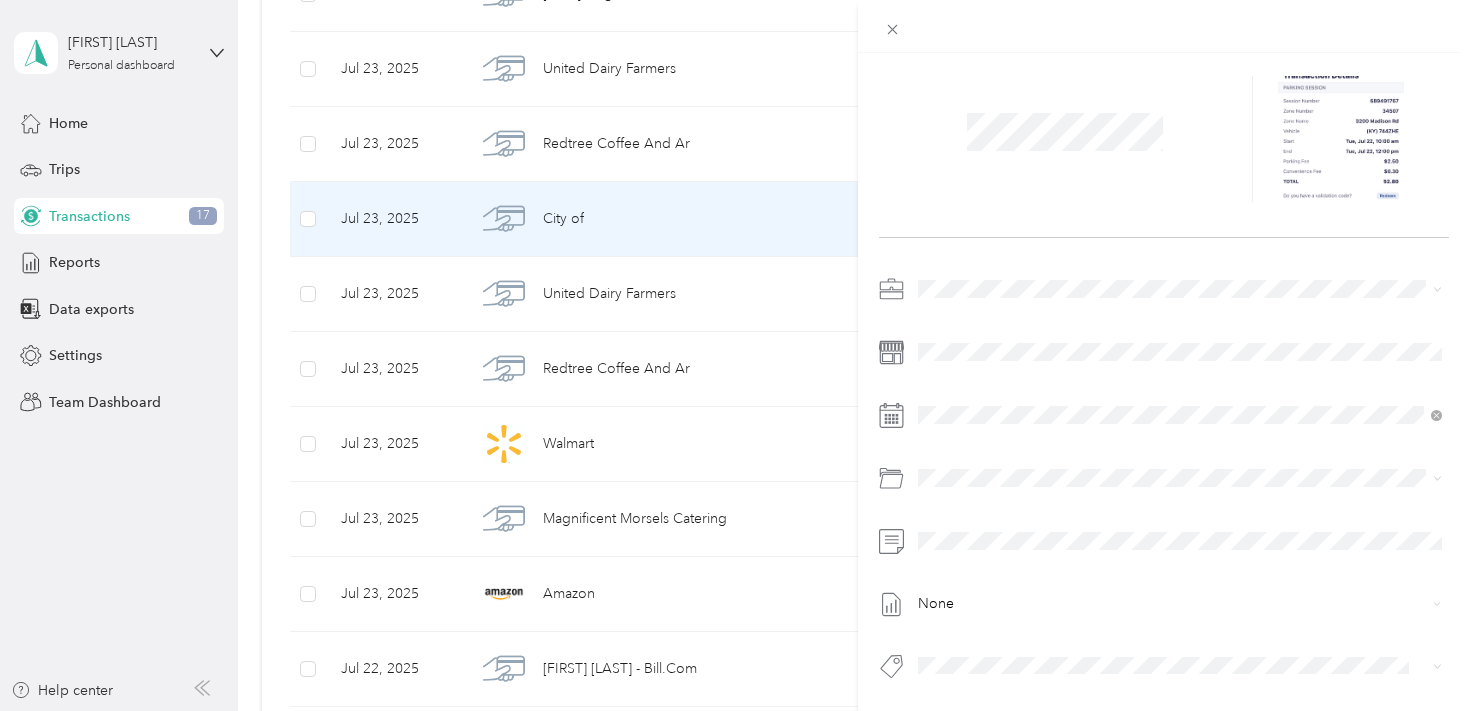click on "Admin / Other" at bounding box center [1180, 240] 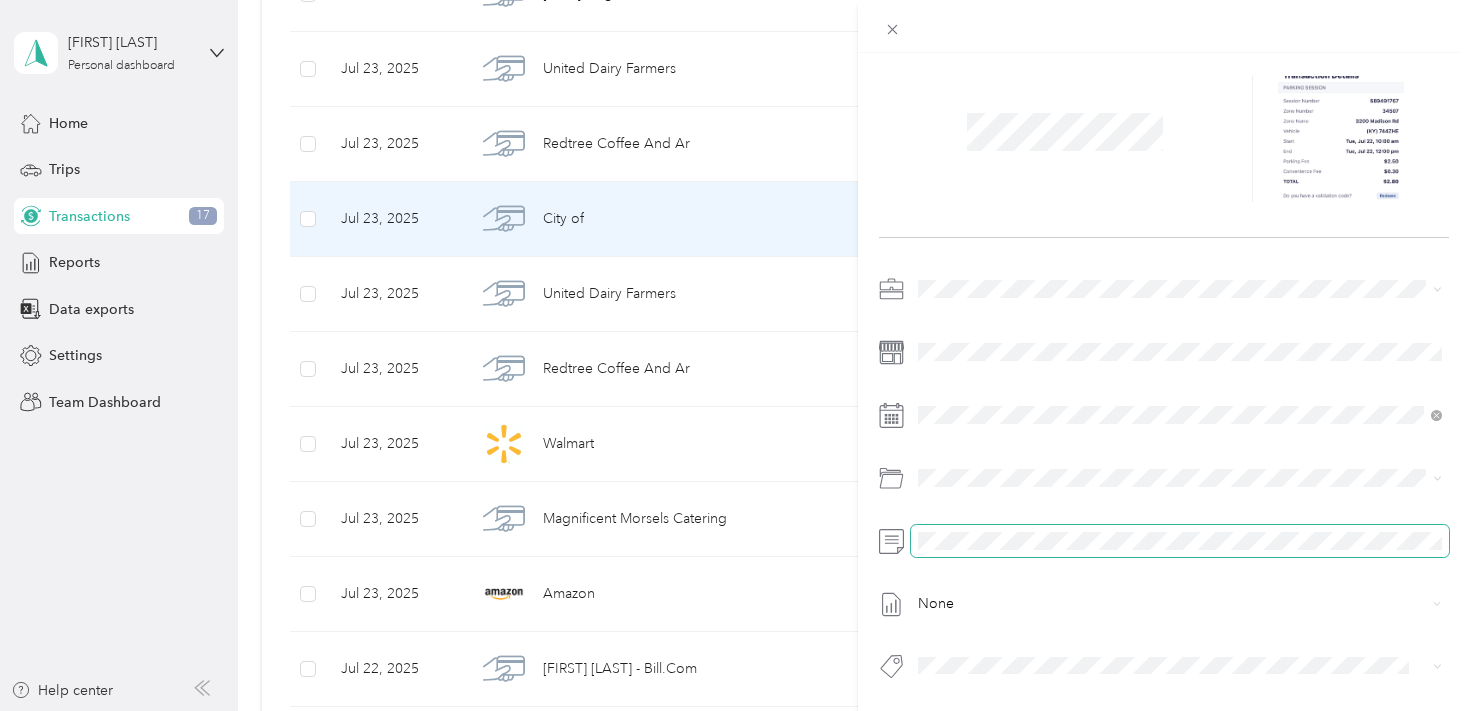 click at bounding box center (1180, 541) 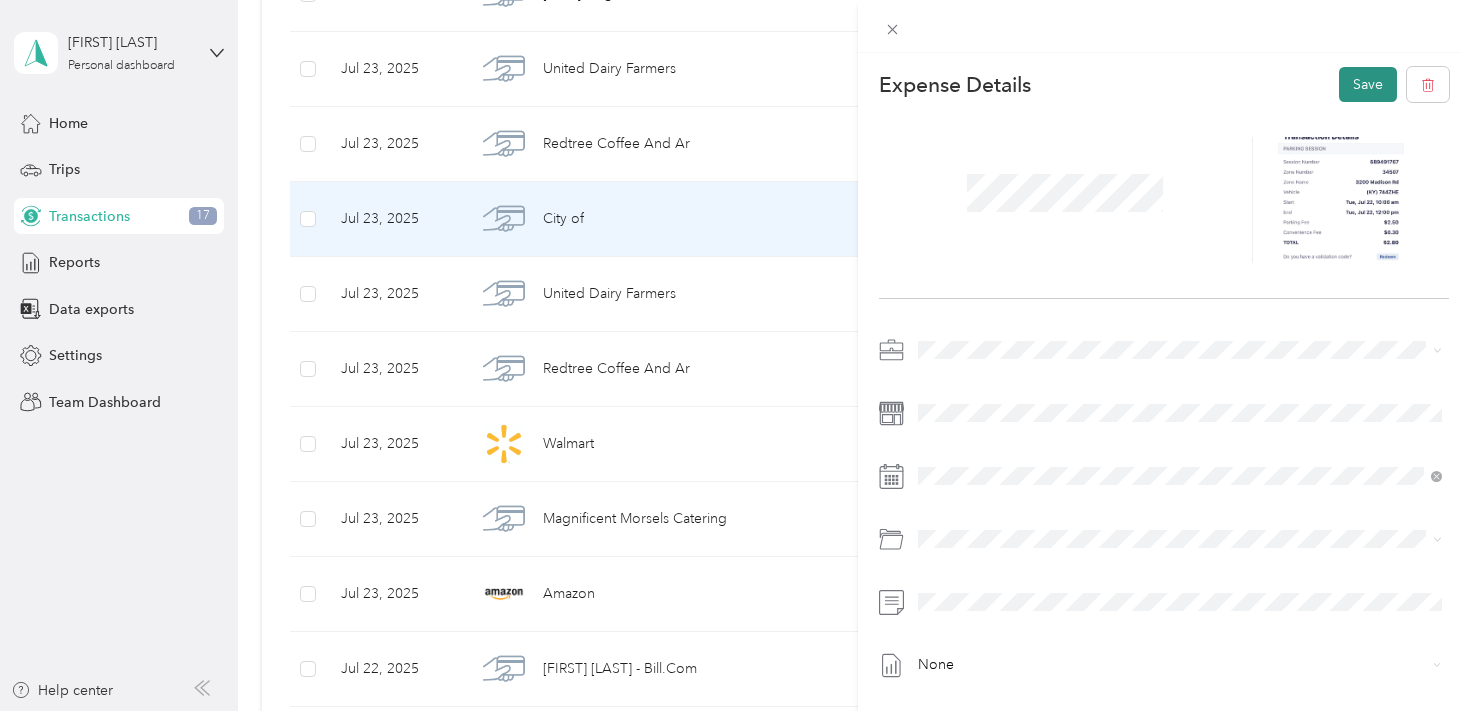 click on "Save" at bounding box center (1368, 84) 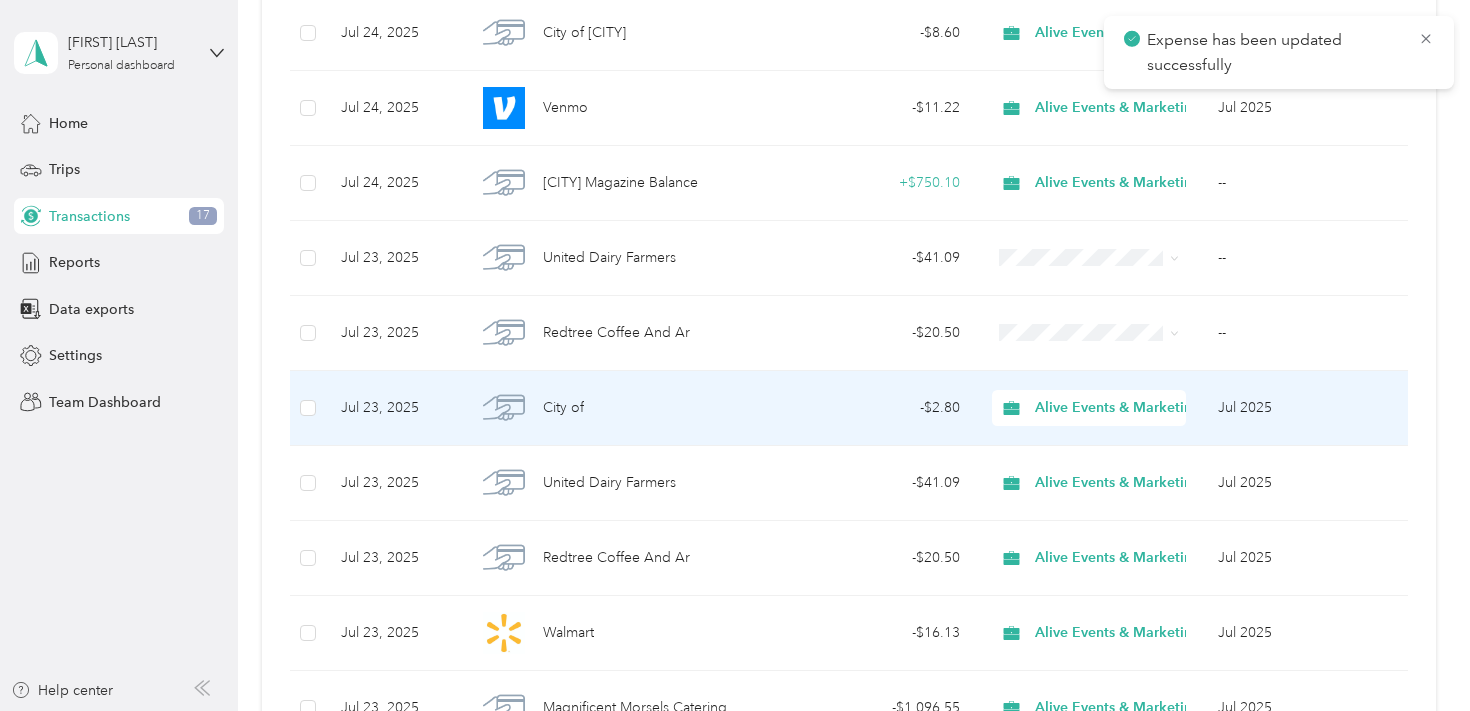 scroll, scrollTop: 2458, scrollLeft: 0, axis: vertical 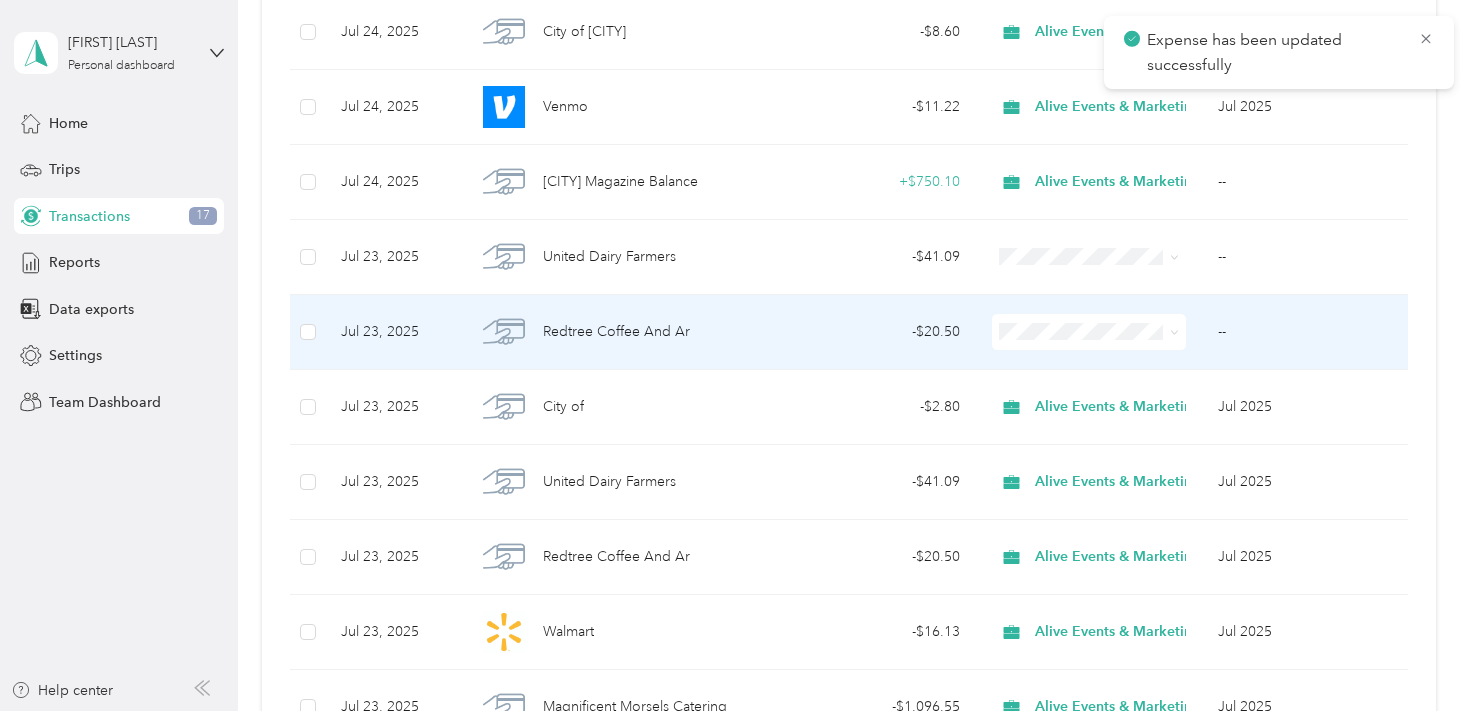 click on "Redtree Coffee And Ar" at bounding box center (621, 332) 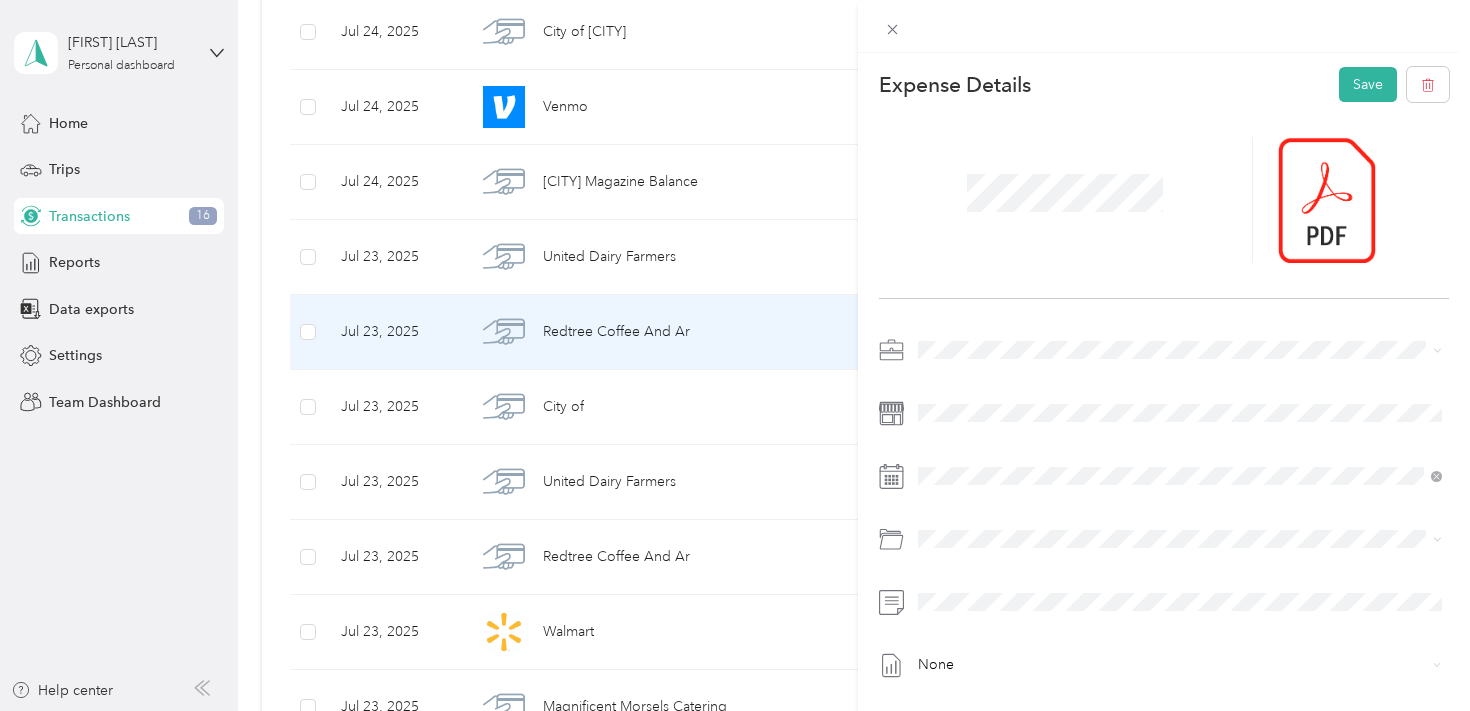 click on "Alive Events & Marketing" at bounding box center (1180, 385) 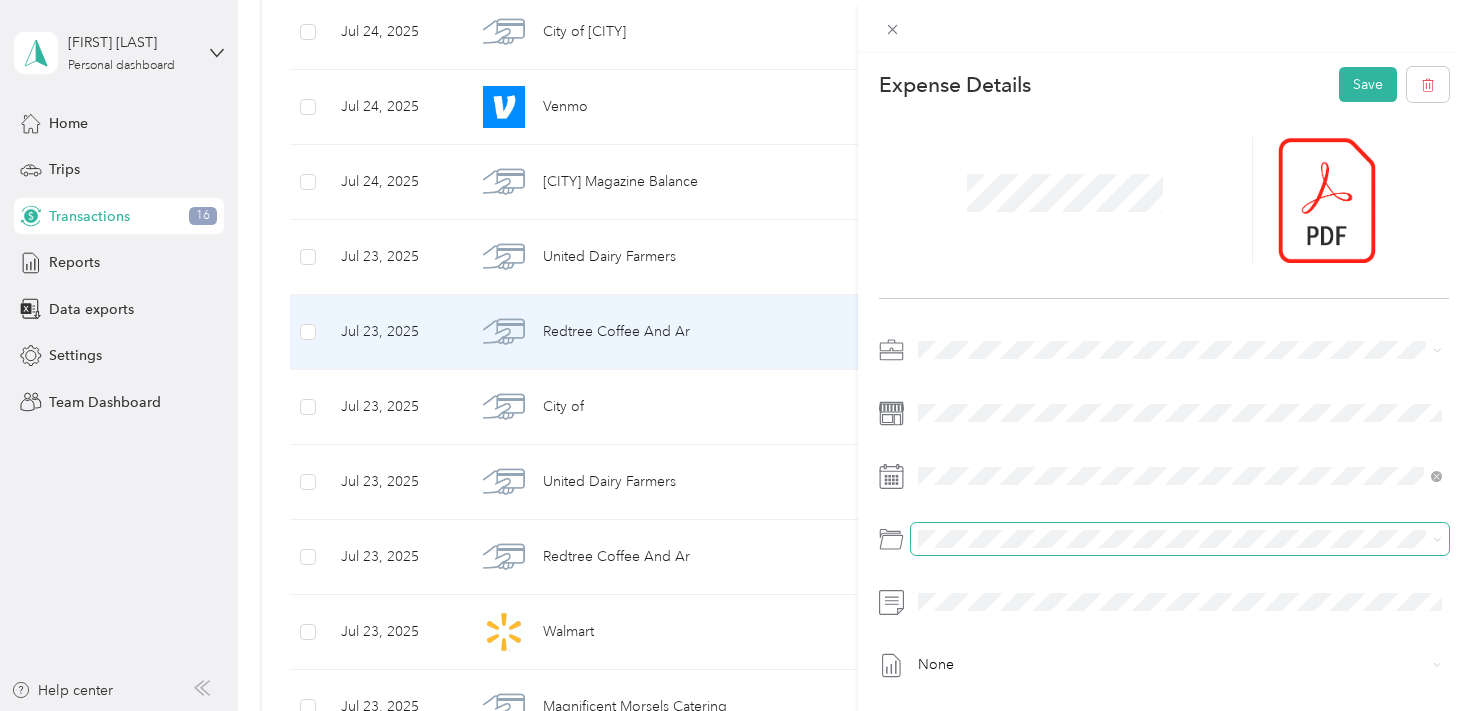 click at bounding box center [1180, 539] 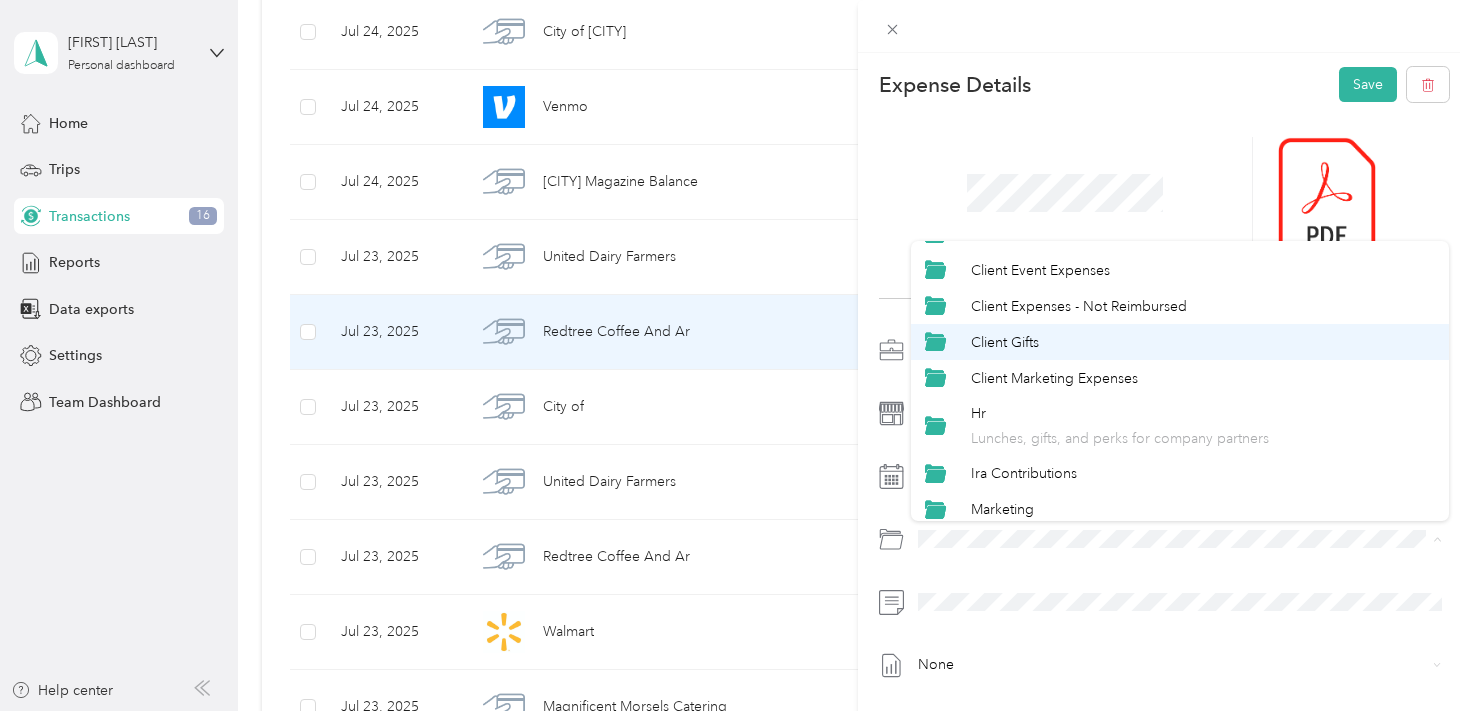scroll, scrollTop: 298, scrollLeft: 0, axis: vertical 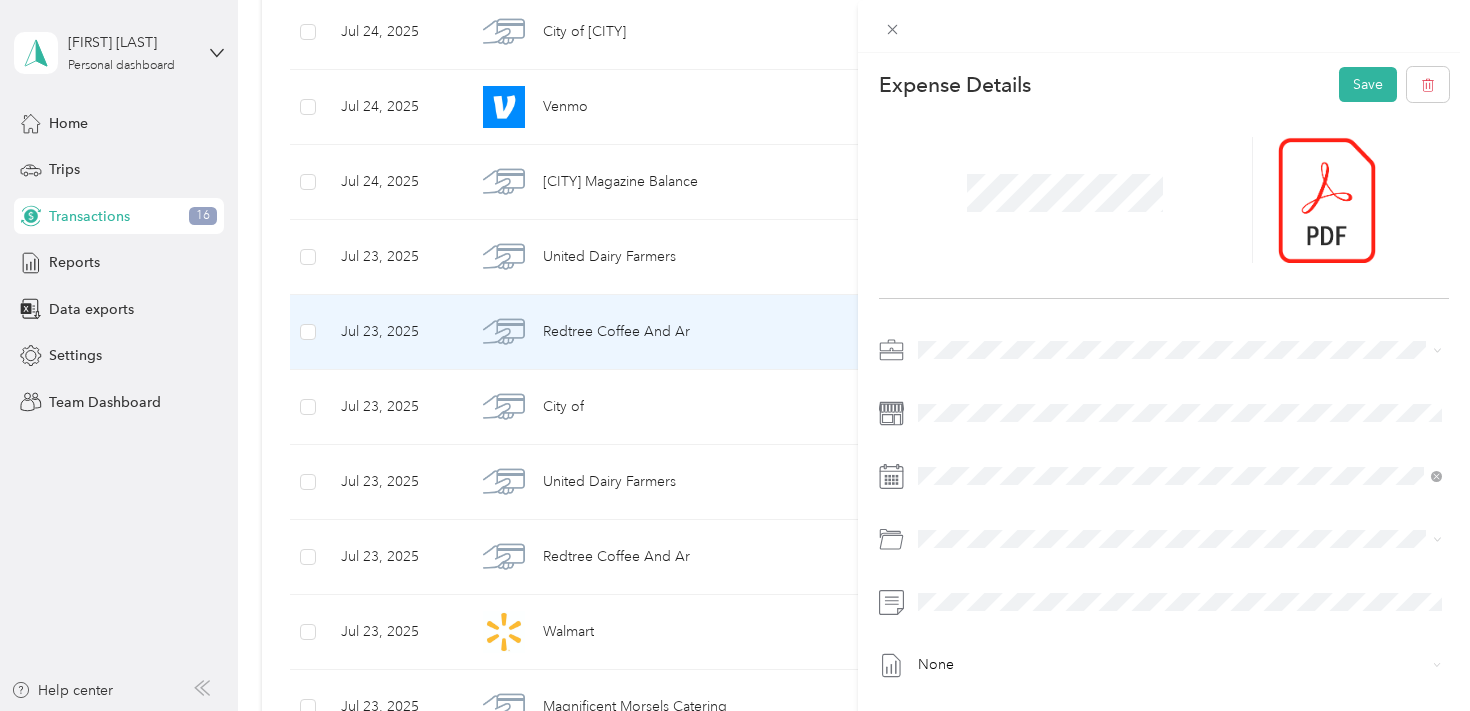 click on "Lunches, gifts, and perks for company partners" at bounding box center [1203, 276] 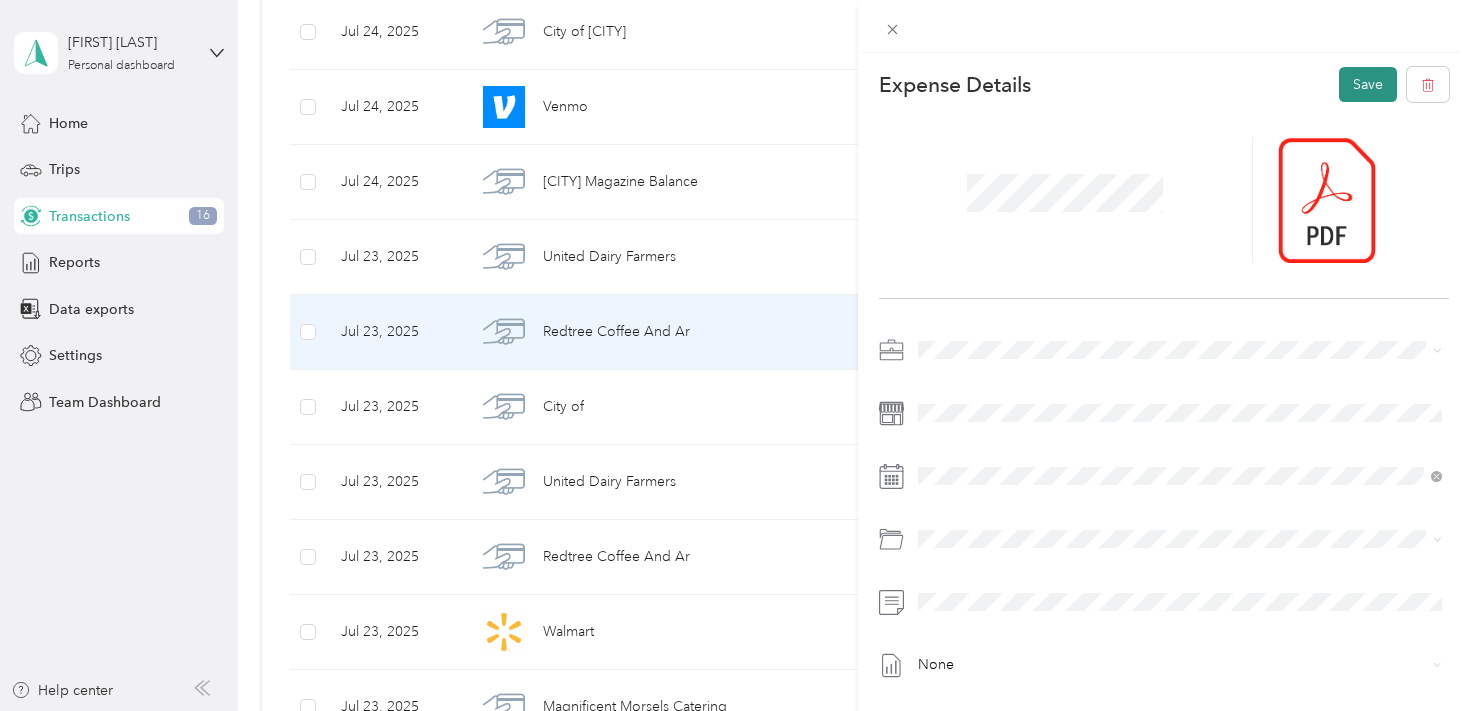 click on "Save" at bounding box center (1368, 84) 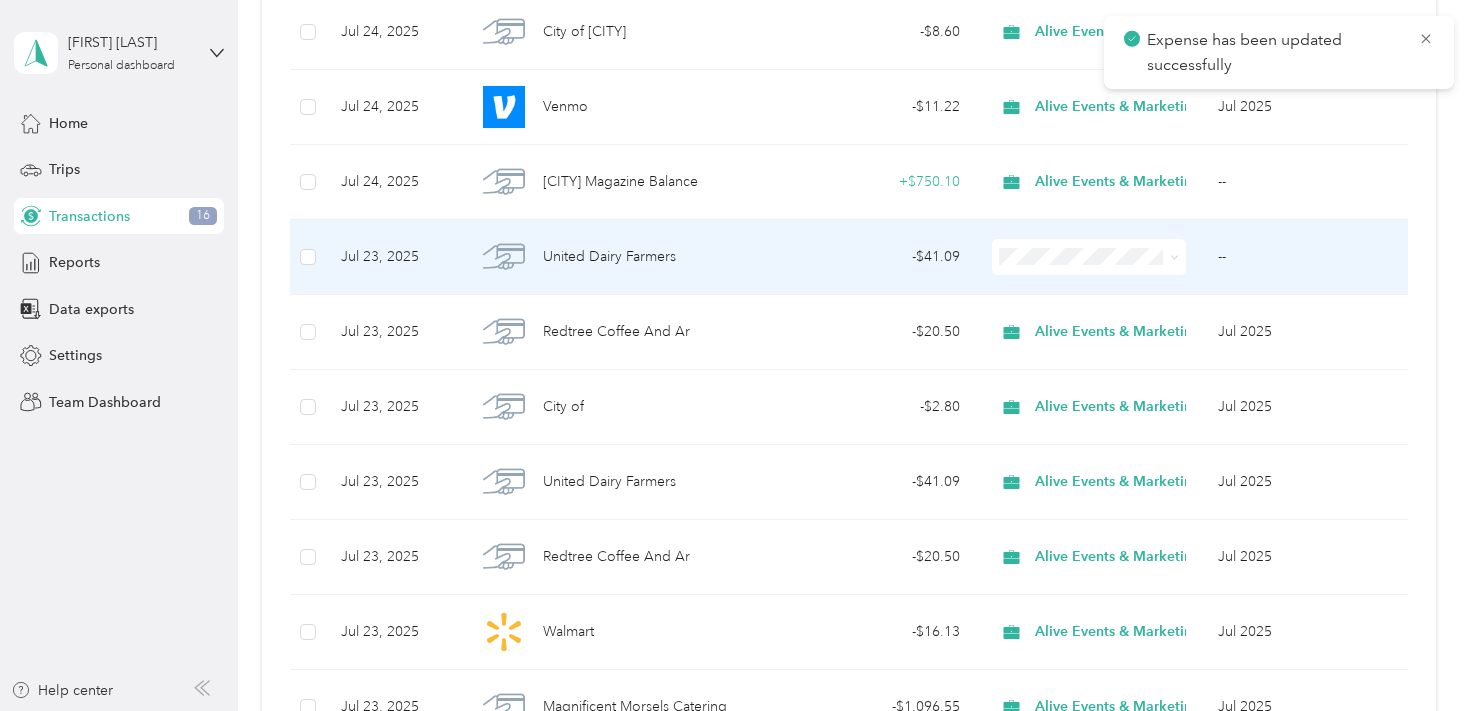 click on "United Dairy Farmers" at bounding box center (621, 257) 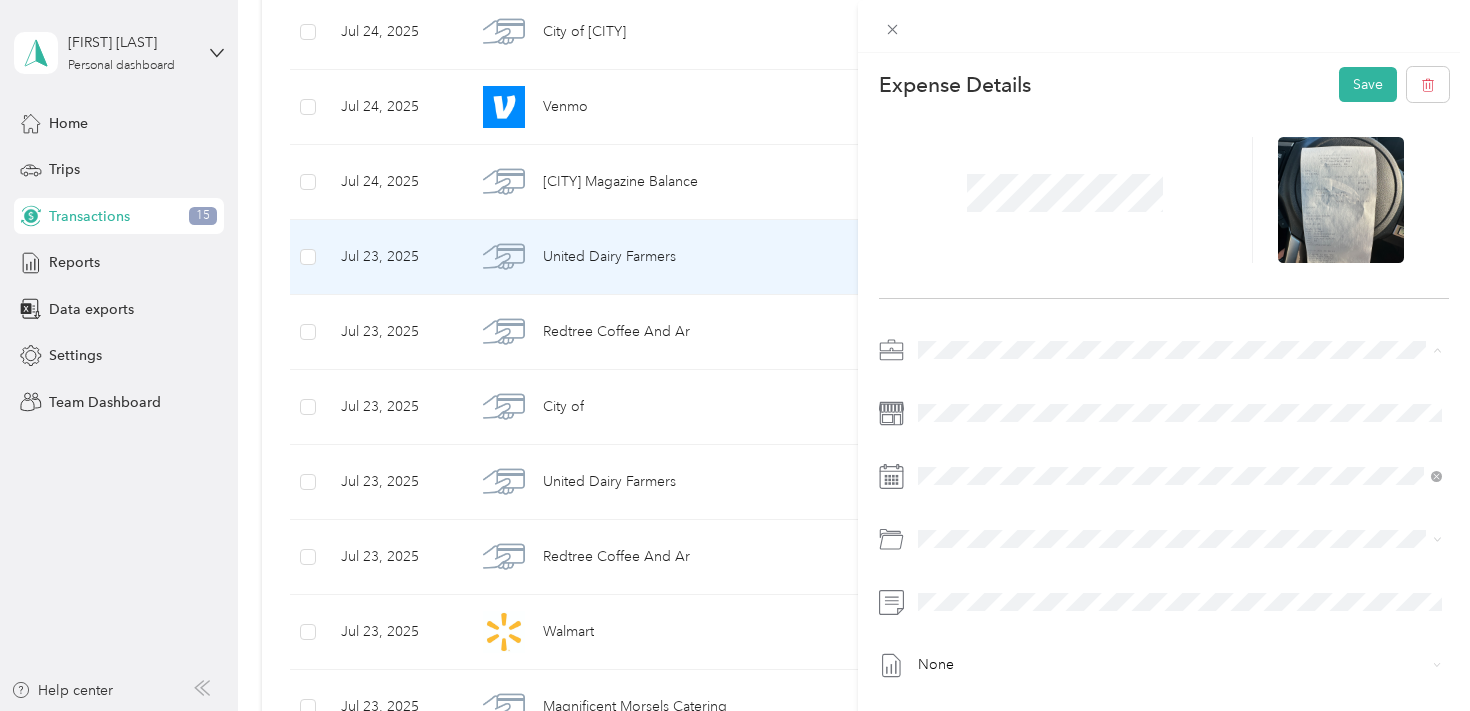 click on "Alive Events & Marketing" at bounding box center [1003, 385] 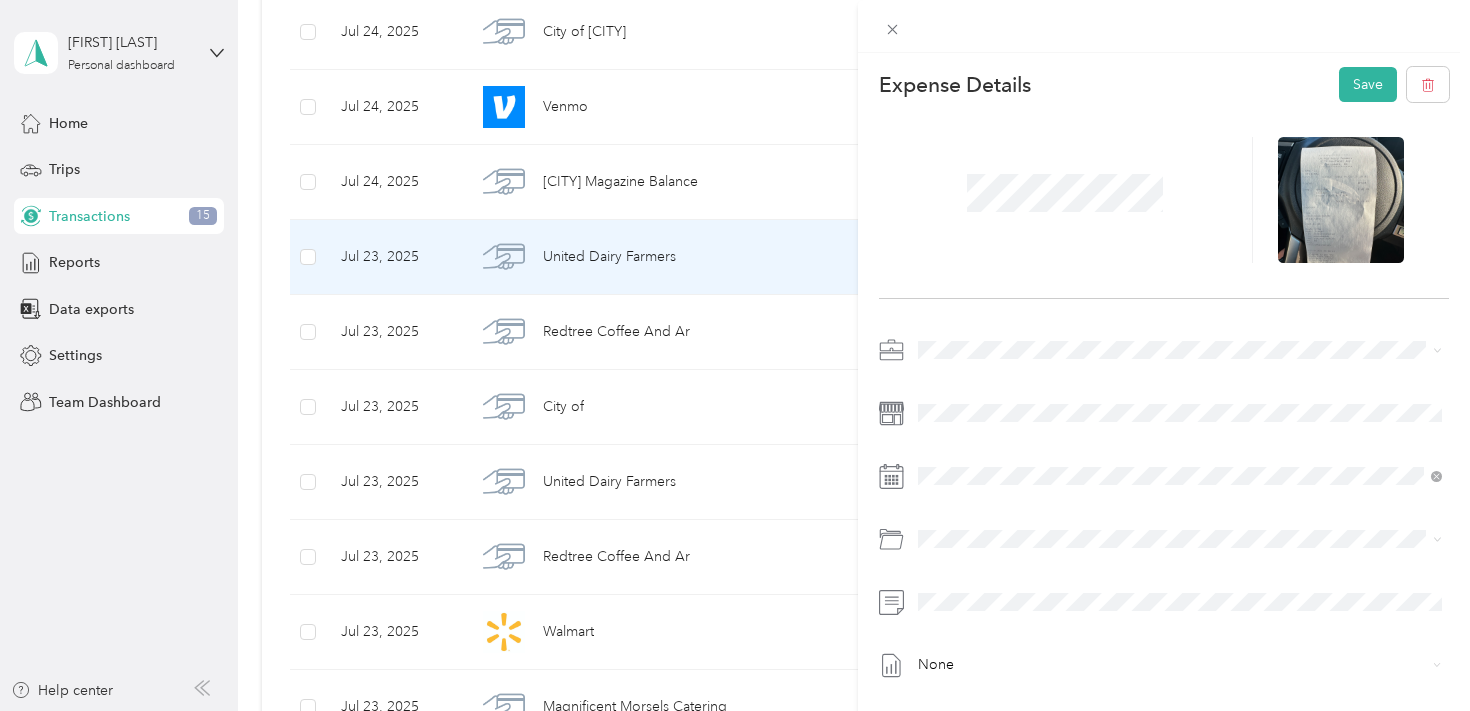 click on "Business Car" at bounding box center [1203, 336] 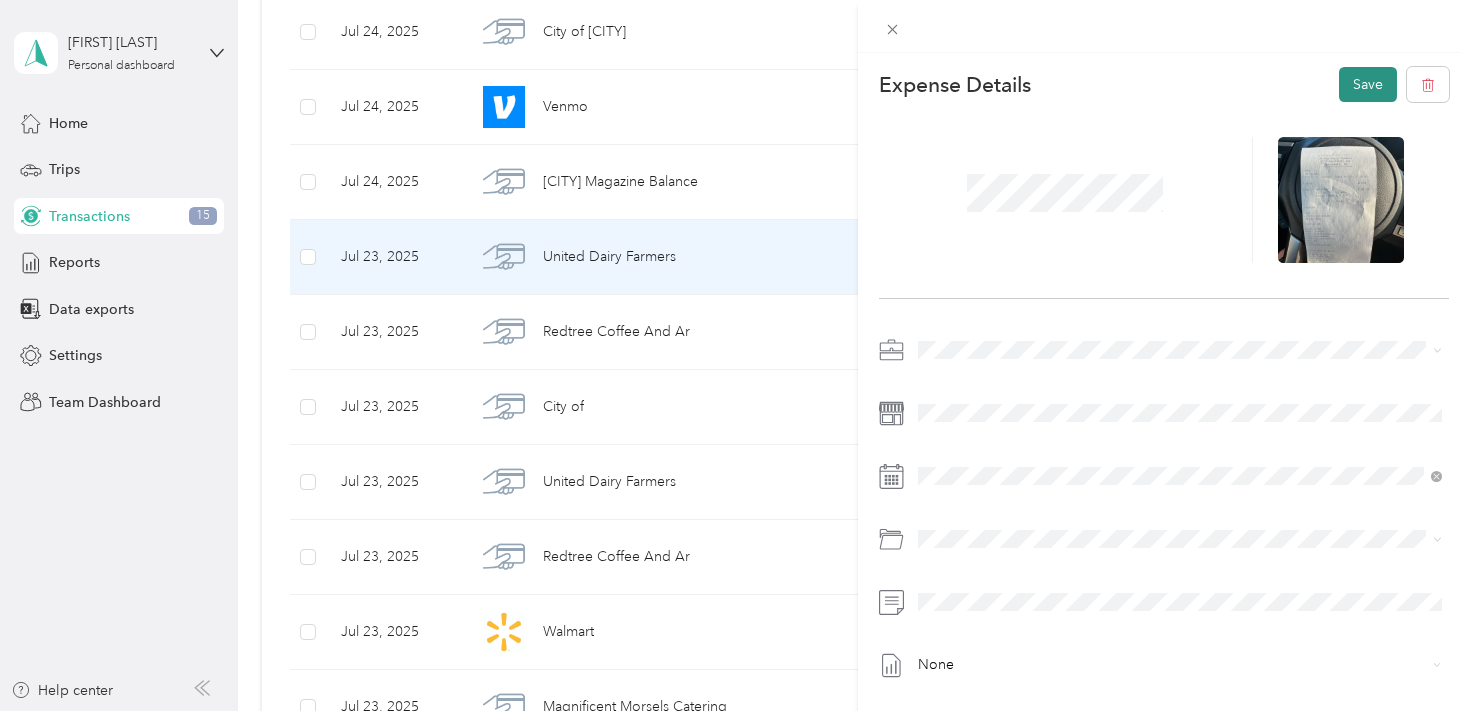 click on "Save" at bounding box center [1368, 84] 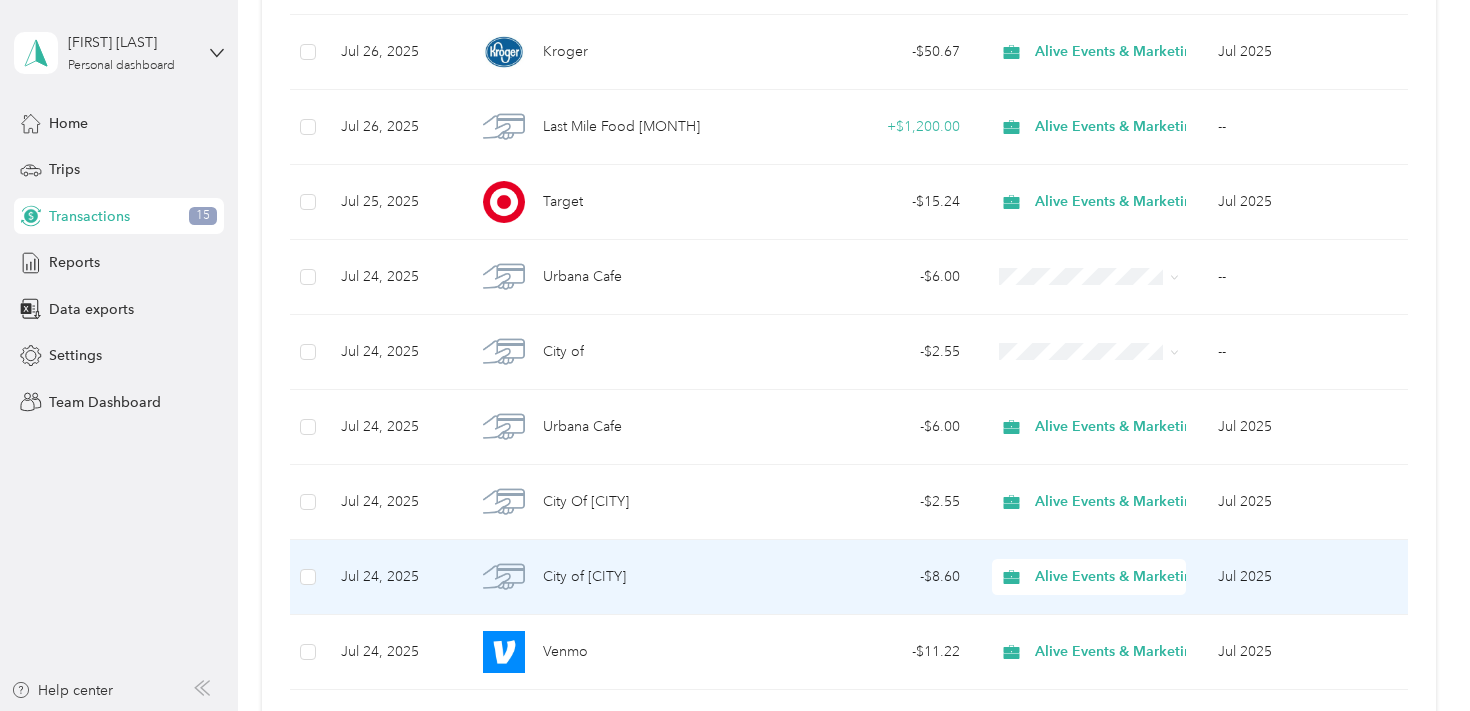 scroll, scrollTop: 1905, scrollLeft: 0, axis: vertical 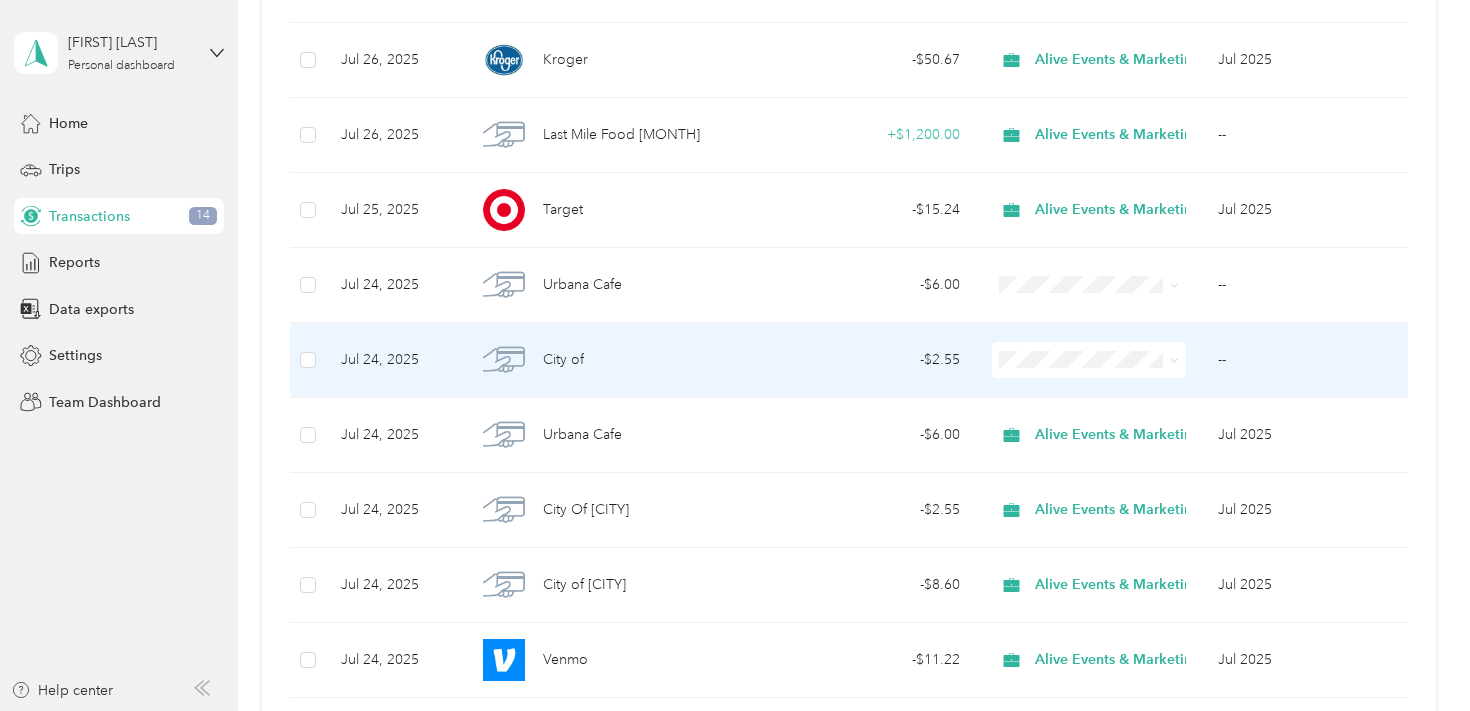 click on "City Of" at bounding box center (621, 360) 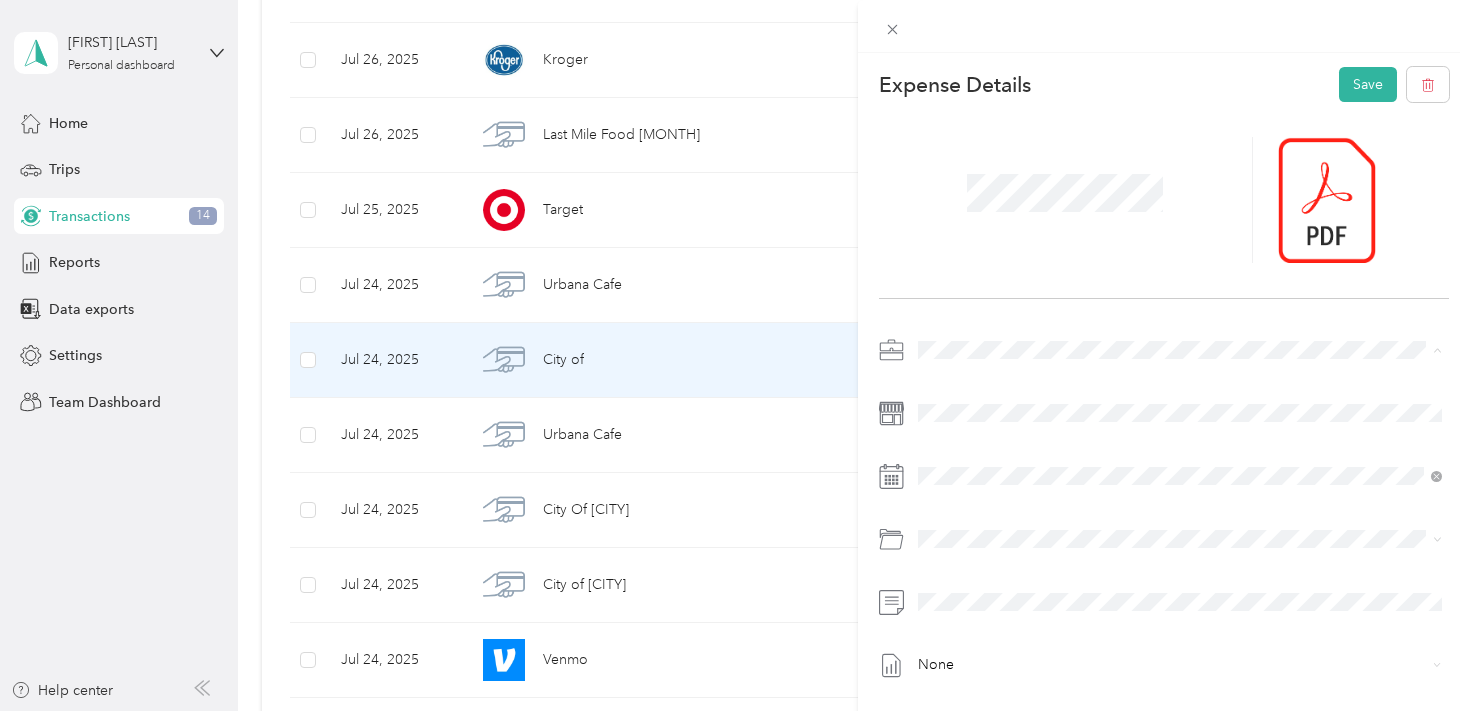 click on "Alive Events & Marketing" at bounding box center (1003, 385) 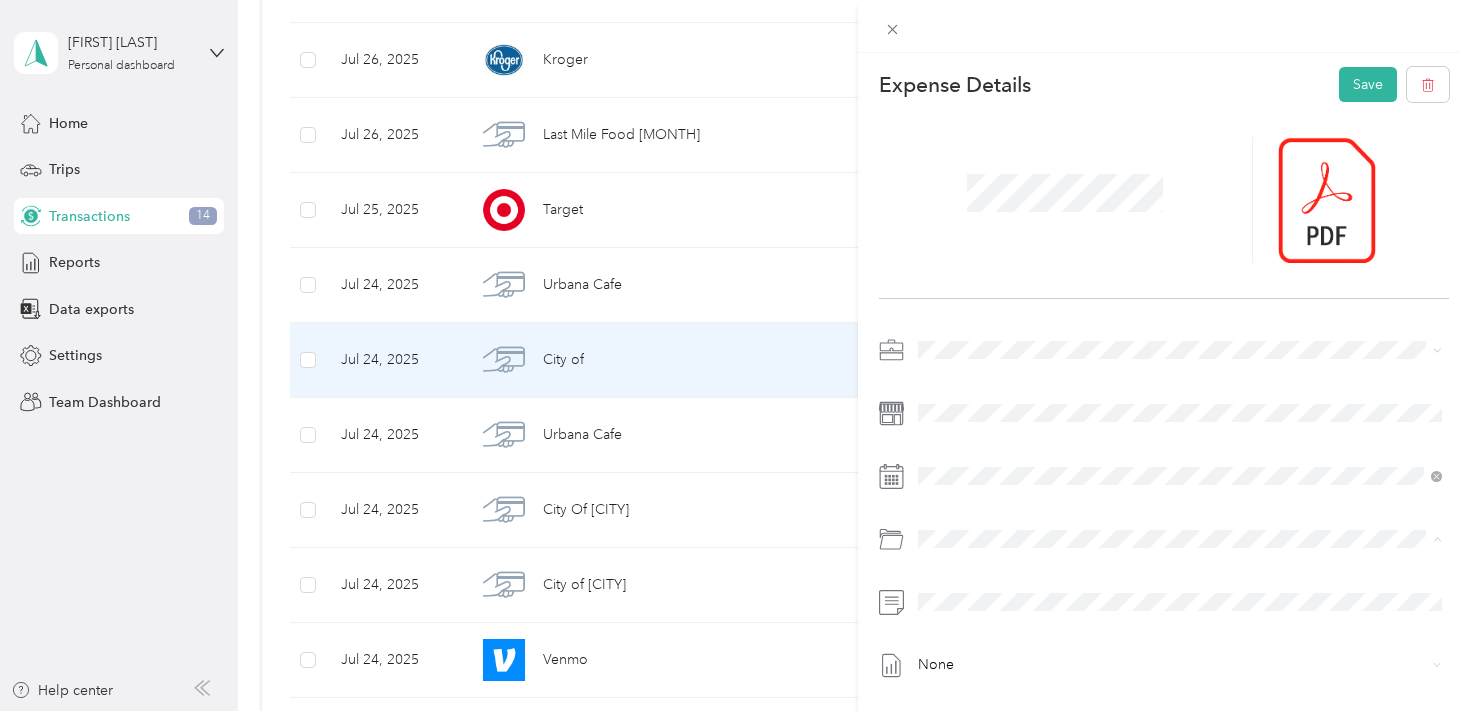 click on "Admin / Other" at bounding box center (1203, 301) 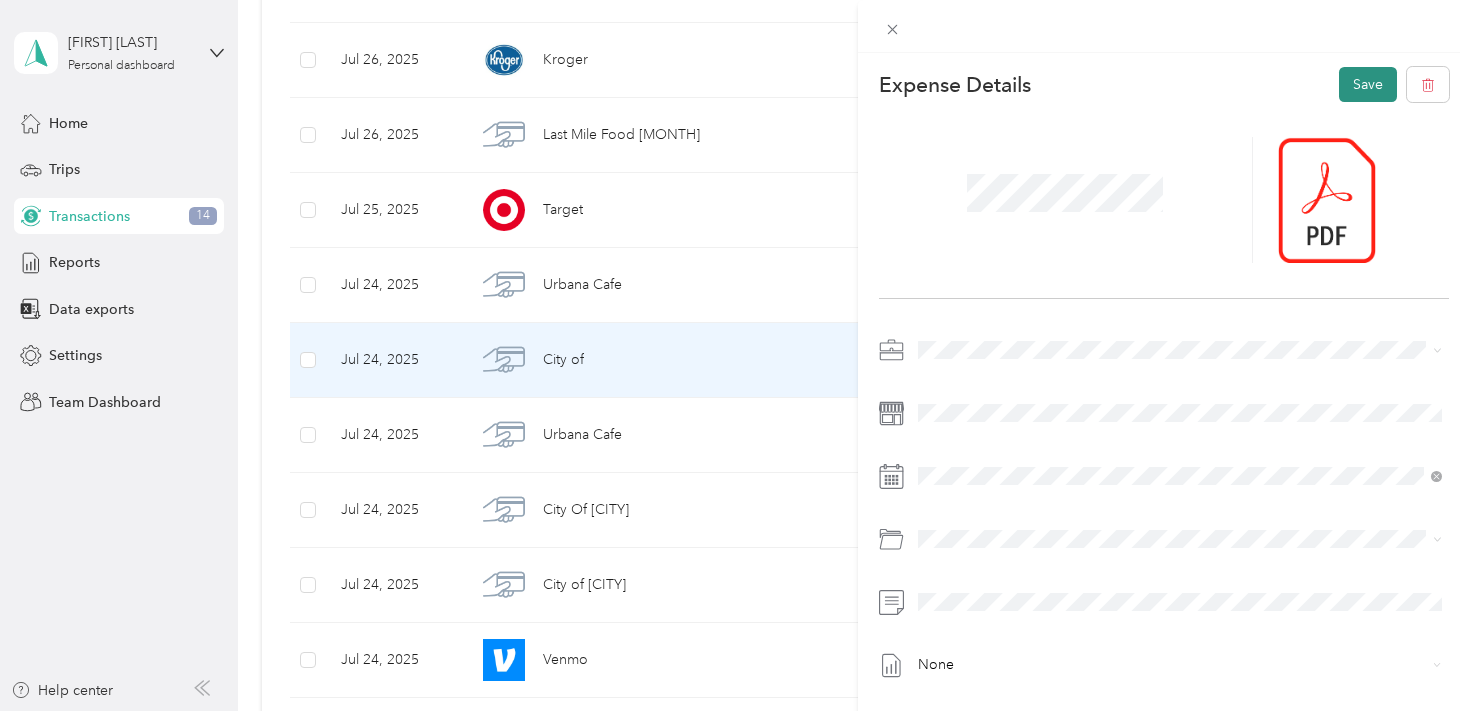 click on "Save" at bounding box center (1368, 84) 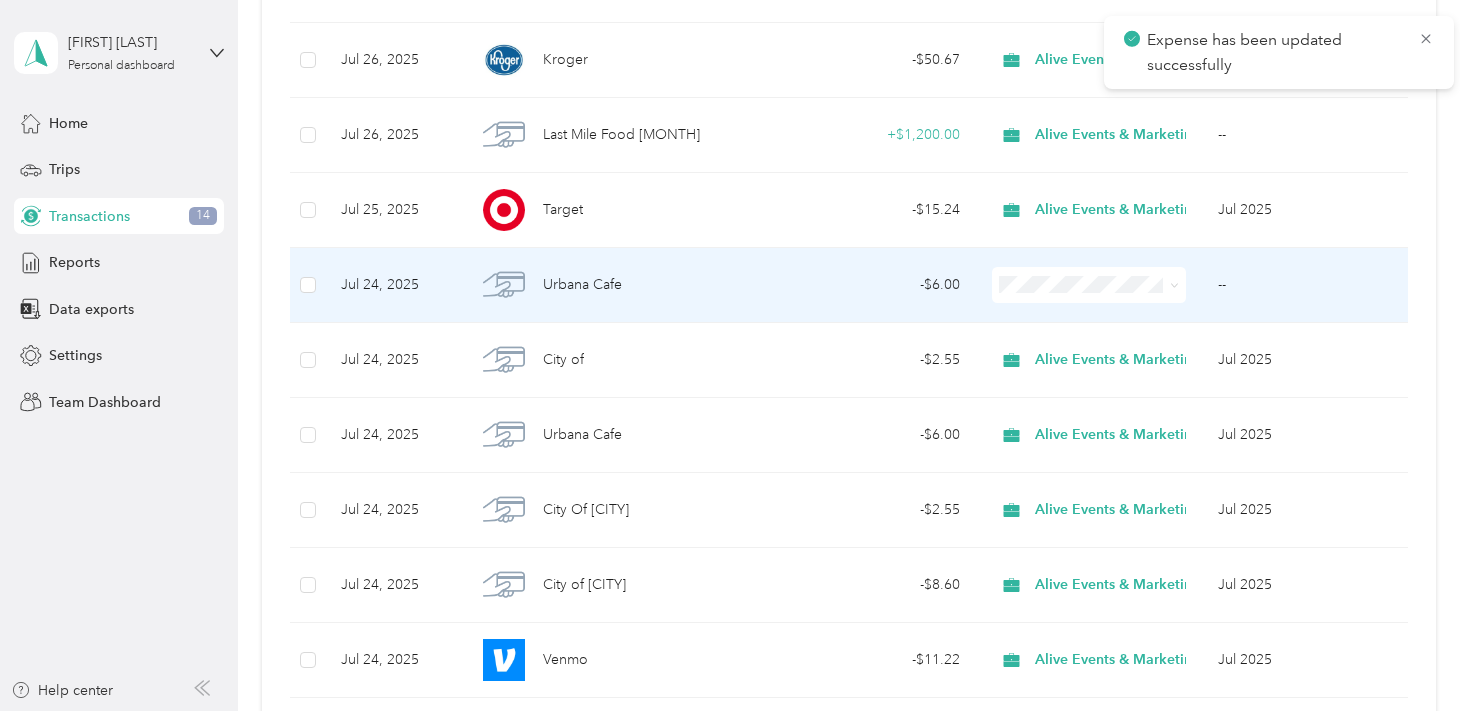 click on "Urbana Cafe" at bounding box center (621, 285) 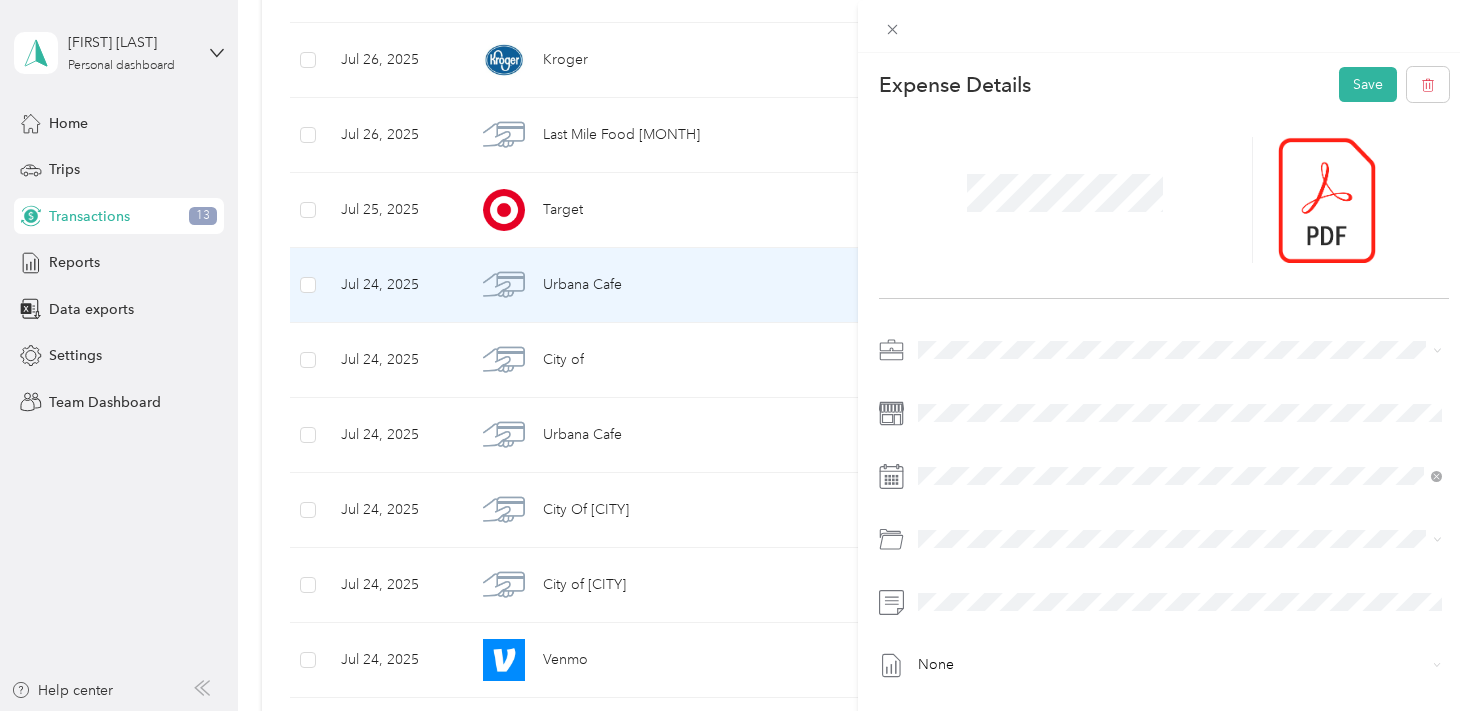 click on "Alive Events & Marketing" at bounding box center (1180, 385) 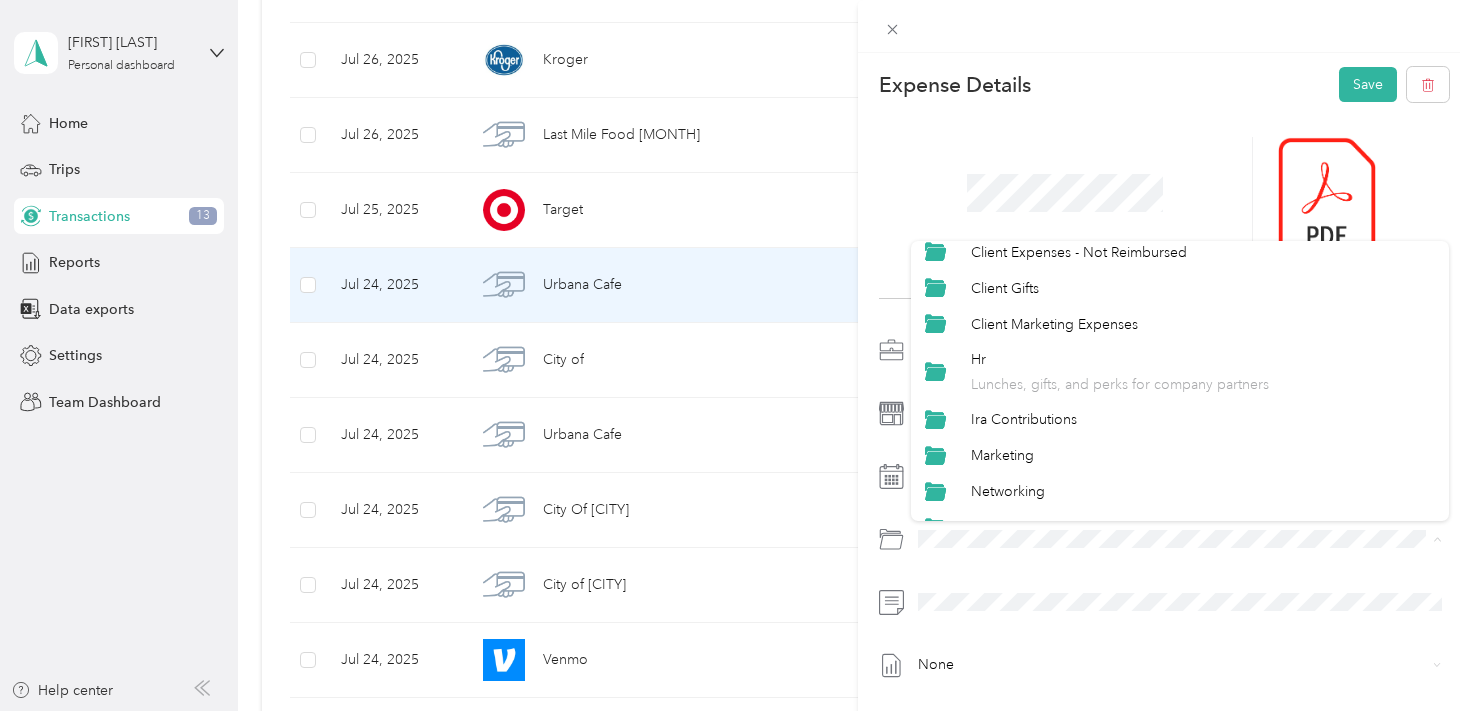 scroll, scrollTop: 204, scrollLeft: 0, axis: vertical 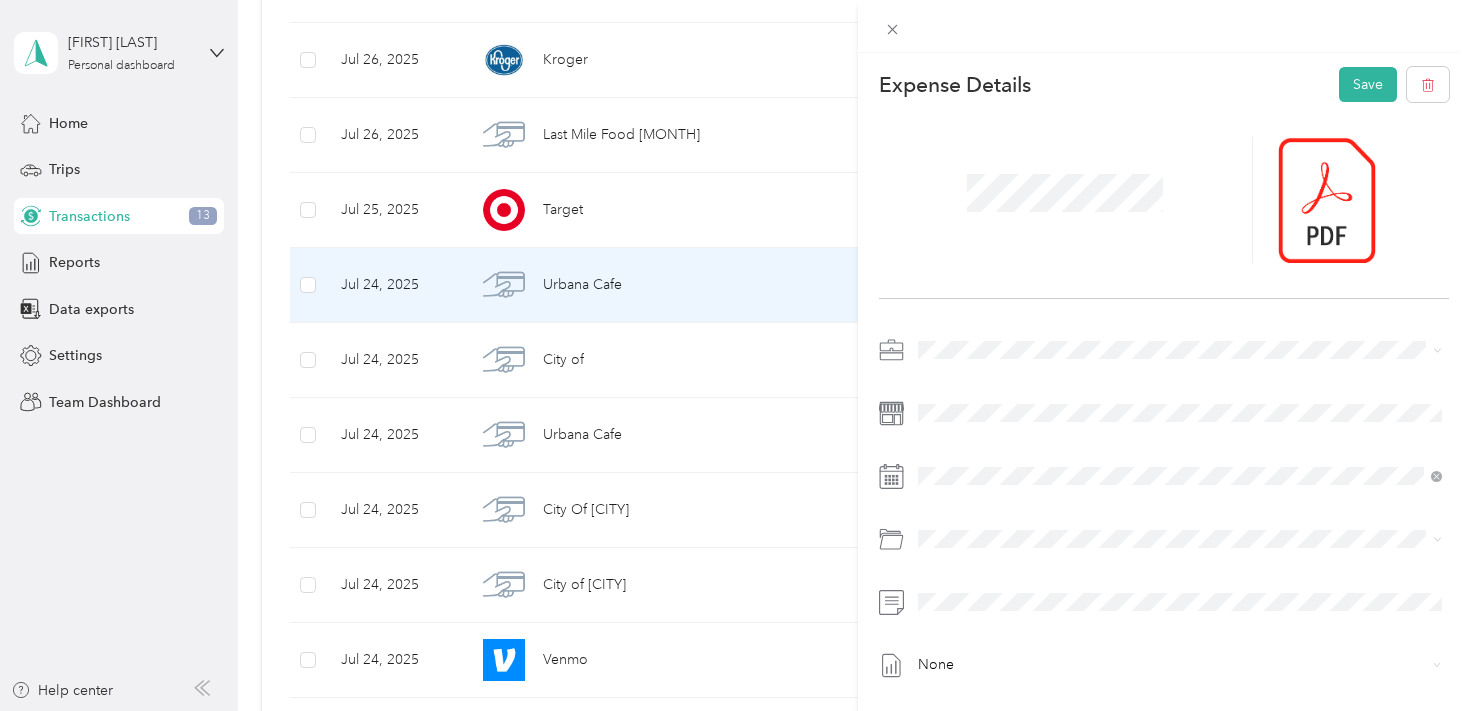 click on "Networking" at bounding box center [1008, 478] 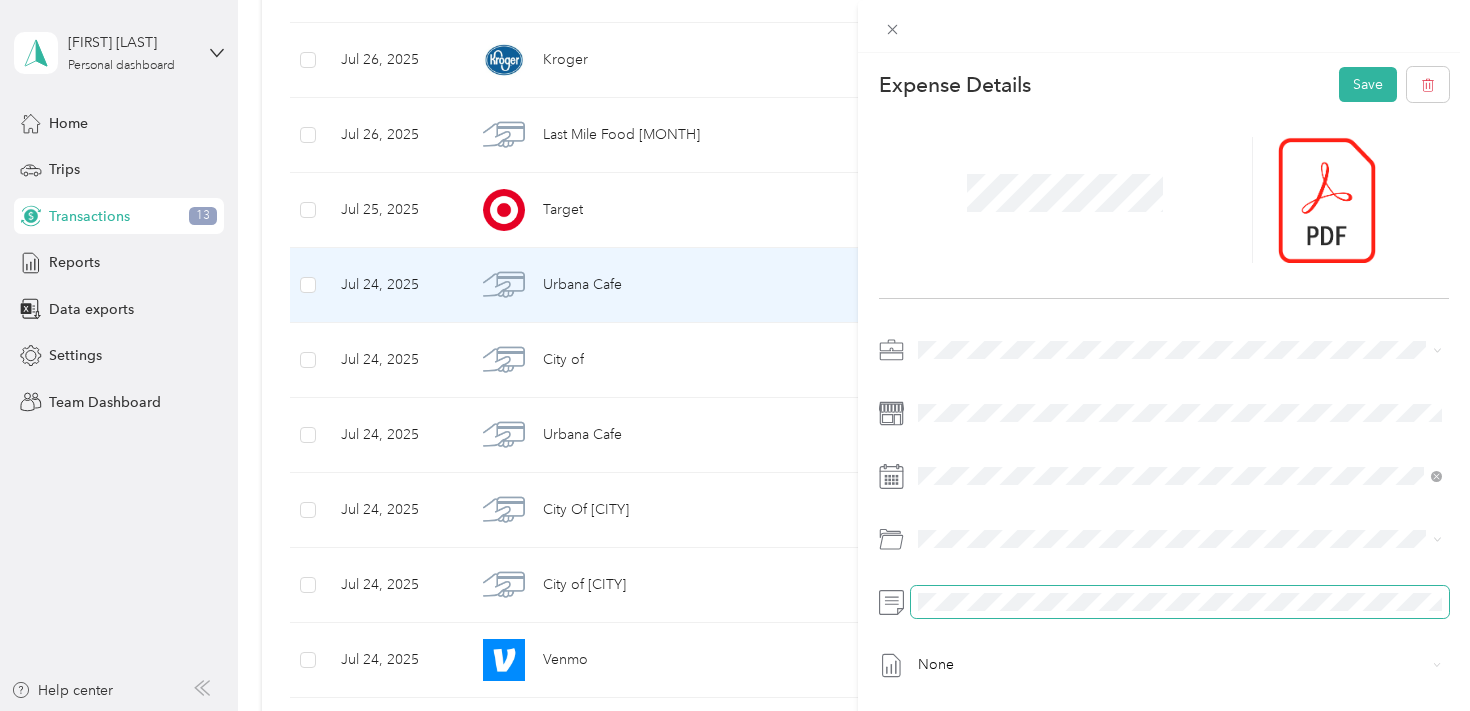 drag, startPoint x: 956, startPoint y: 590, endPoint x: 956, endPoint y: 568, distance: 22 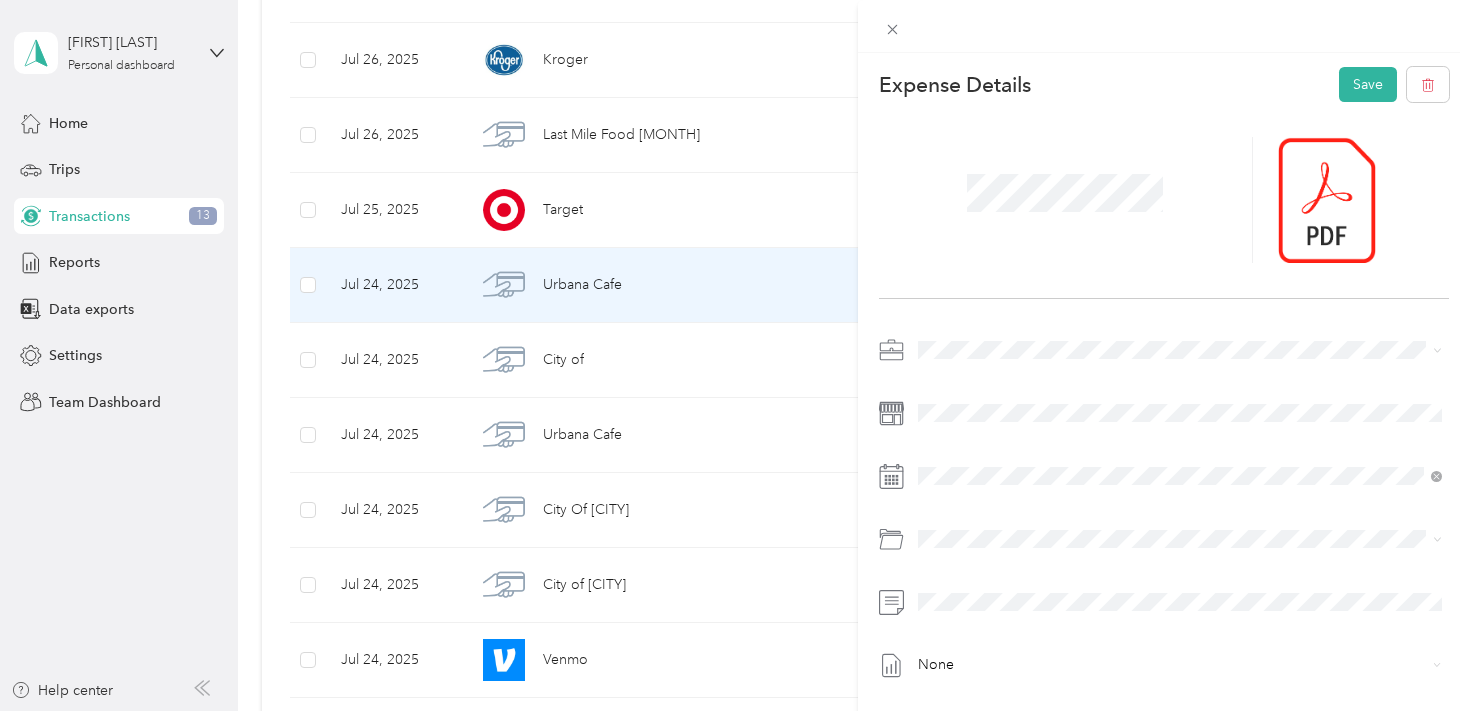 click at bounding box center [1180, 602] 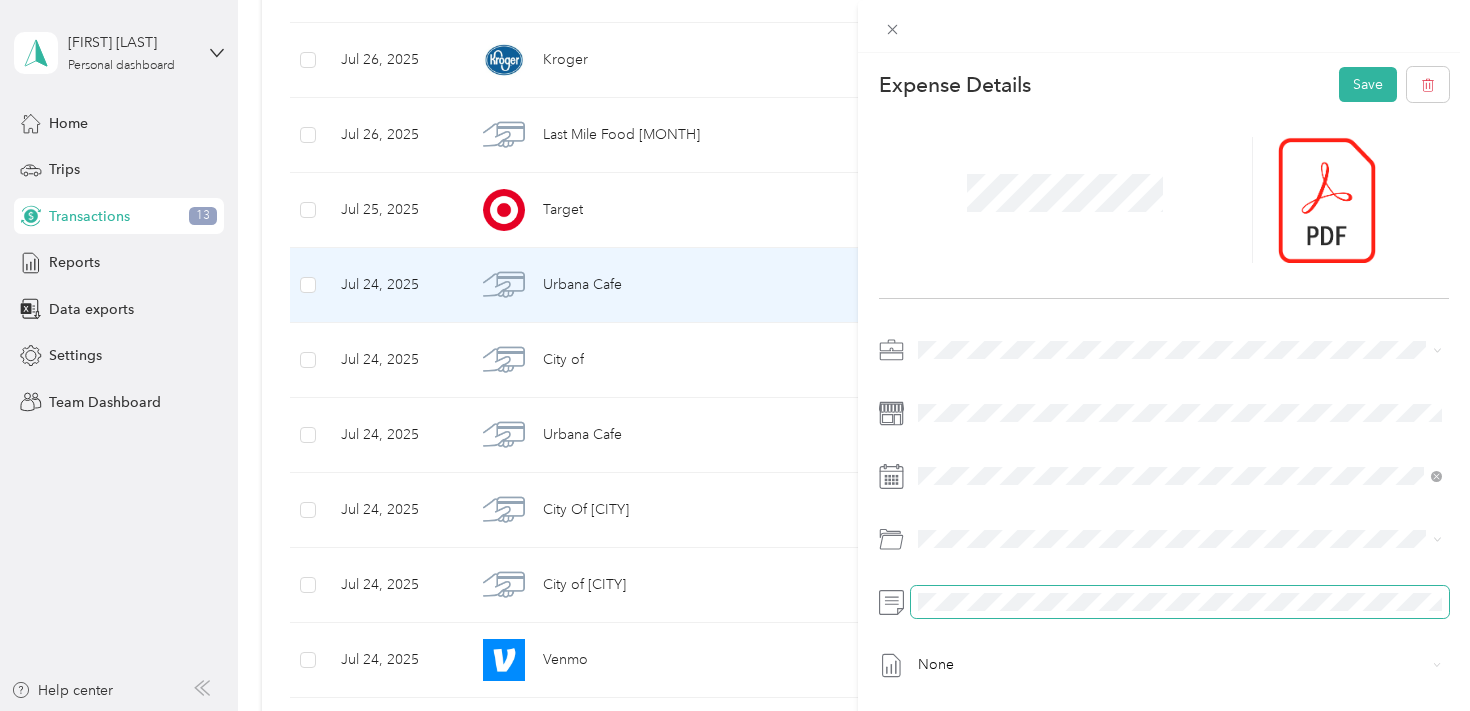 click at bounding box center [1180, 602] 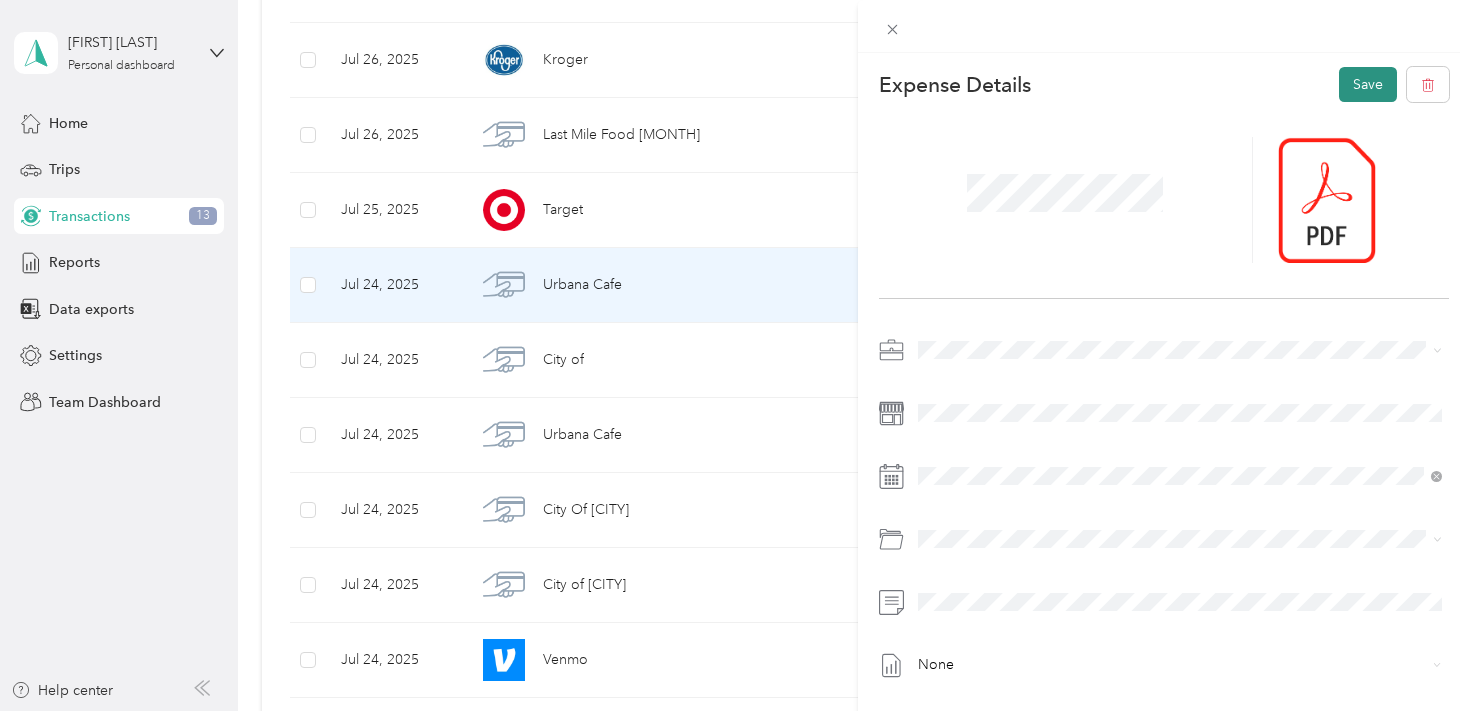 click on "Save" at bounding box center [1368, 84] 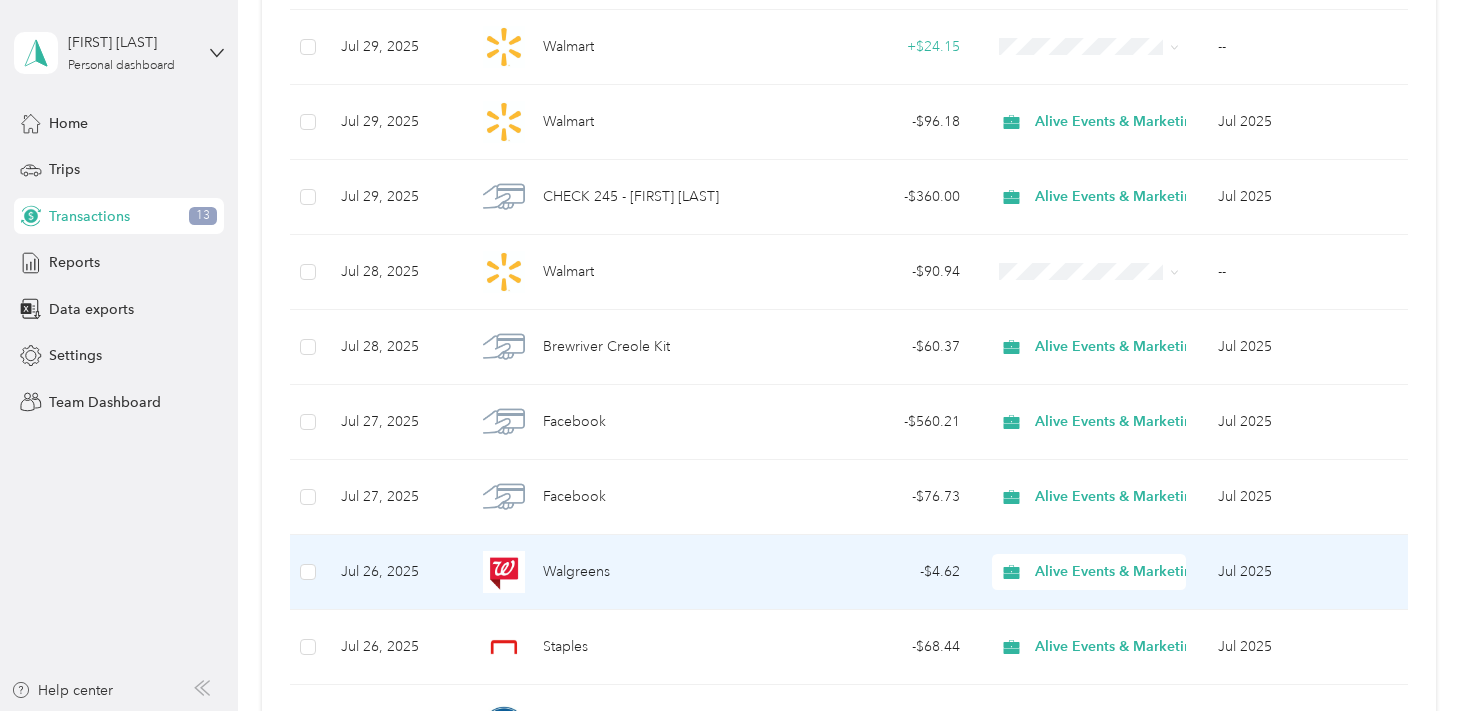 scroll, scrollTop: 1187, scrollLeft: 0, axis: vertical 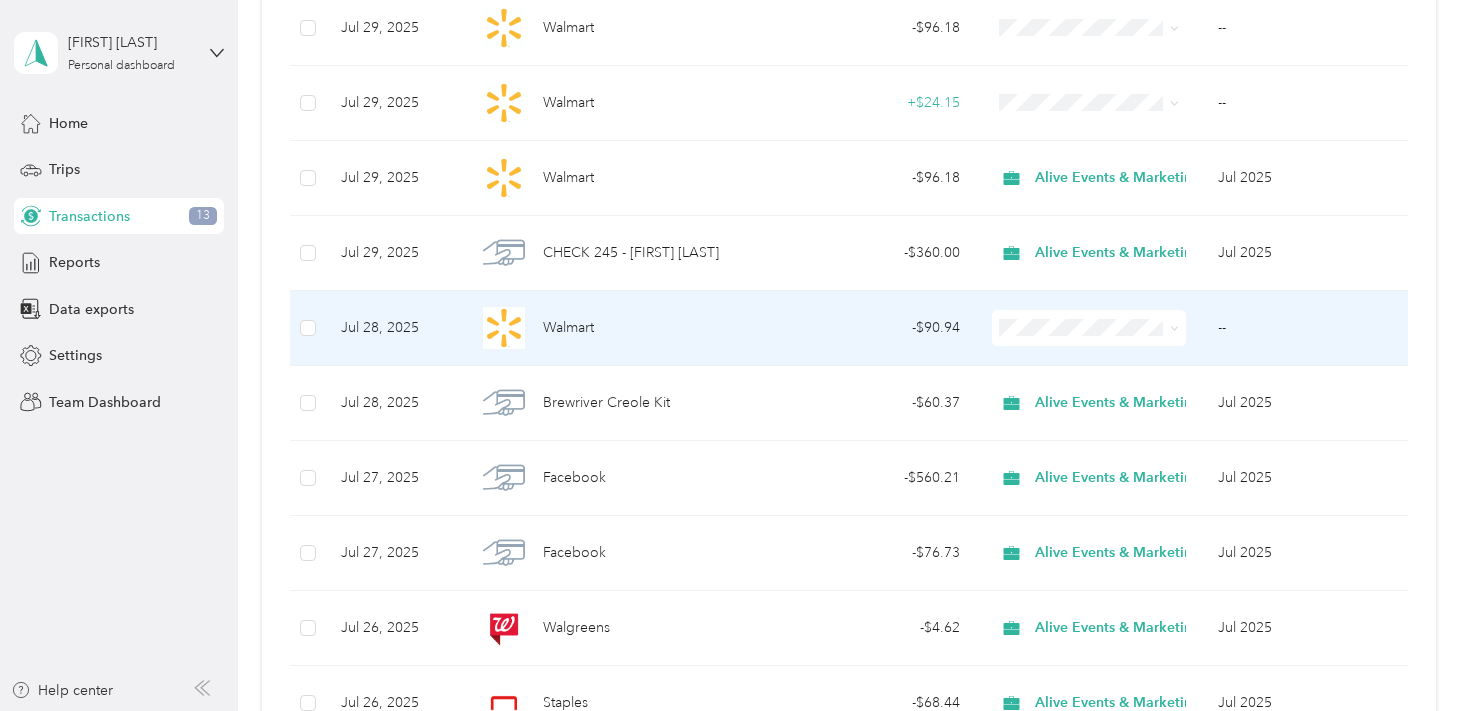 click on "Walmart" at bounding box center [621, 328] 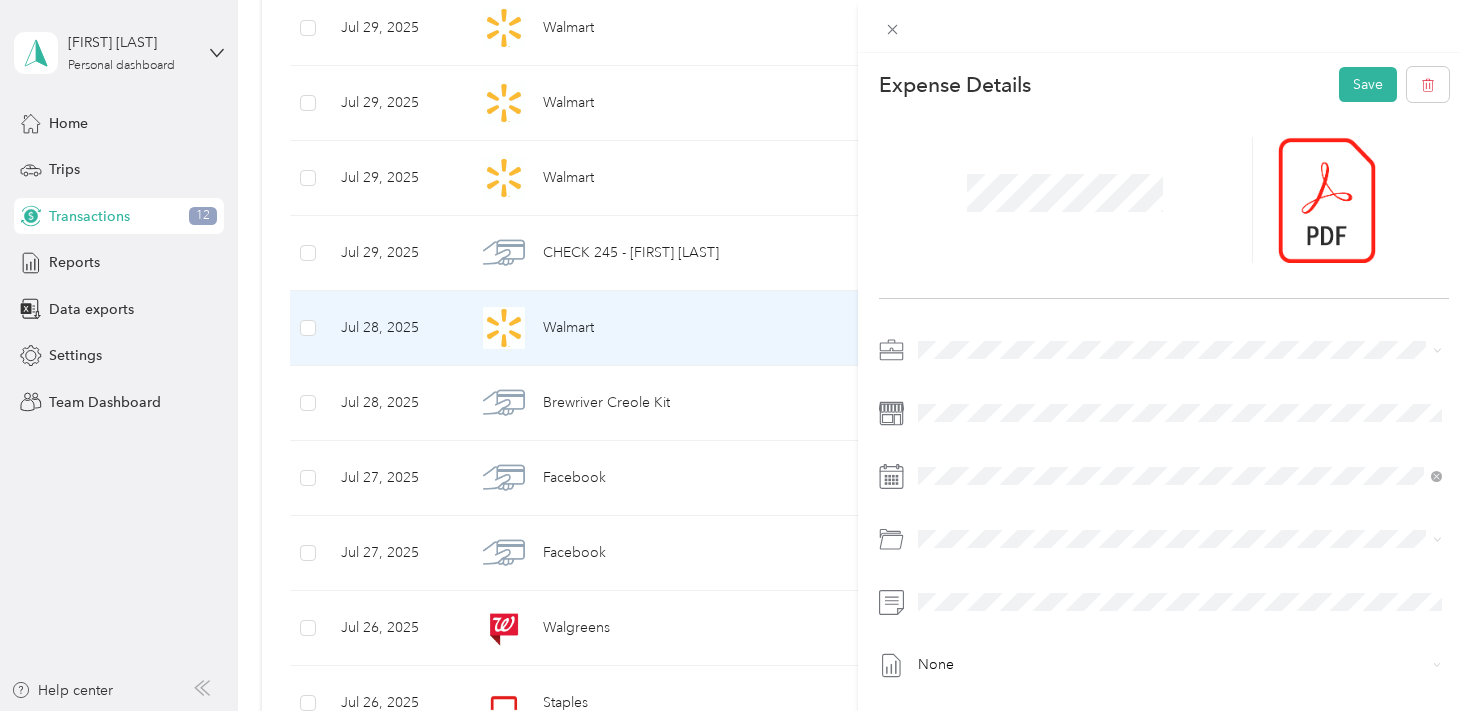 click at bounding box center (1180, 350) 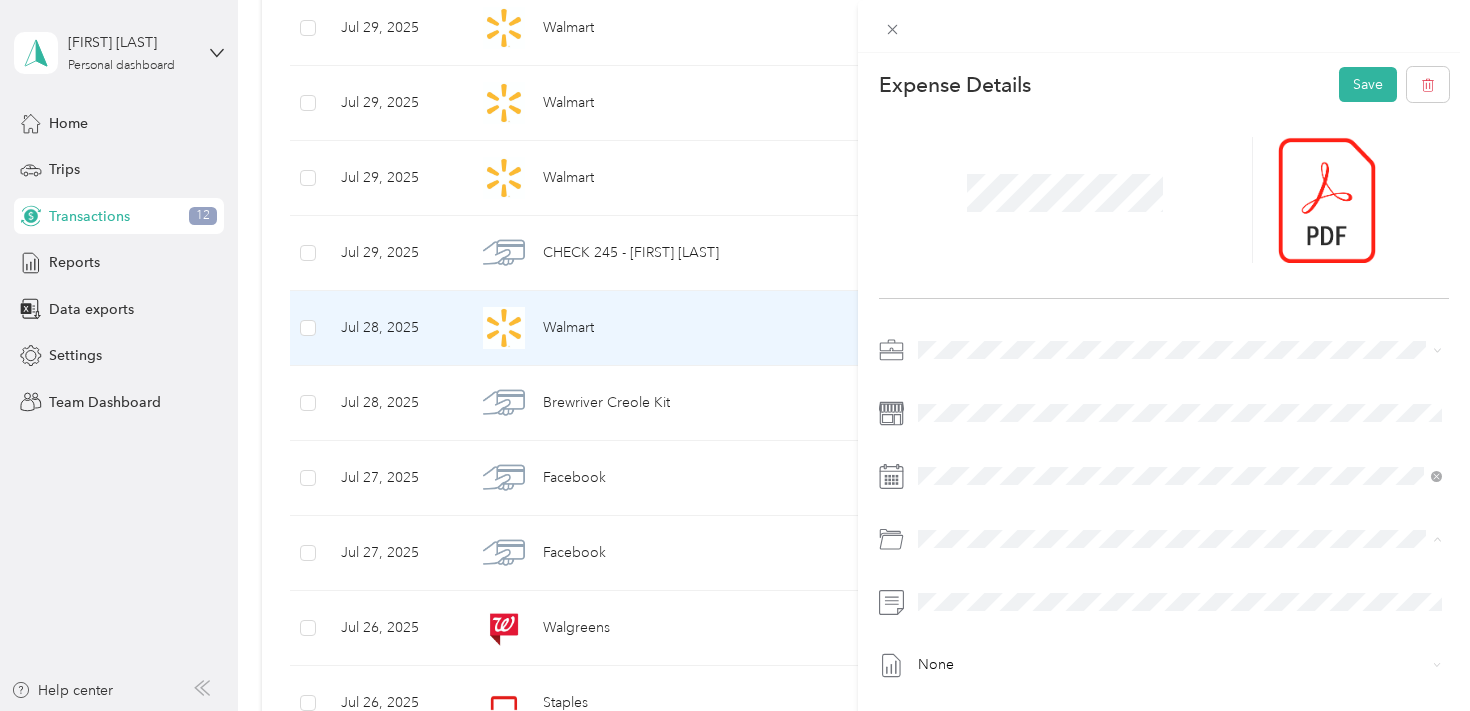 click on "Admin / Other" at bounding box center (1017, 301) 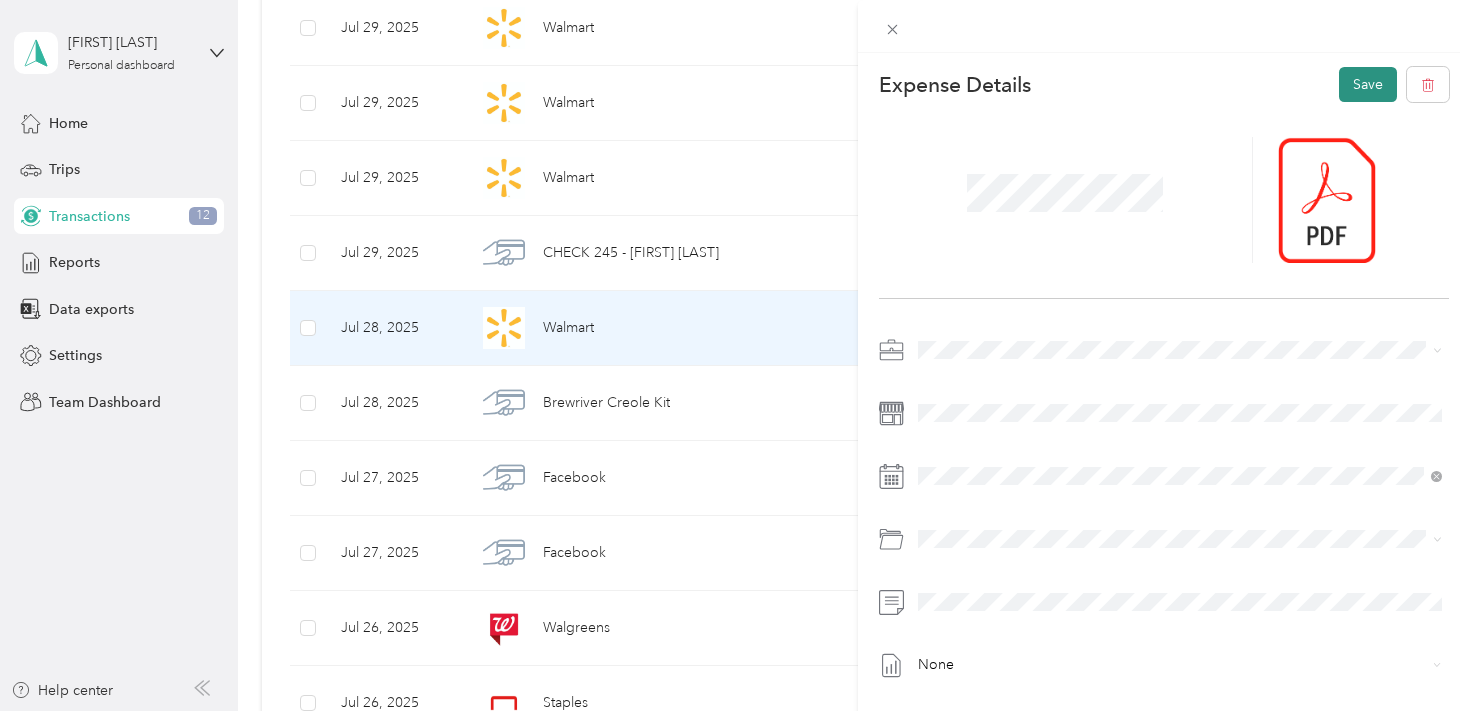 click on "Save" at bounding box center [1368, 84] 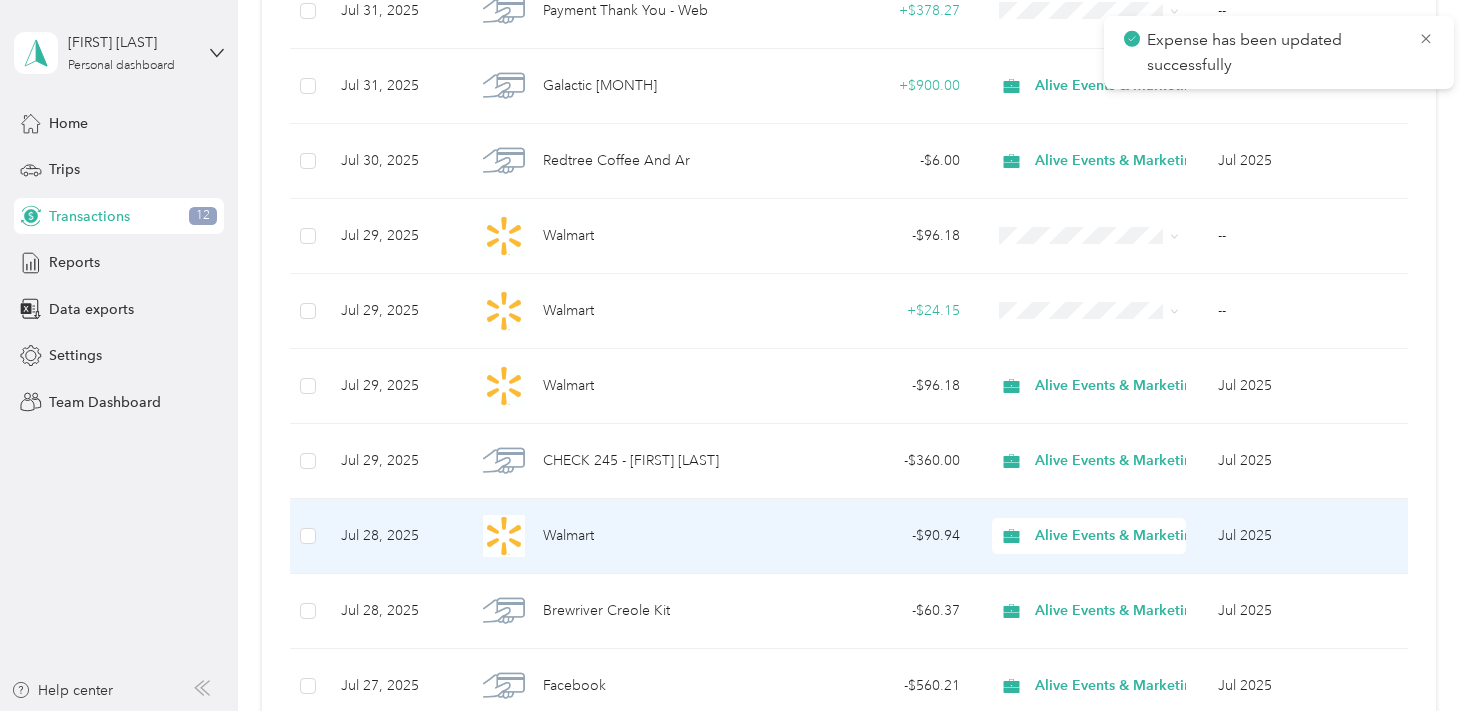 scroll, scrollTop: 972, scrollLeft: 0, axis: vertical 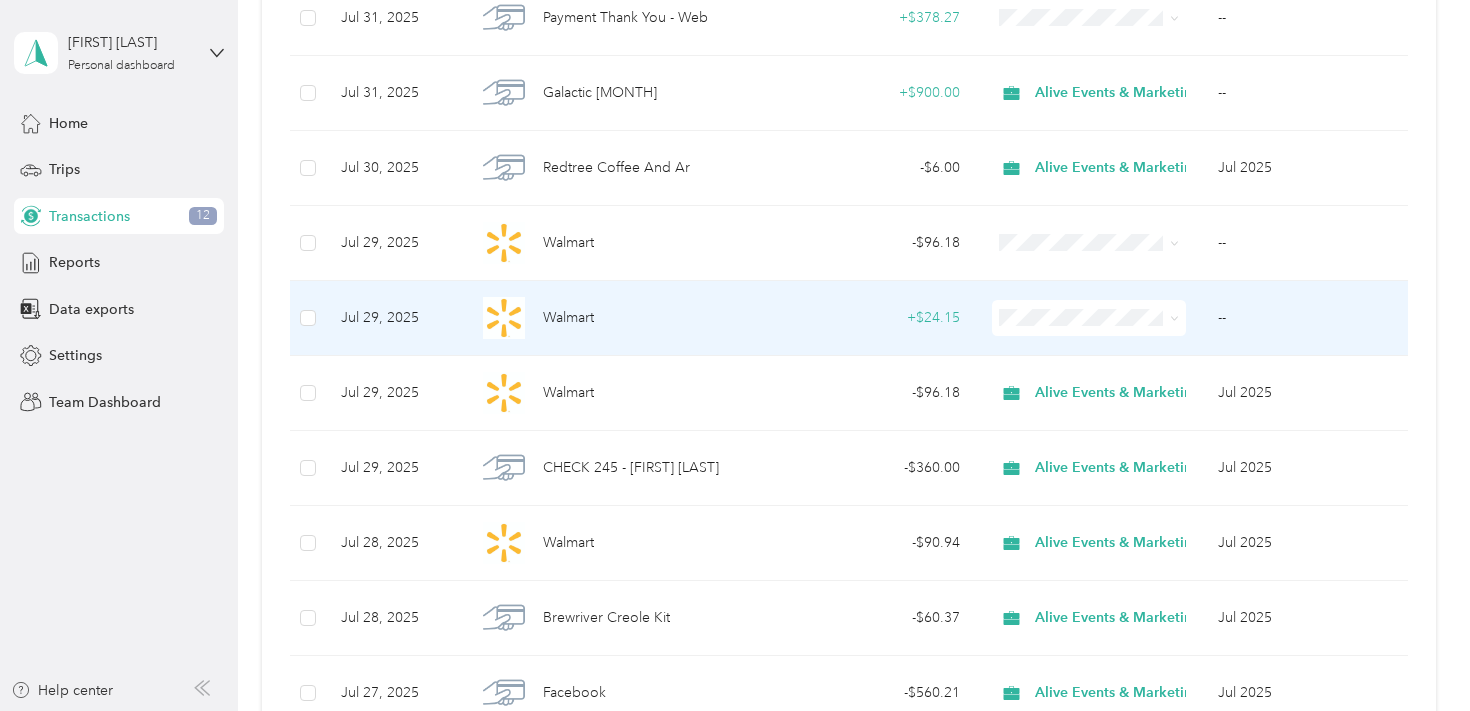 click on "Walmart" at bounding box center [621, 318] 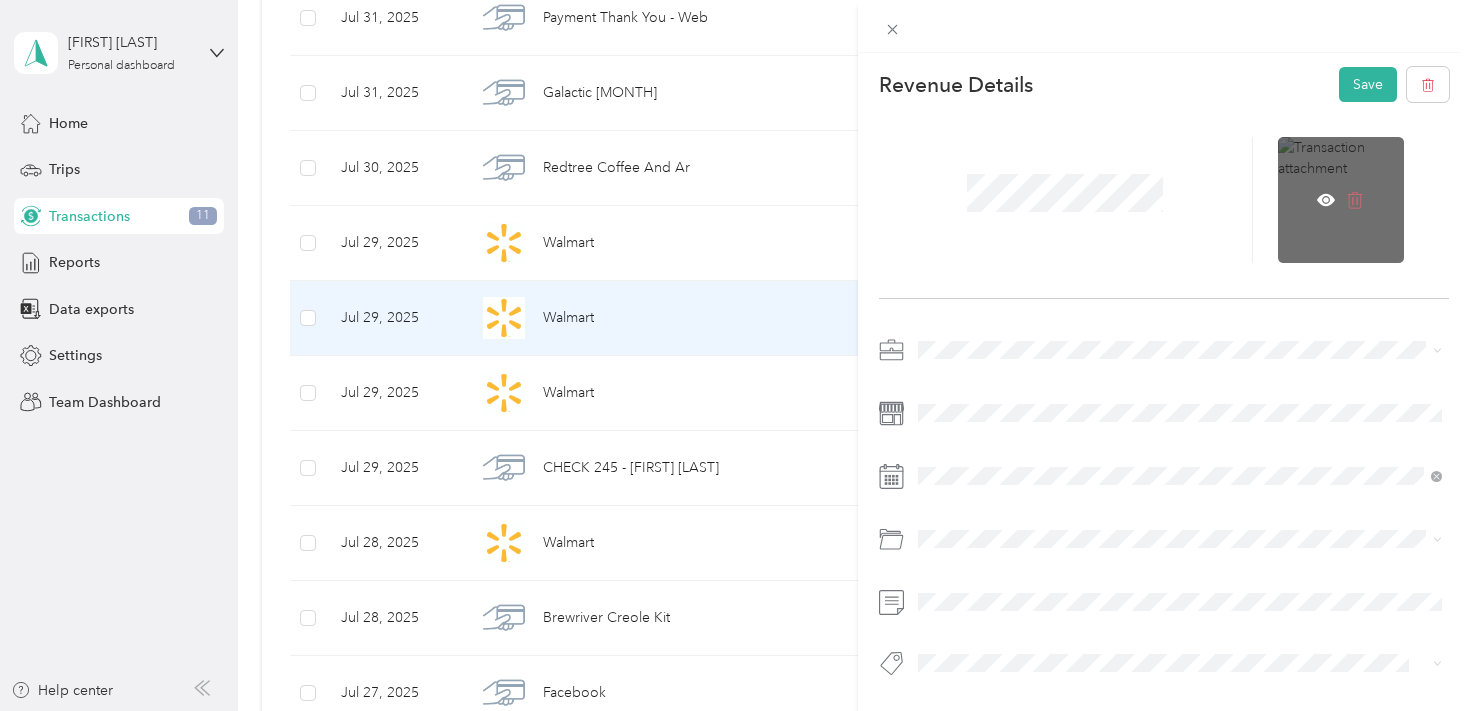 click 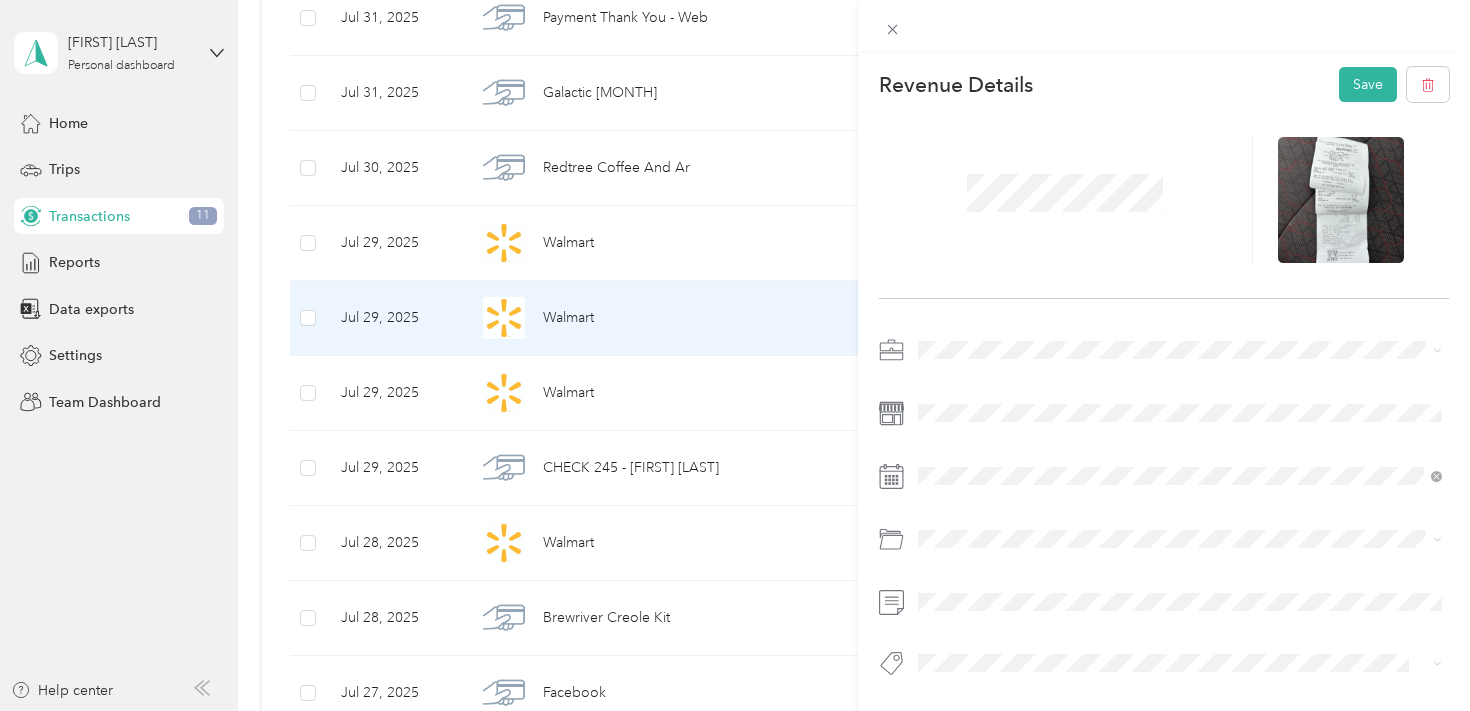 click on "Alive Events & Marketing" at bounding box center (1003, 381) 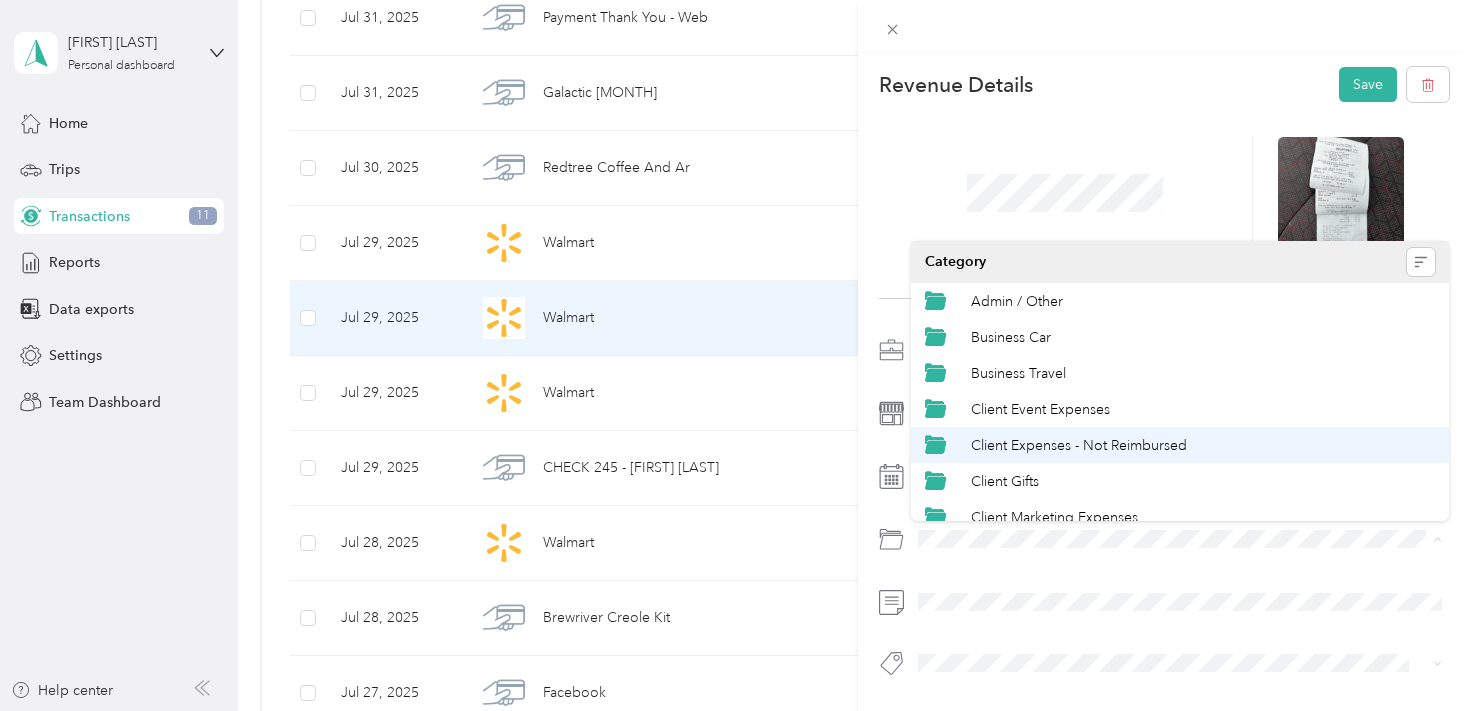scroll, scrollTop: 41, scrollLeft: 0, axis: vertical 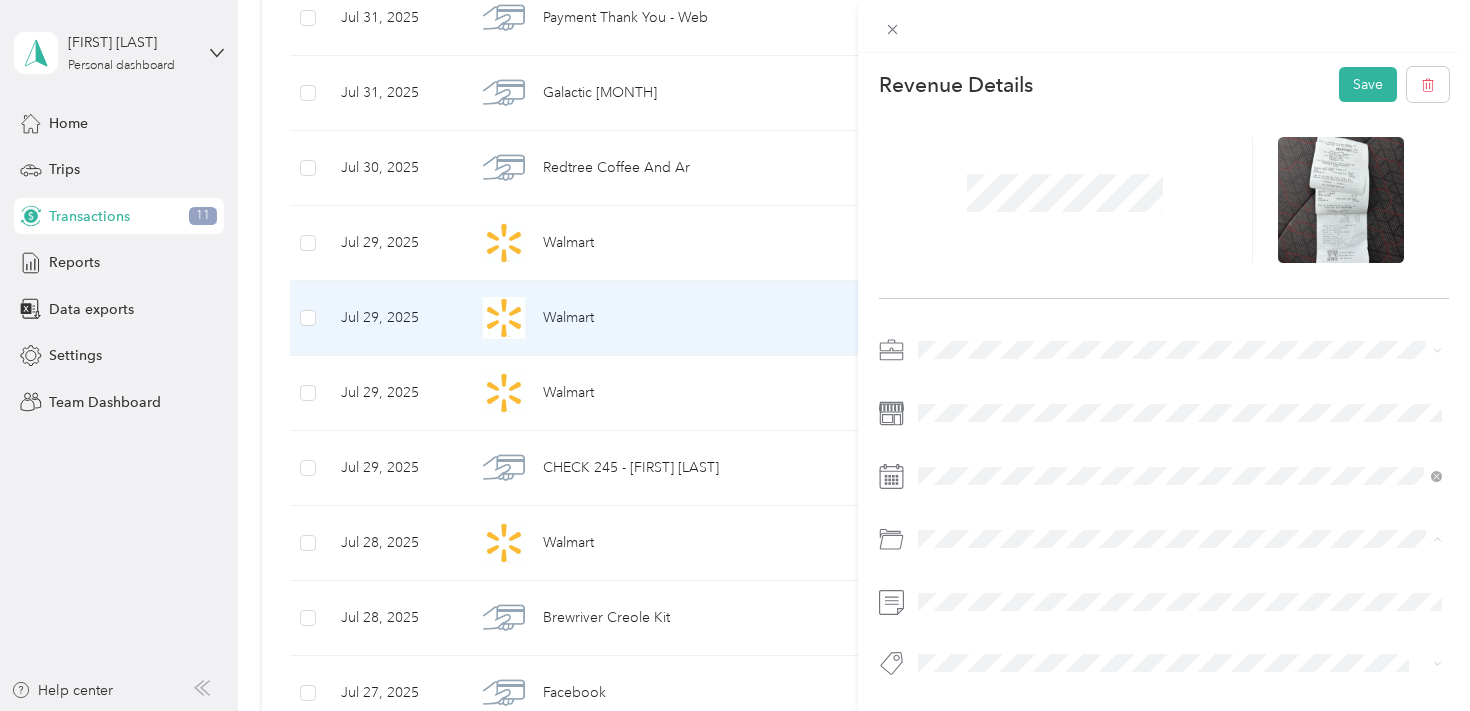 click on "Client Event Expenses" at bounding box center [1203, 368] 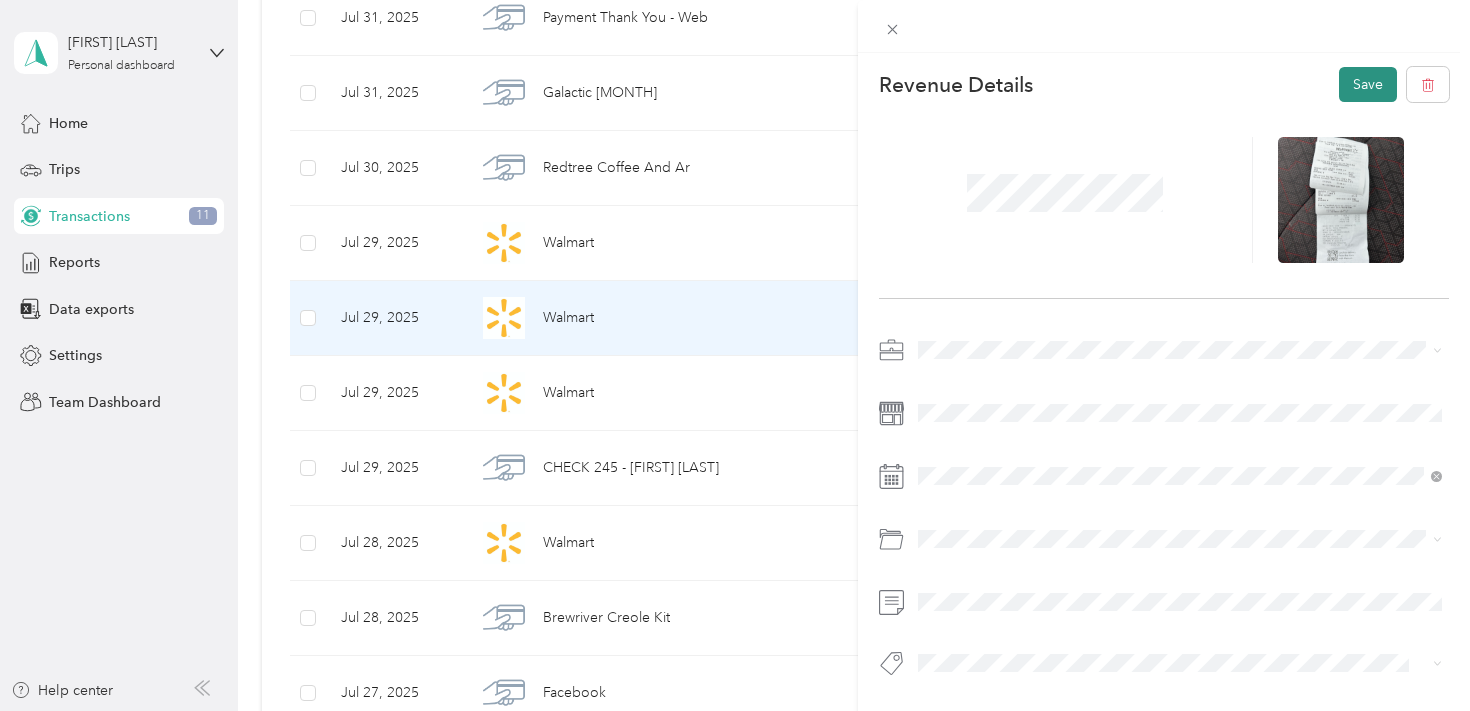 click on "Save" at bounding box center [1368, 84] 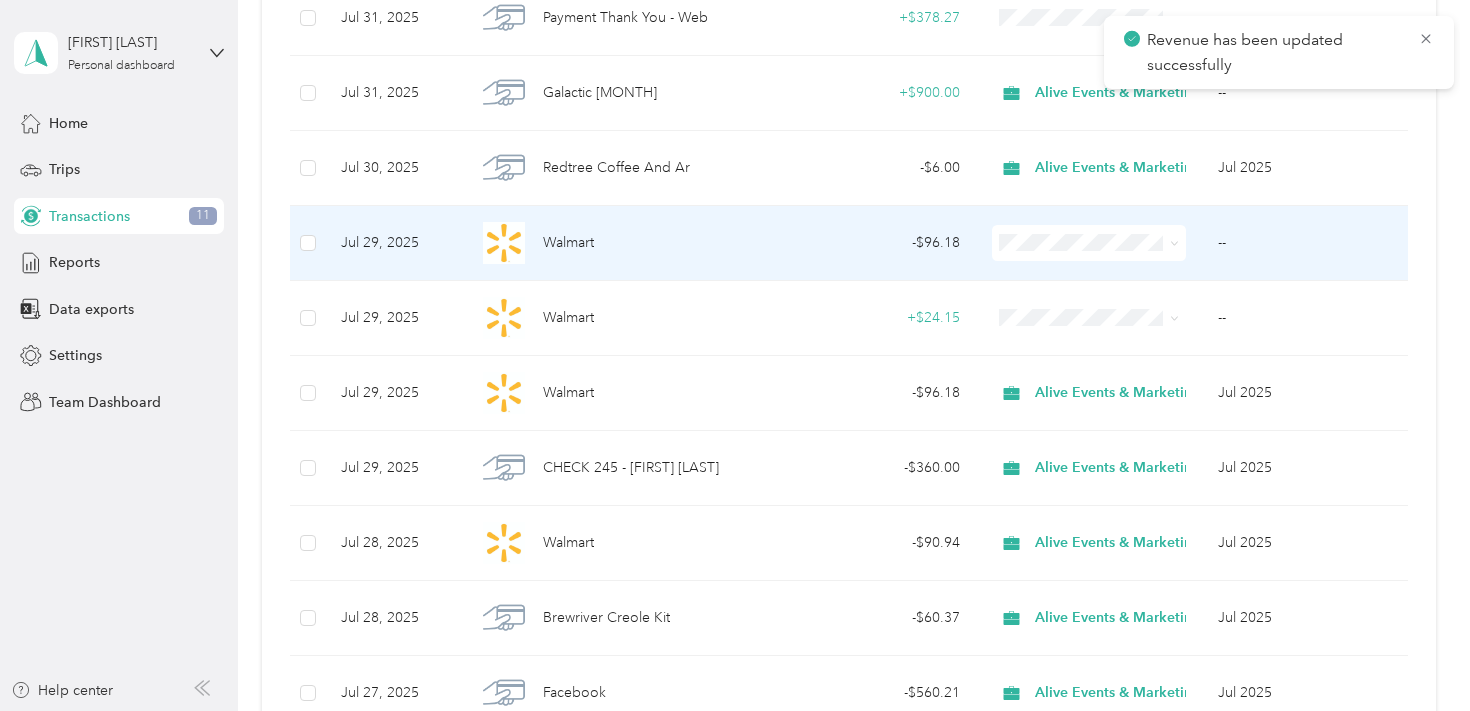 click on "Walmart" at bounding box center (621, 243) 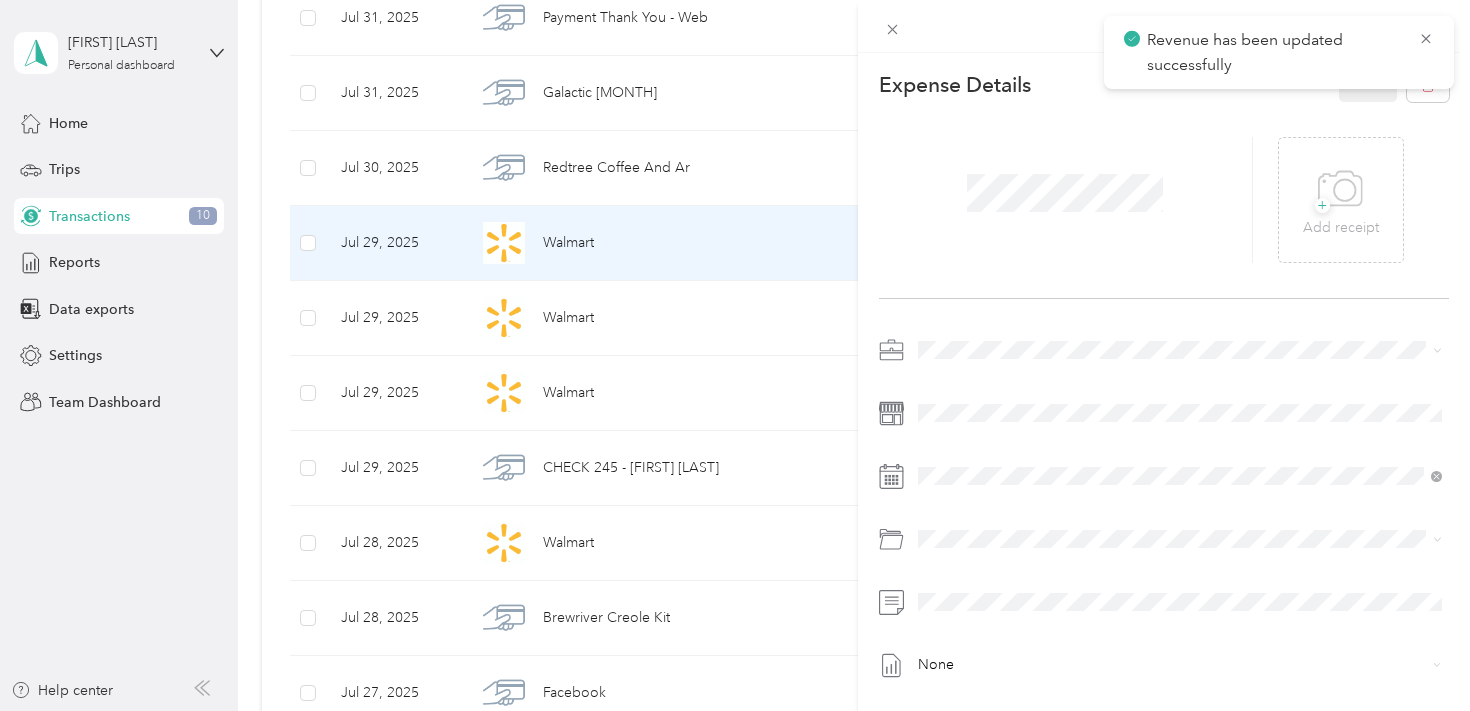 click on "Alive Events & Marketing" at bounding box center (1003, 385) 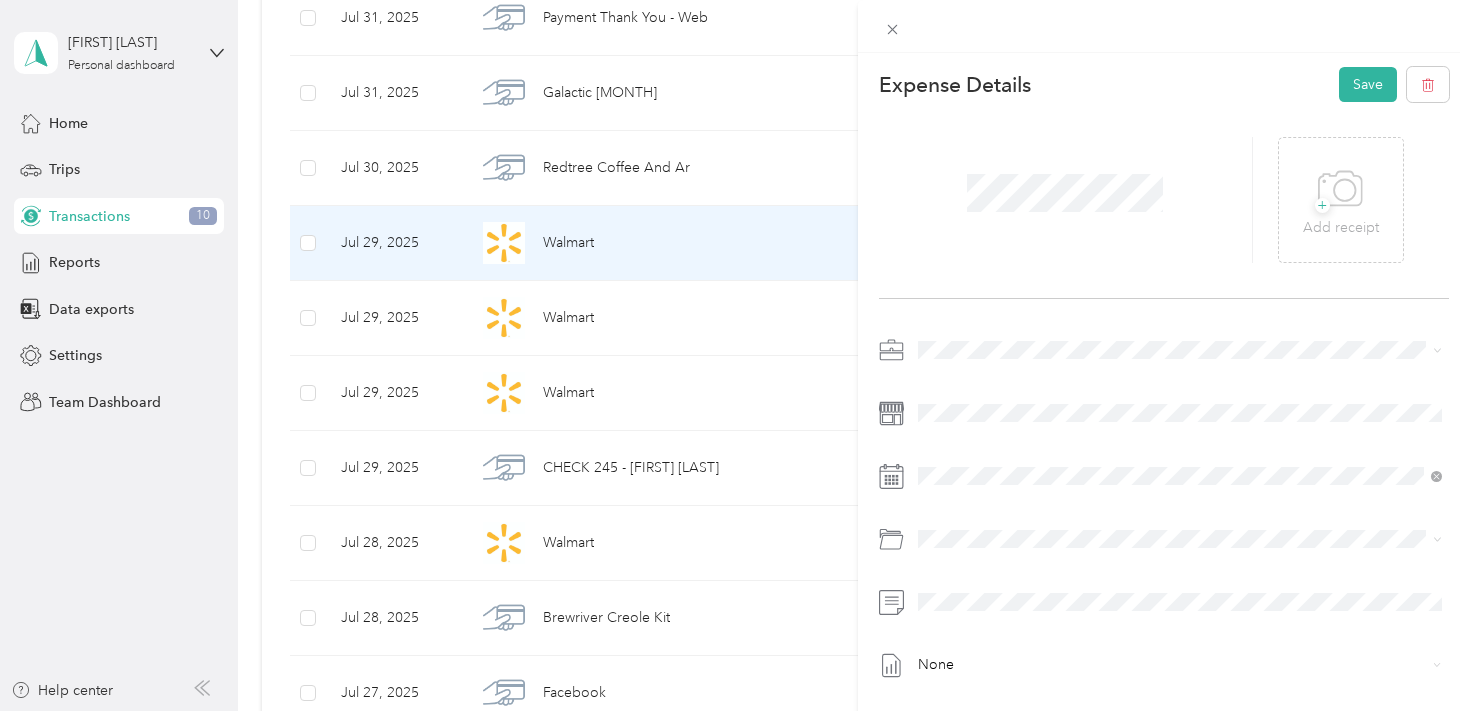 click at bounding box center [1164, 546] 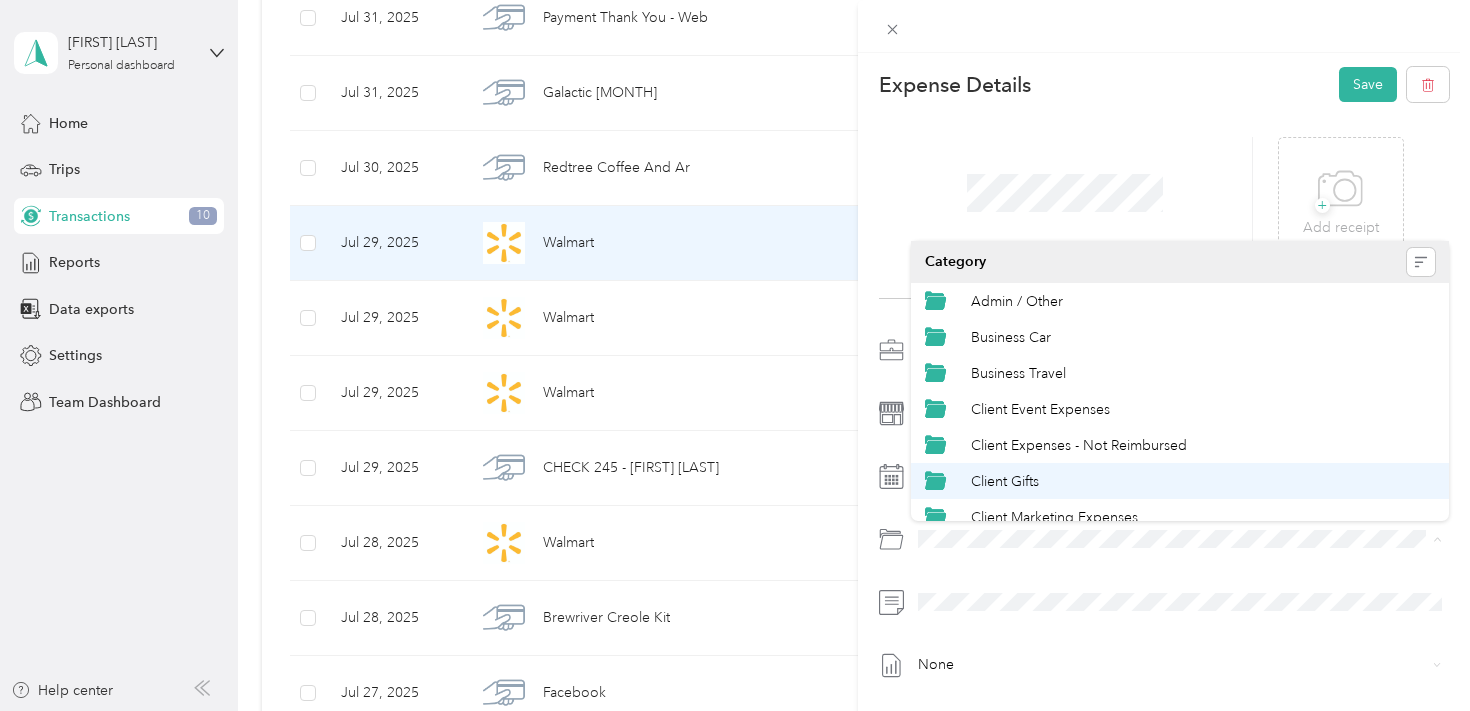 scroll, scrollTop: 76, scrollLeft: 0, axis: vertical 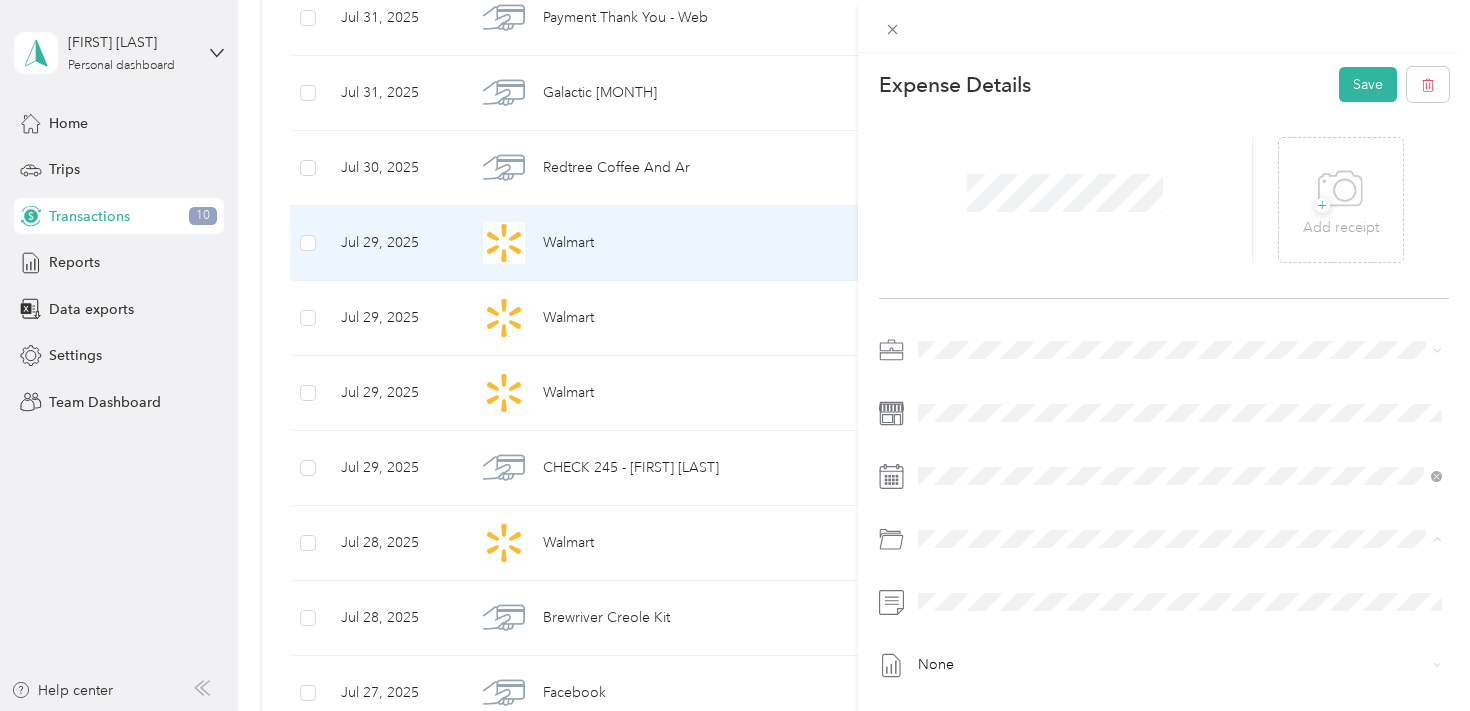 click on "Client Event Expenses" at bounding box center (1203, 333) 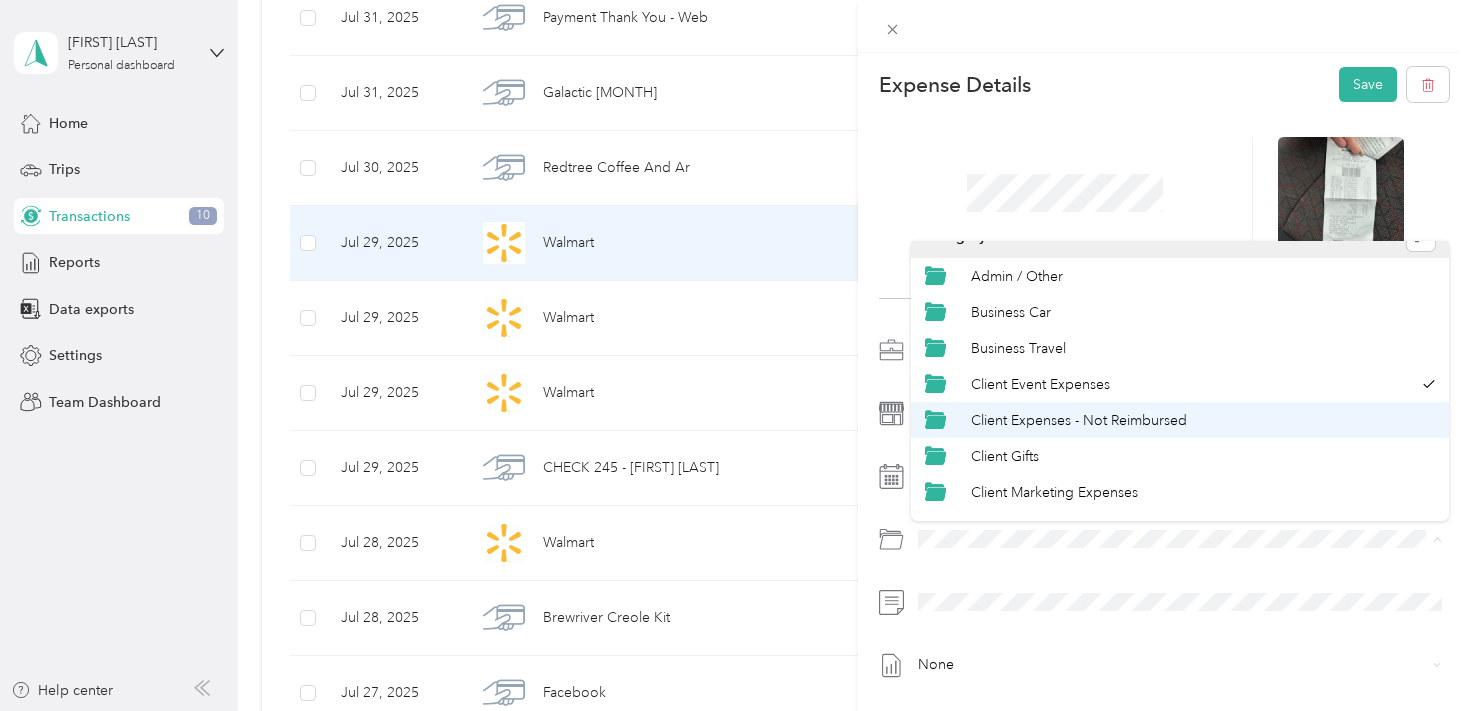 scroll, scrollTop: 28, scrollLeft: 0, axis: vertical 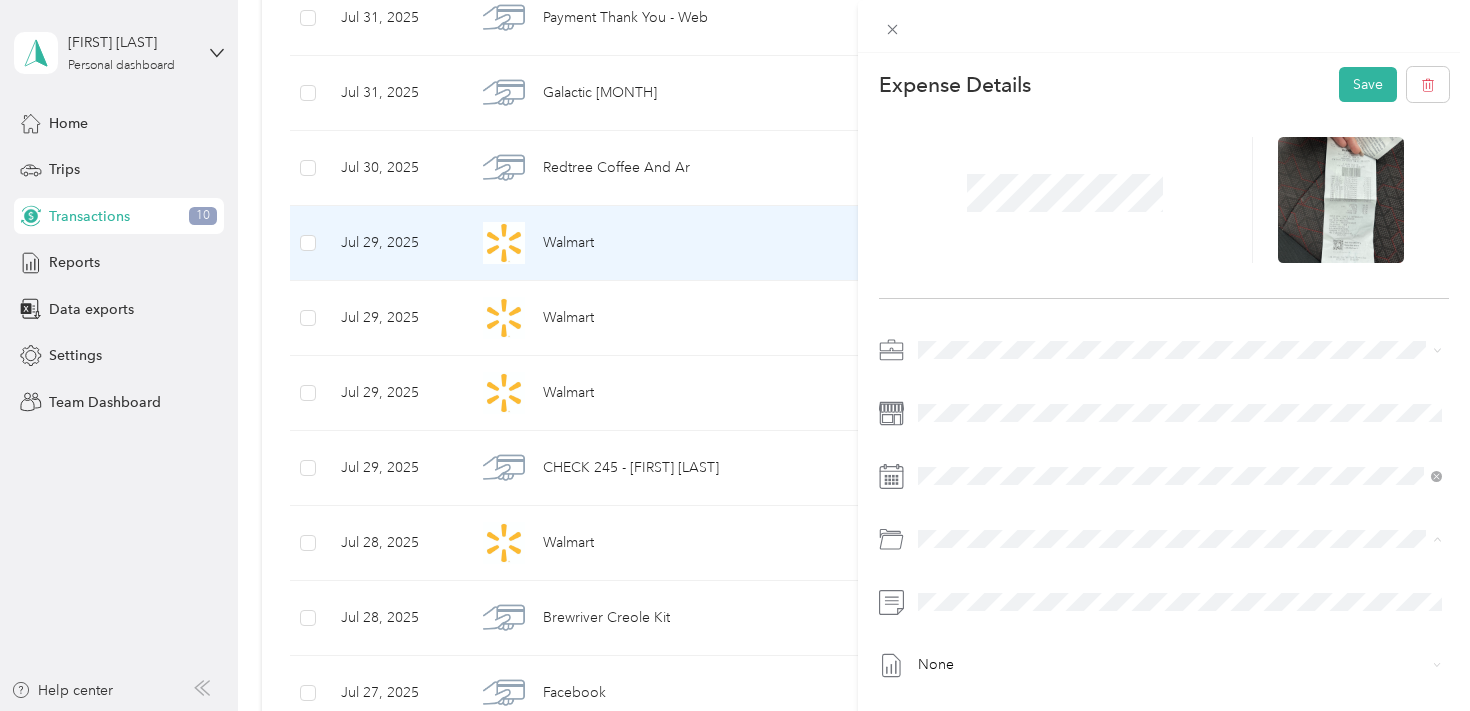 click on "Client Expenses - Not Reimbursed" at bounding box center (1180, 417) 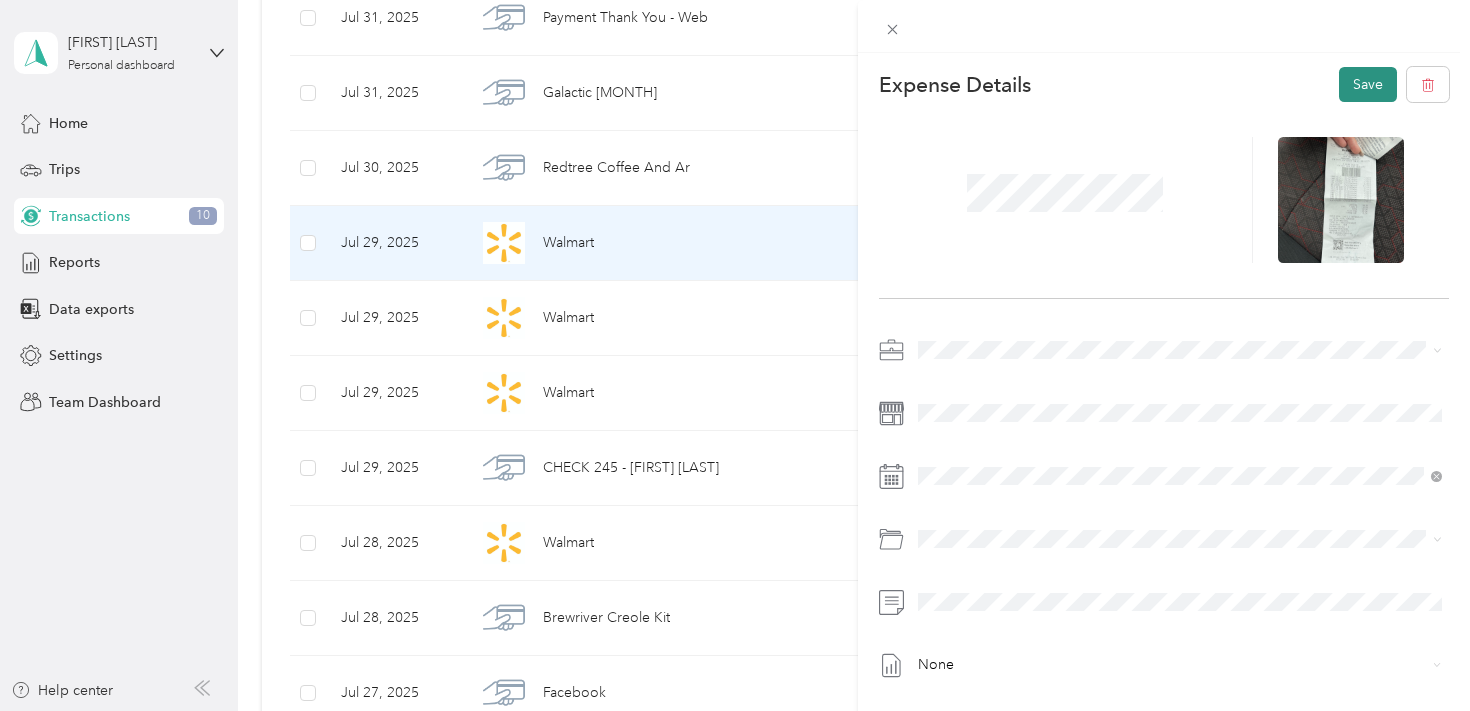click on "Save" at bounding box center [1368, 84] 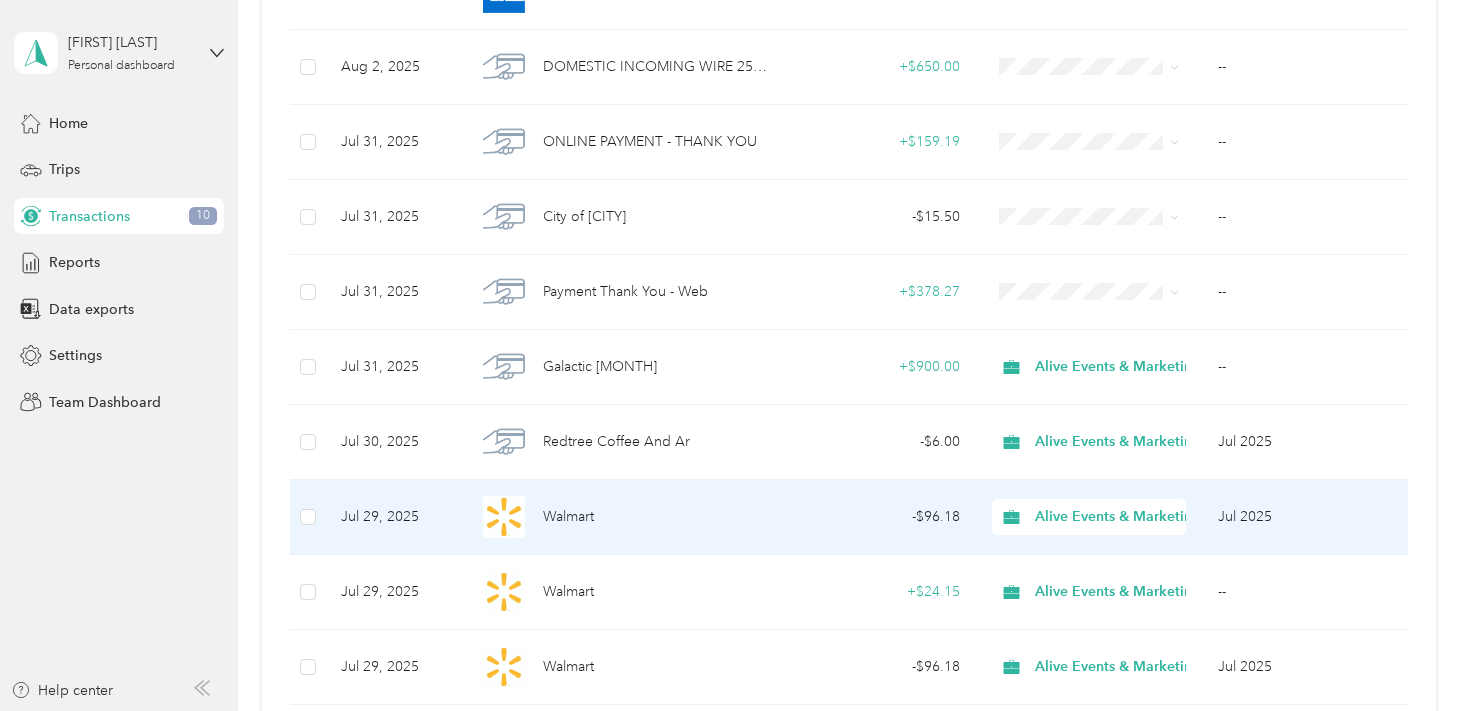 scroll, scrollTop: 695, scrollLeft: 0, axis: vertical 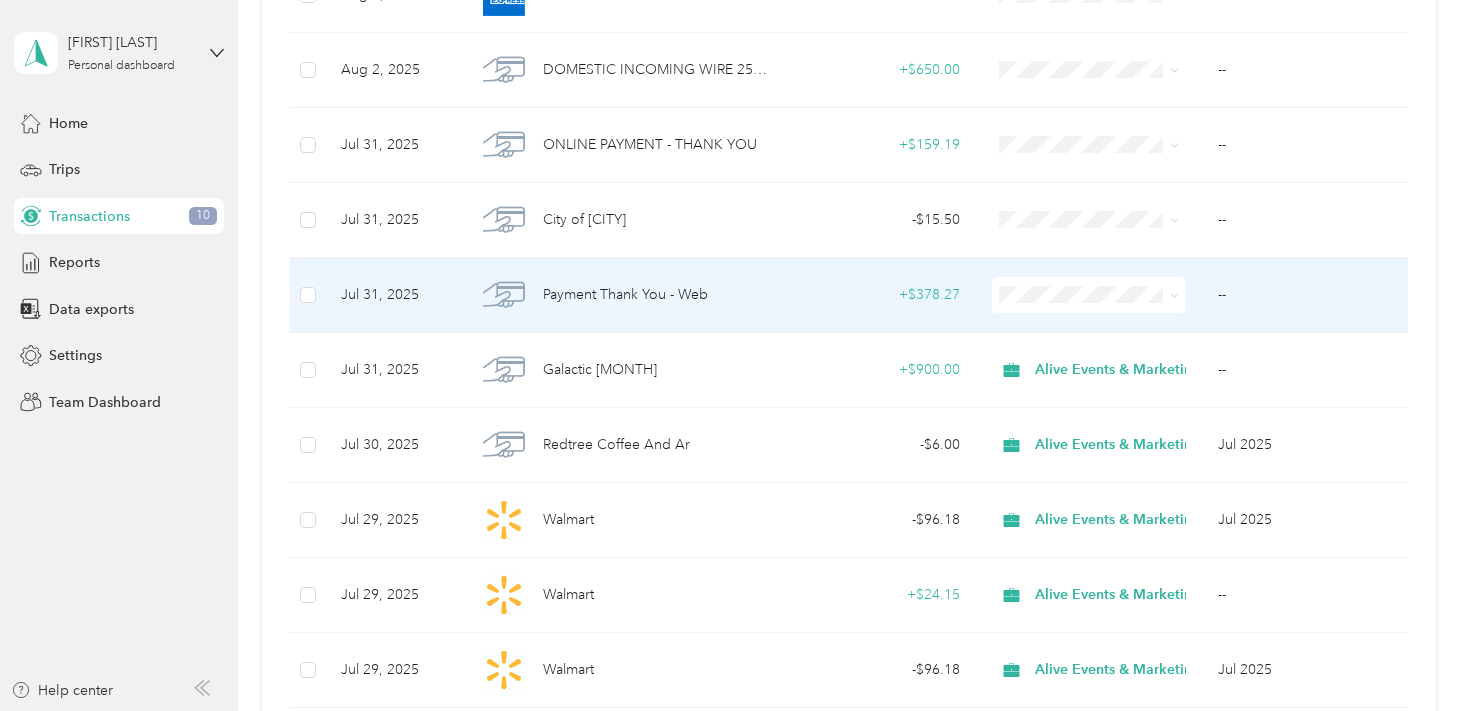 click on "+  $378.27" at bounding box center [880, 295] 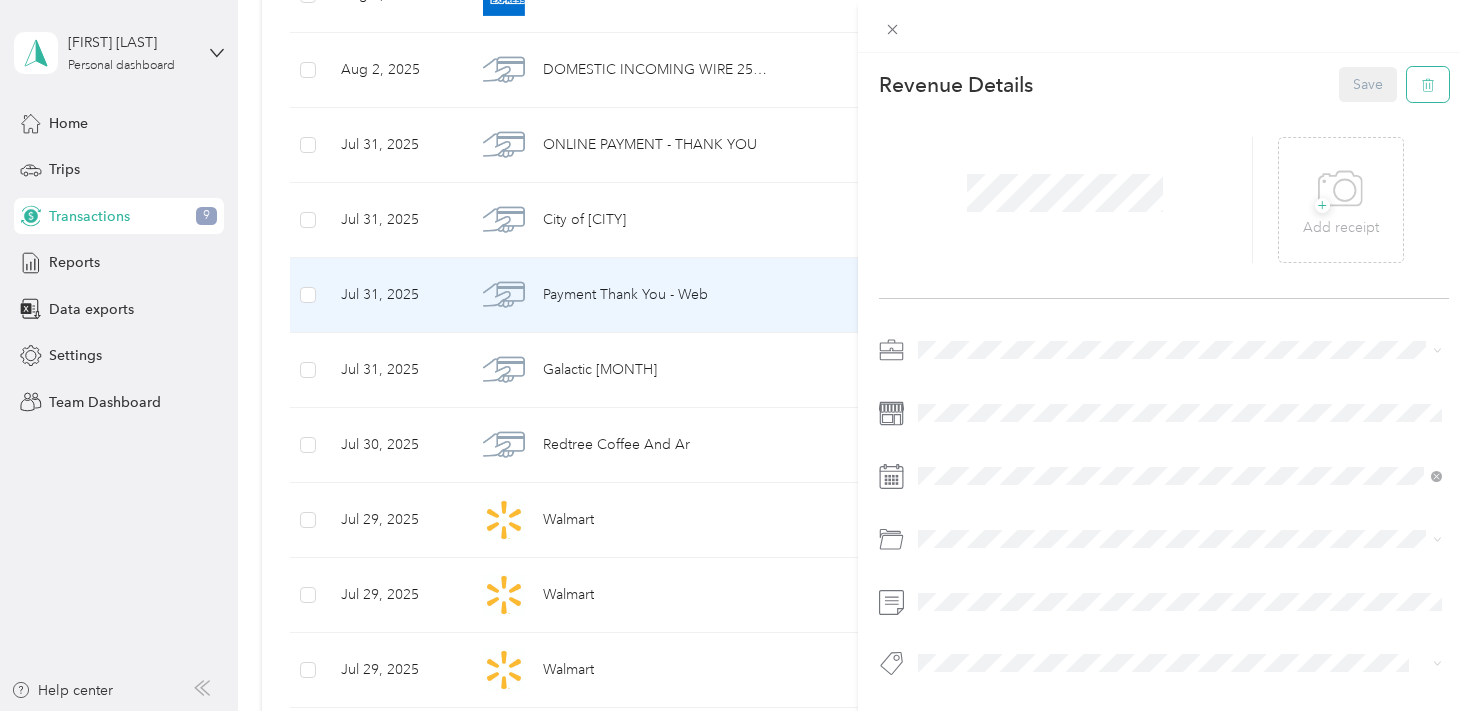 click 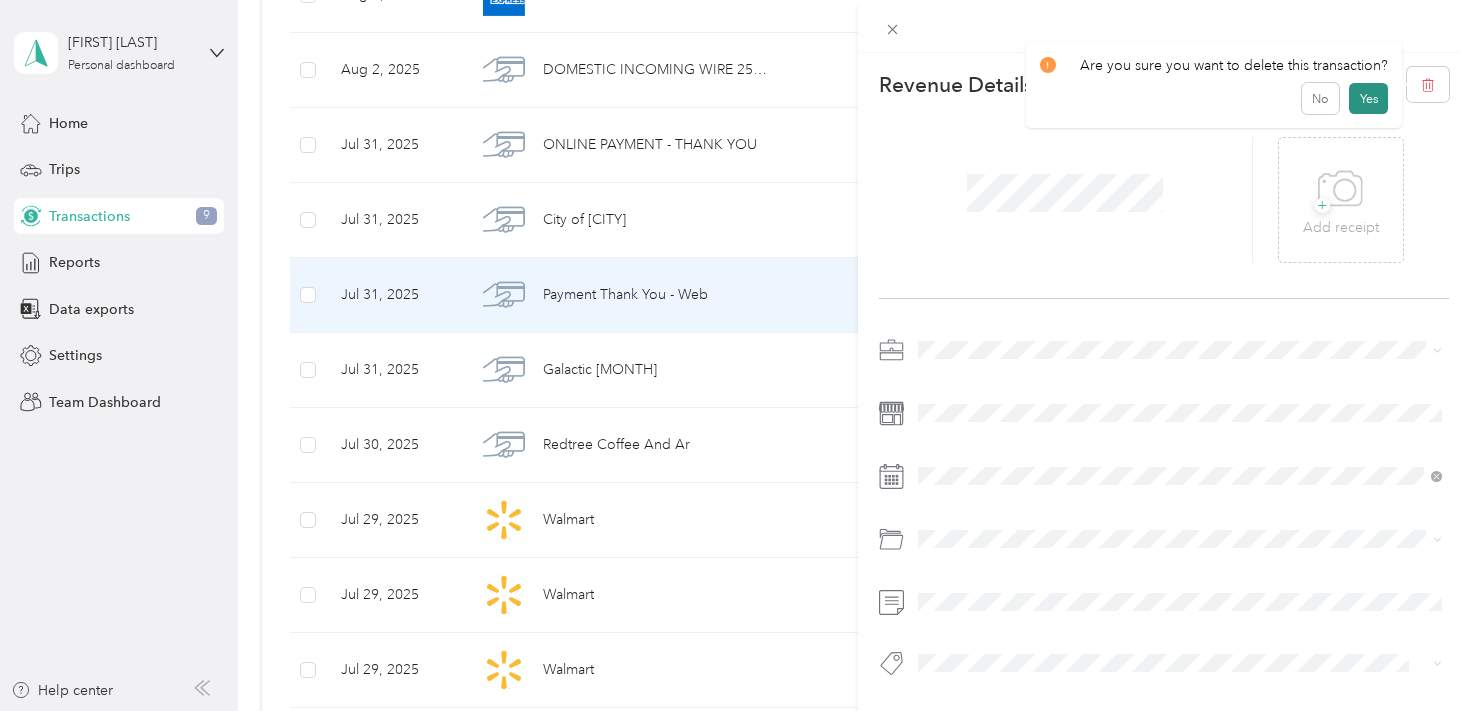 click on "Yes" at bounding box center (1368, 99) 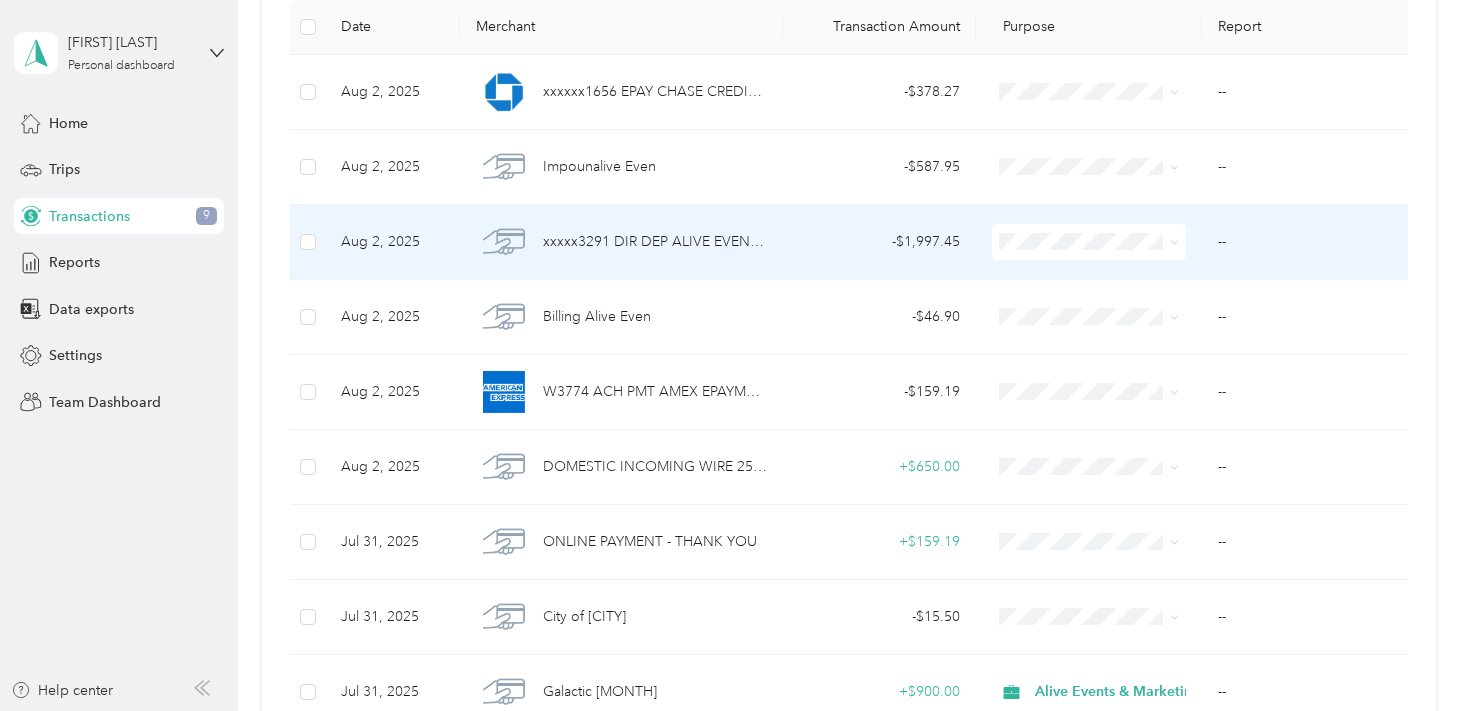 scroll, scrollTop: 299, scrollLeft: 0, axis: vertical 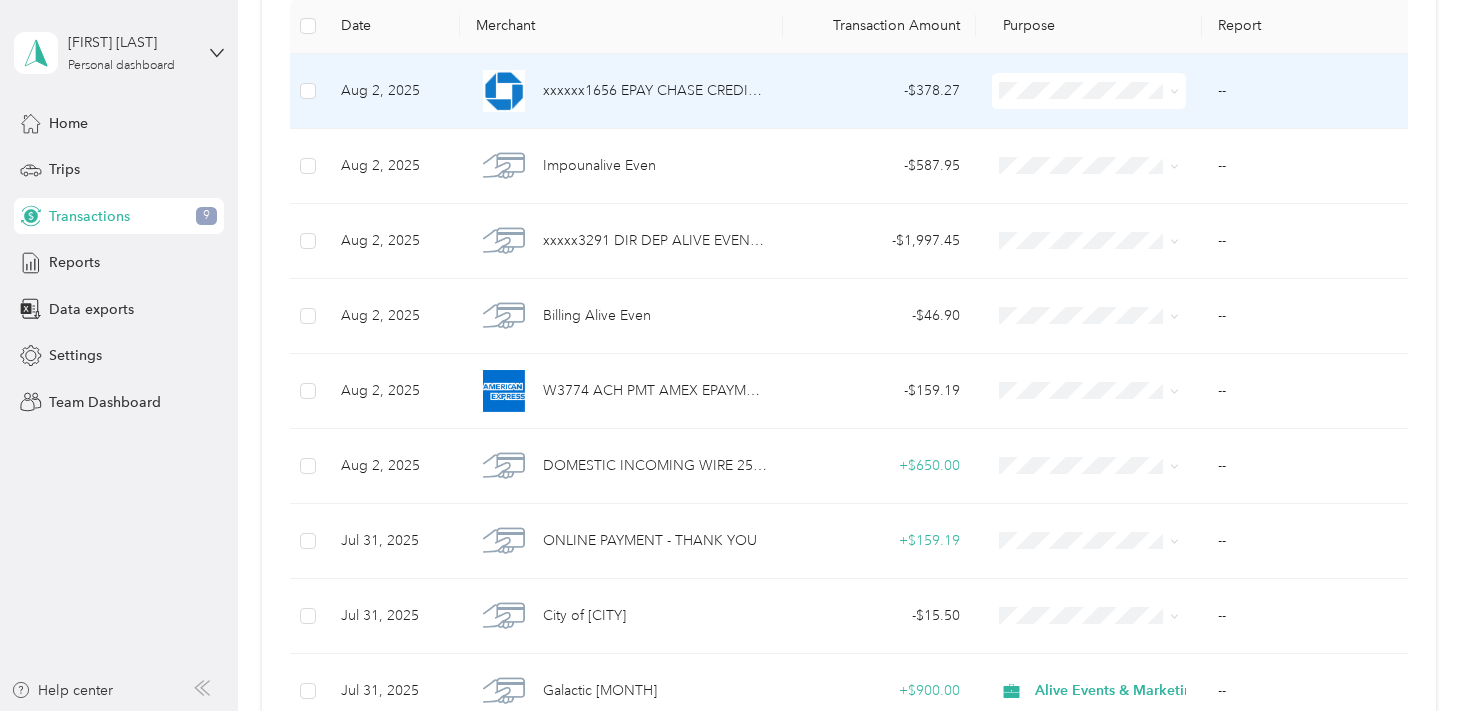 click on "xxxxxx1656 EPAY CHASE CREDIT CRD ACH WEB" at bounding box center (655, 91) 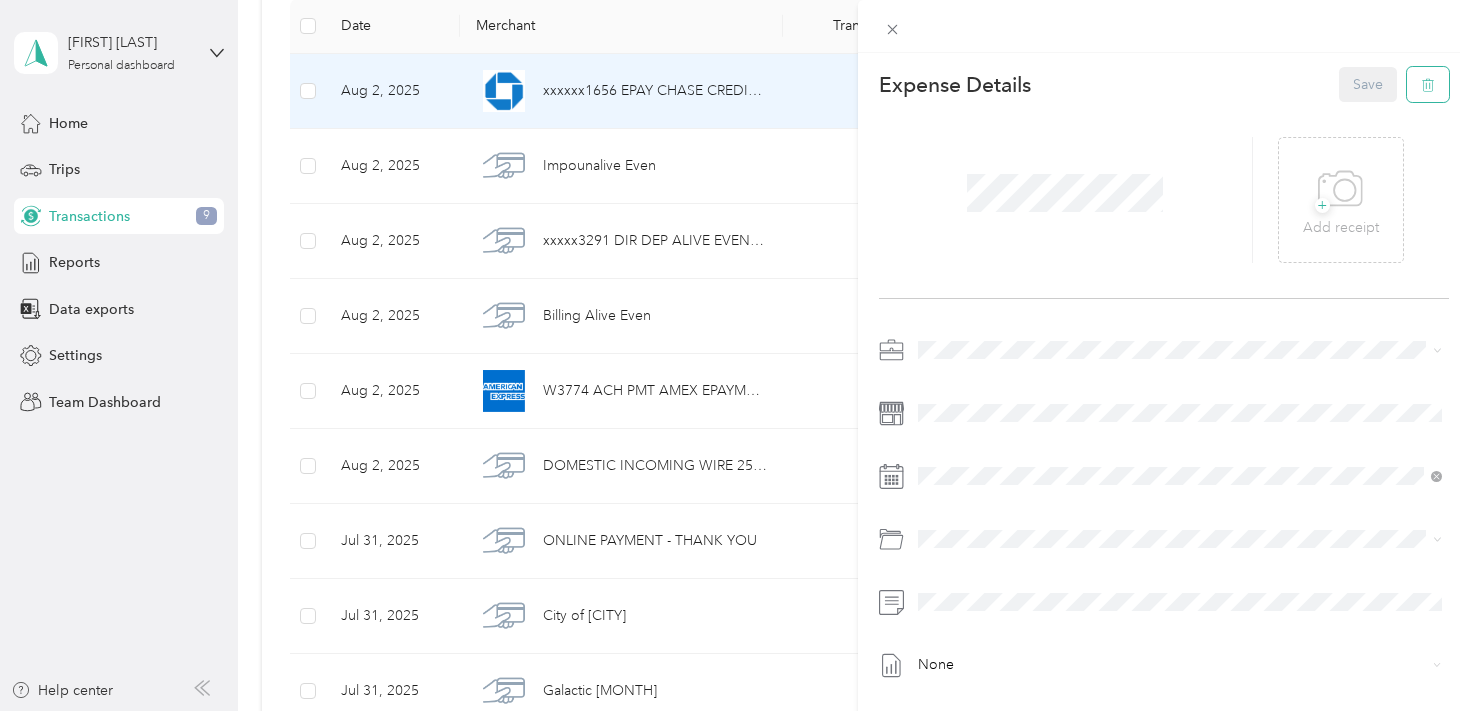 click at bounding box center (1428, 84) 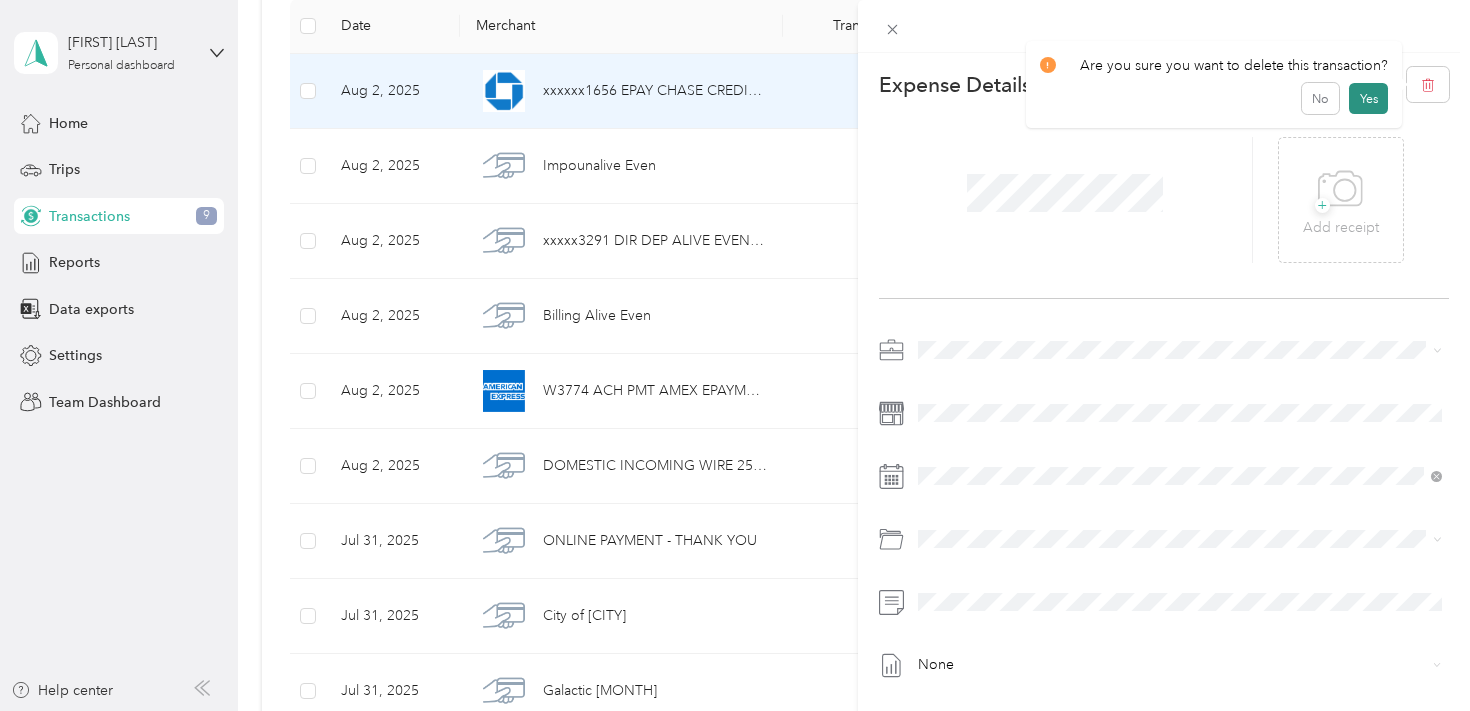 click on "Yes" at bounding box center [1368, 99] 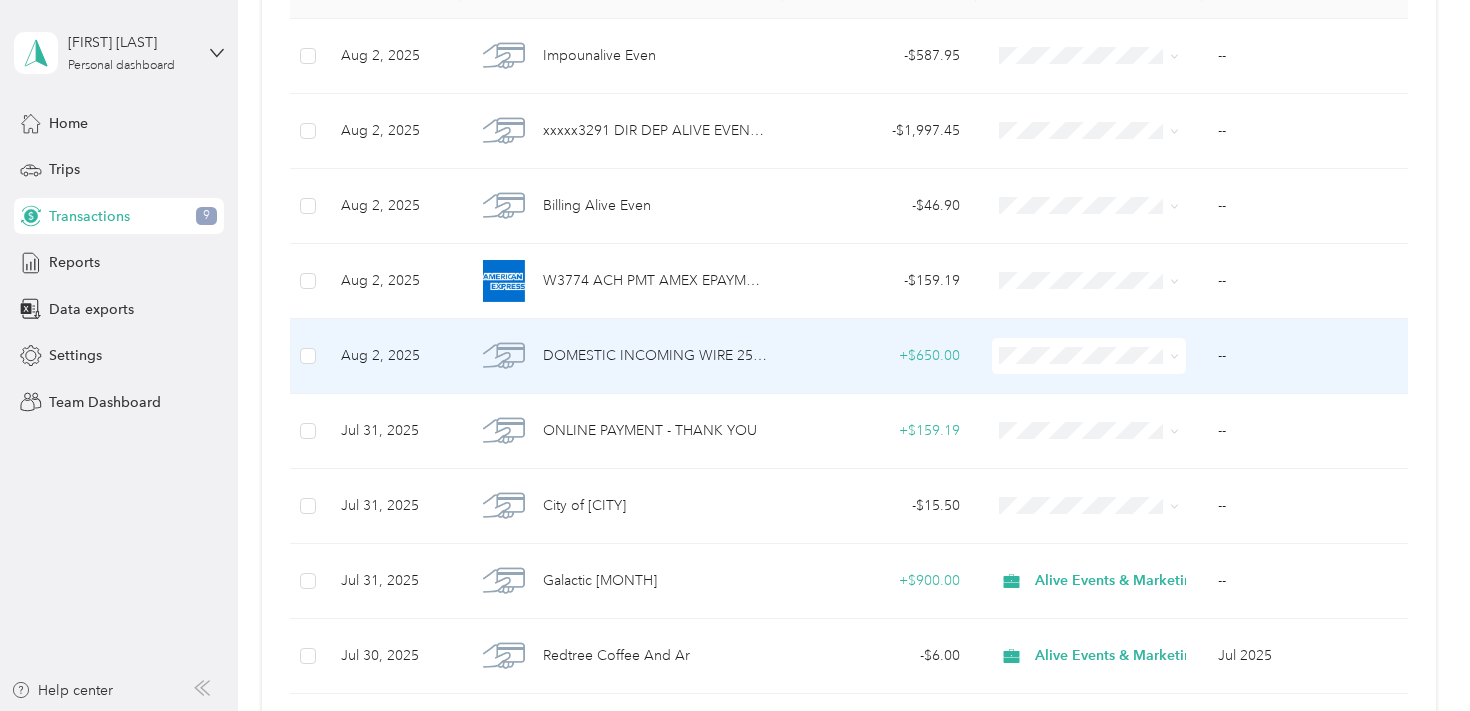 scroll, scrollTop: 340, scrollLeft: 0, axis: vertical 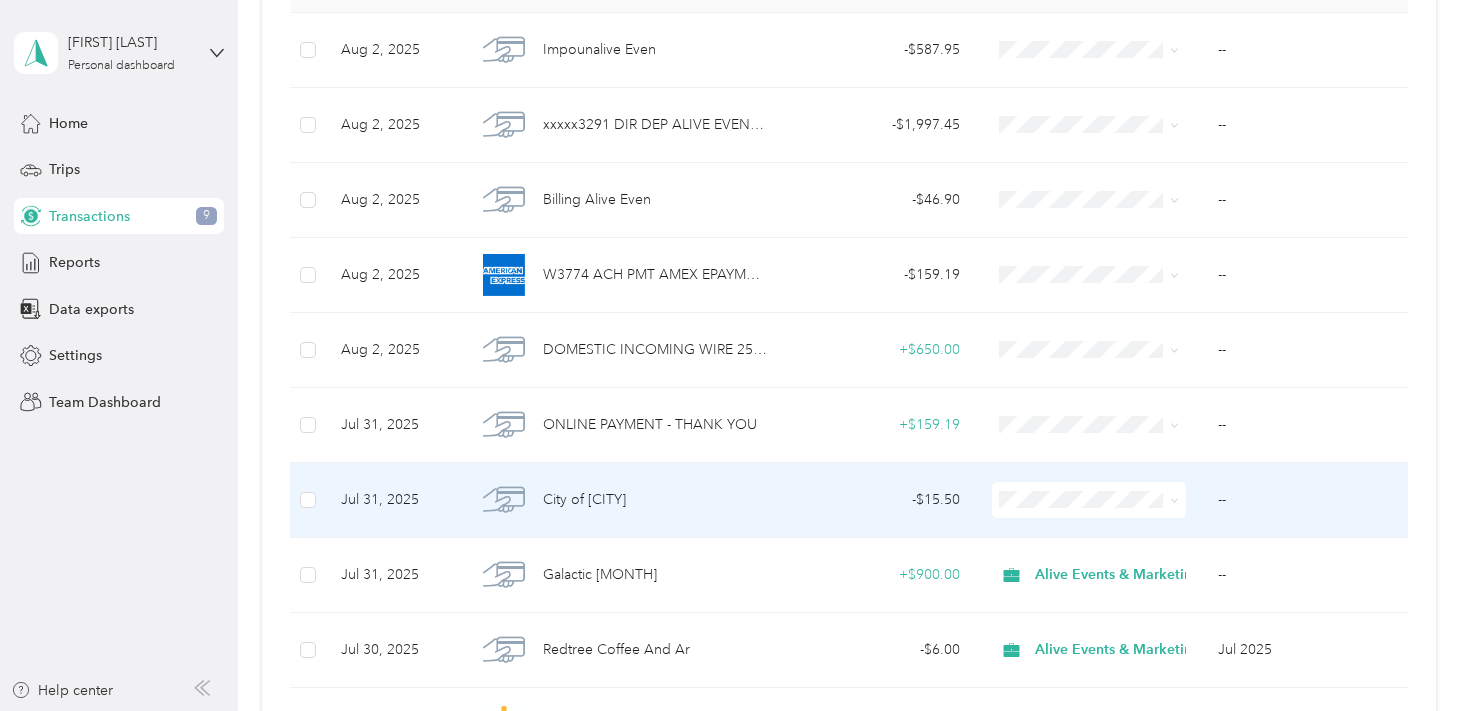 click on "[CITY] of Cincinnati" at bounding box center [621, 500] 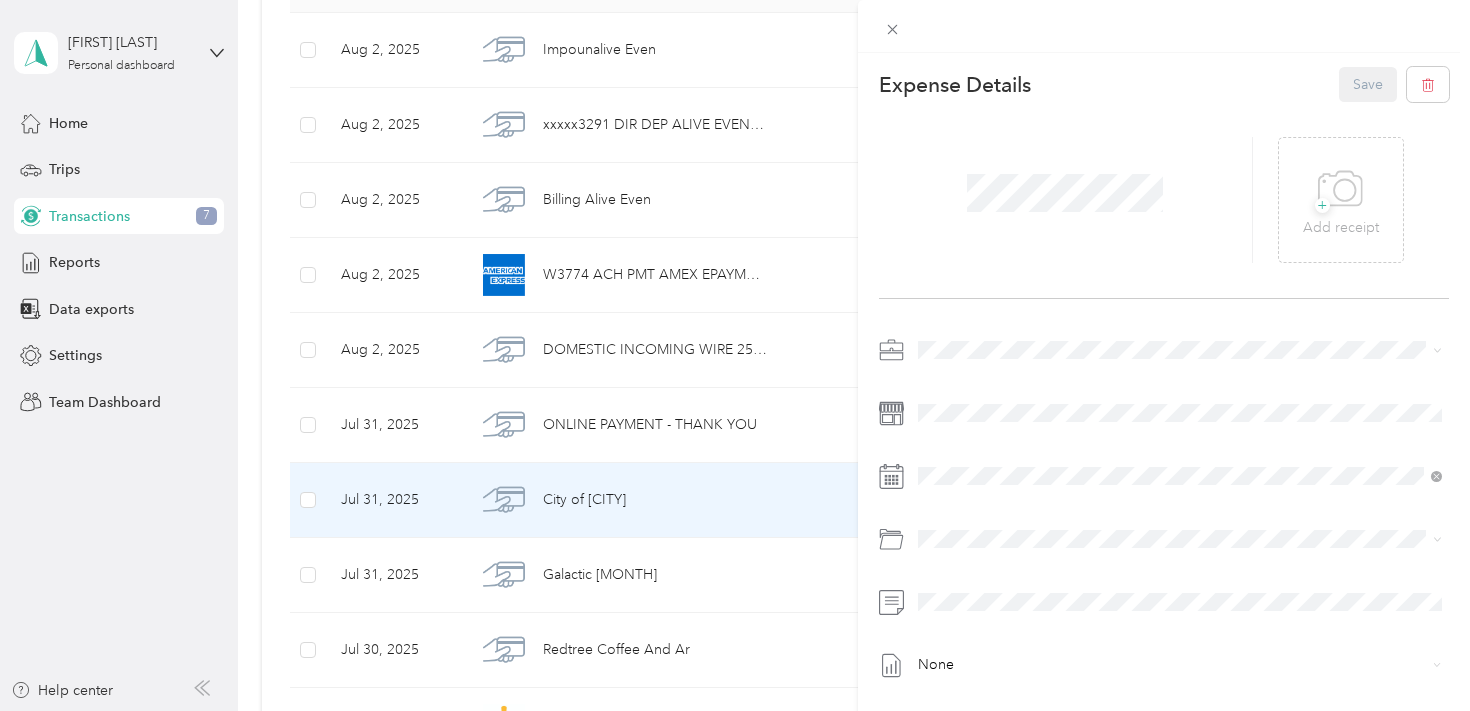 click at bounding box center [1164, 26] 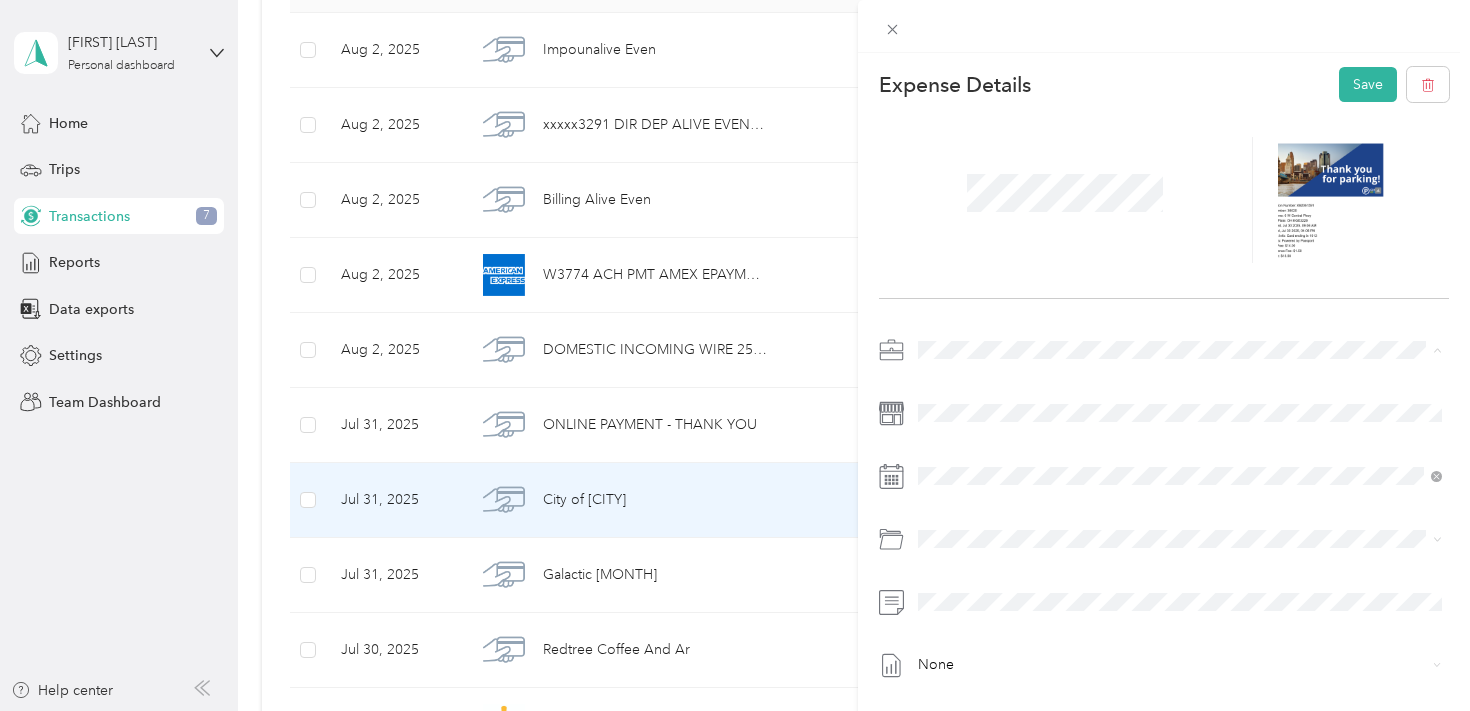 click on "Alive Events & Marketing" at bounding box center [1180, 385] 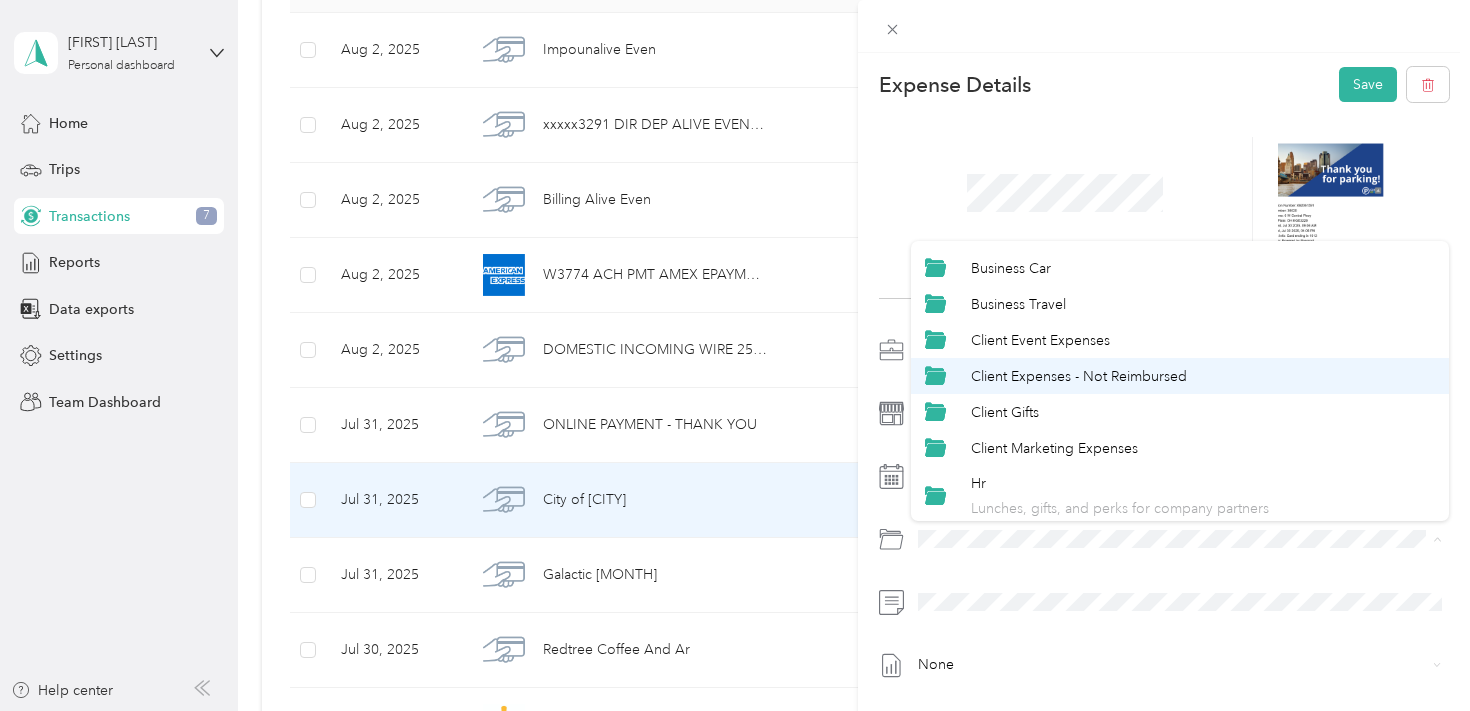 scroll, scrollTop: 96, scrollLeft: 0, axis: vertical 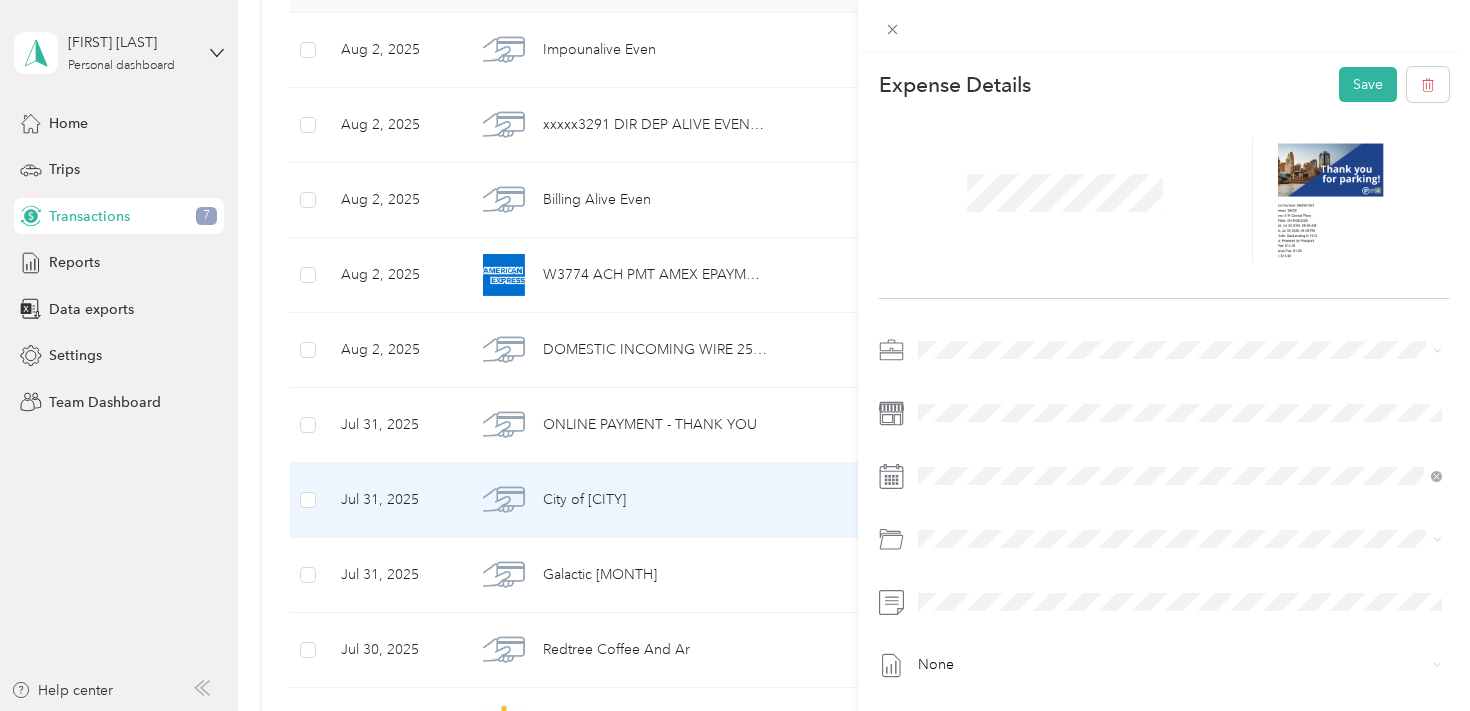 click on "Client Marketing Expenses" at bounding box center (1180, 421) 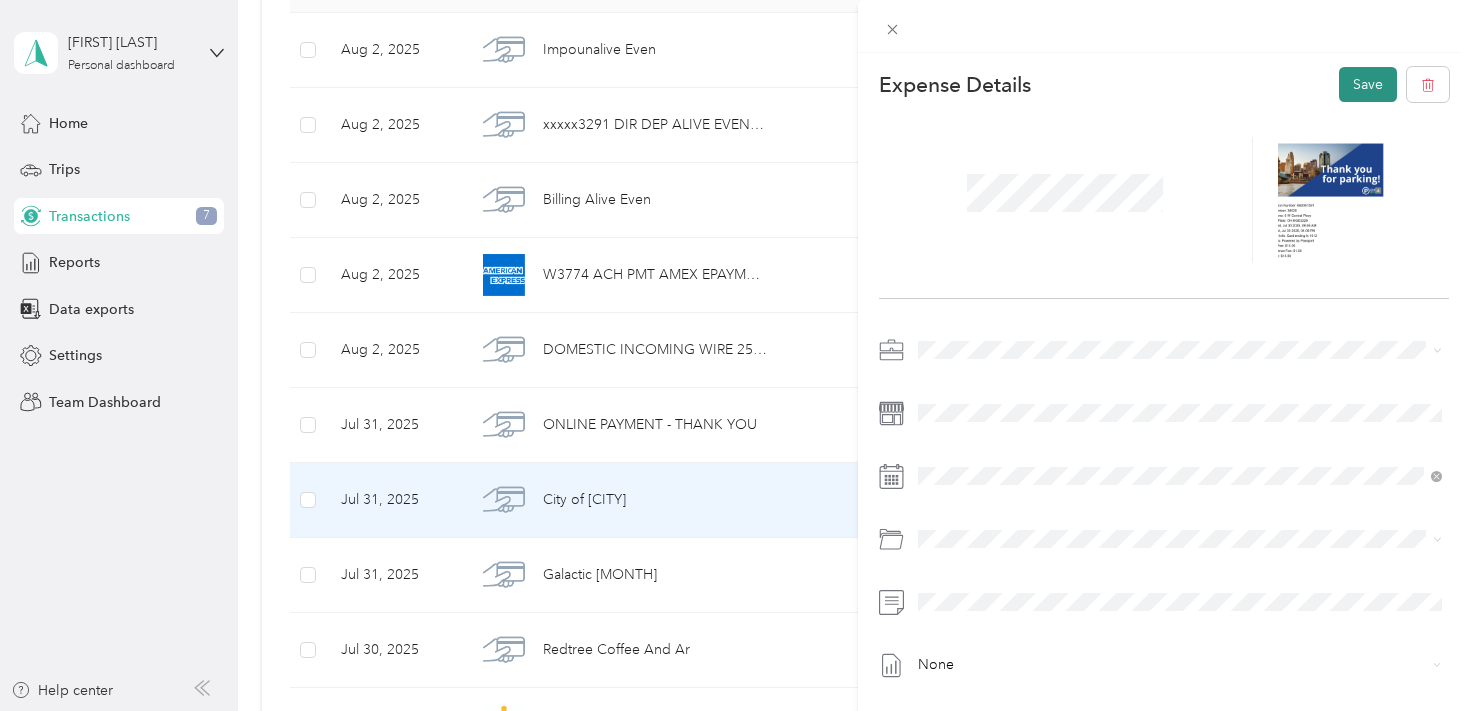 click on "Save" at bounding box center [1368, 84] 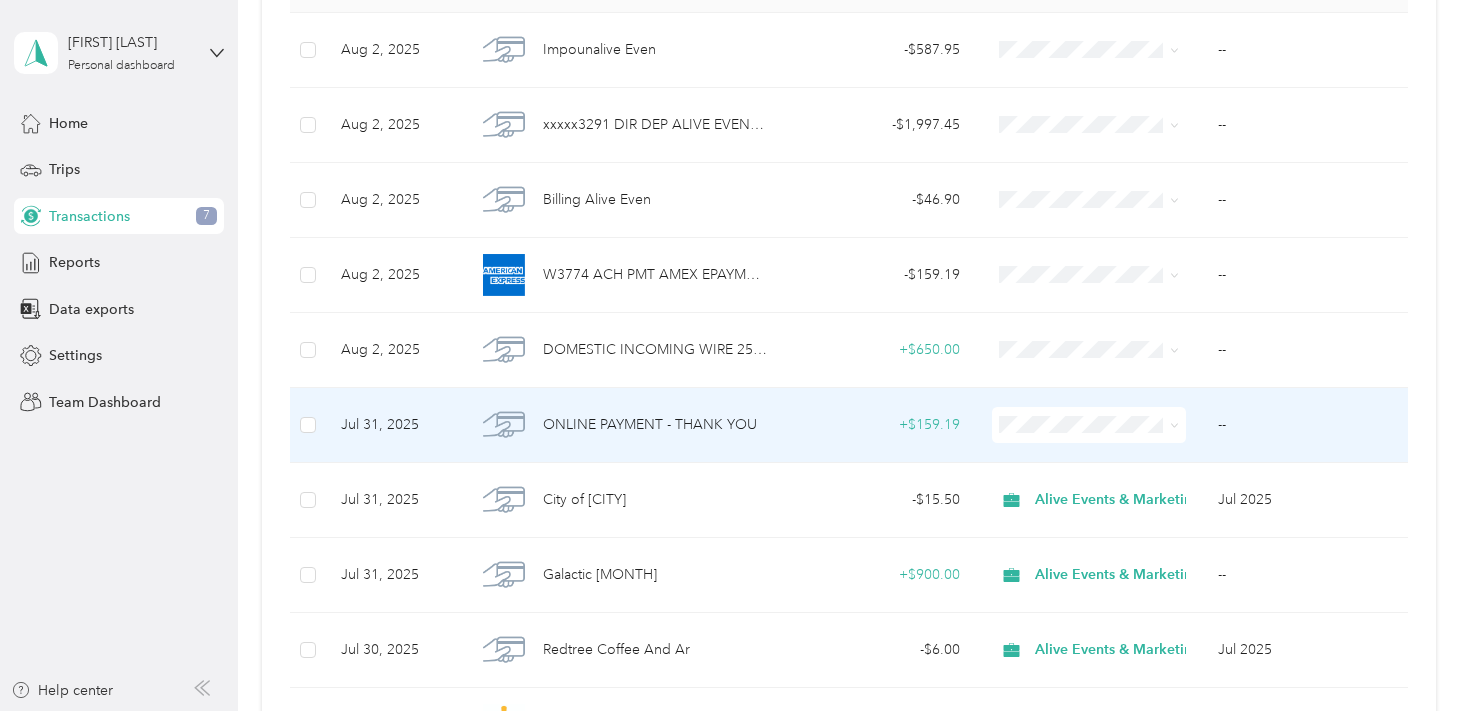 click on "+  $159.19" at bounding box center [880, 425] 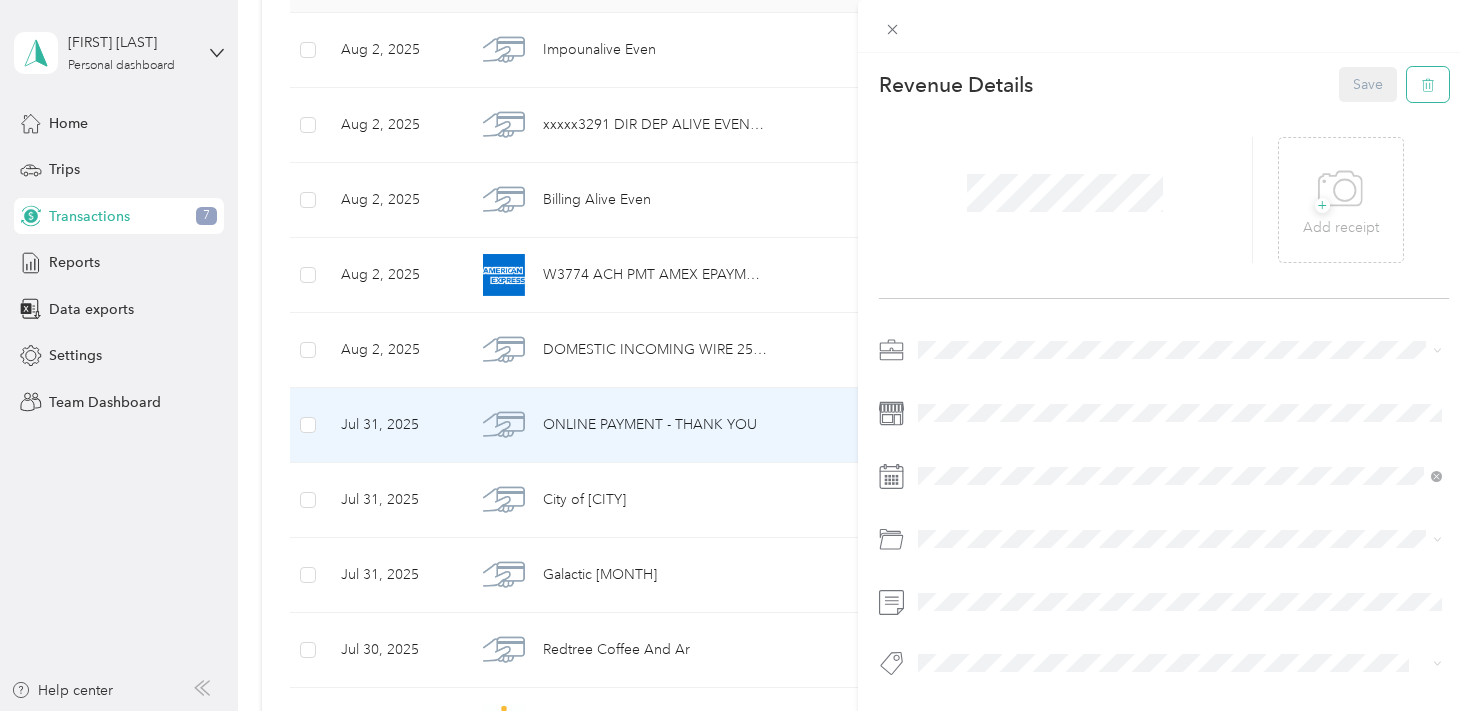 click at bounding box center (1428, 84) 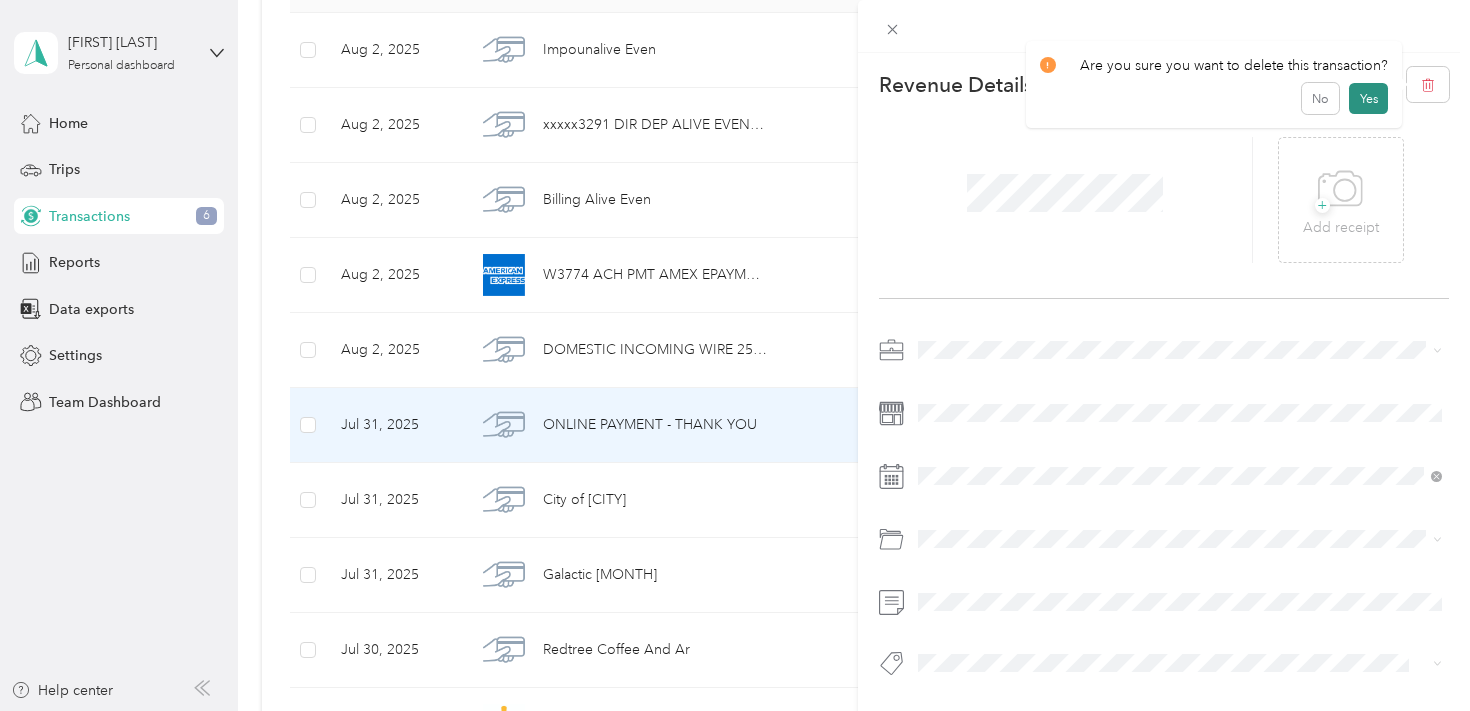 click on "Yes" at bounding box center (1368, 99) 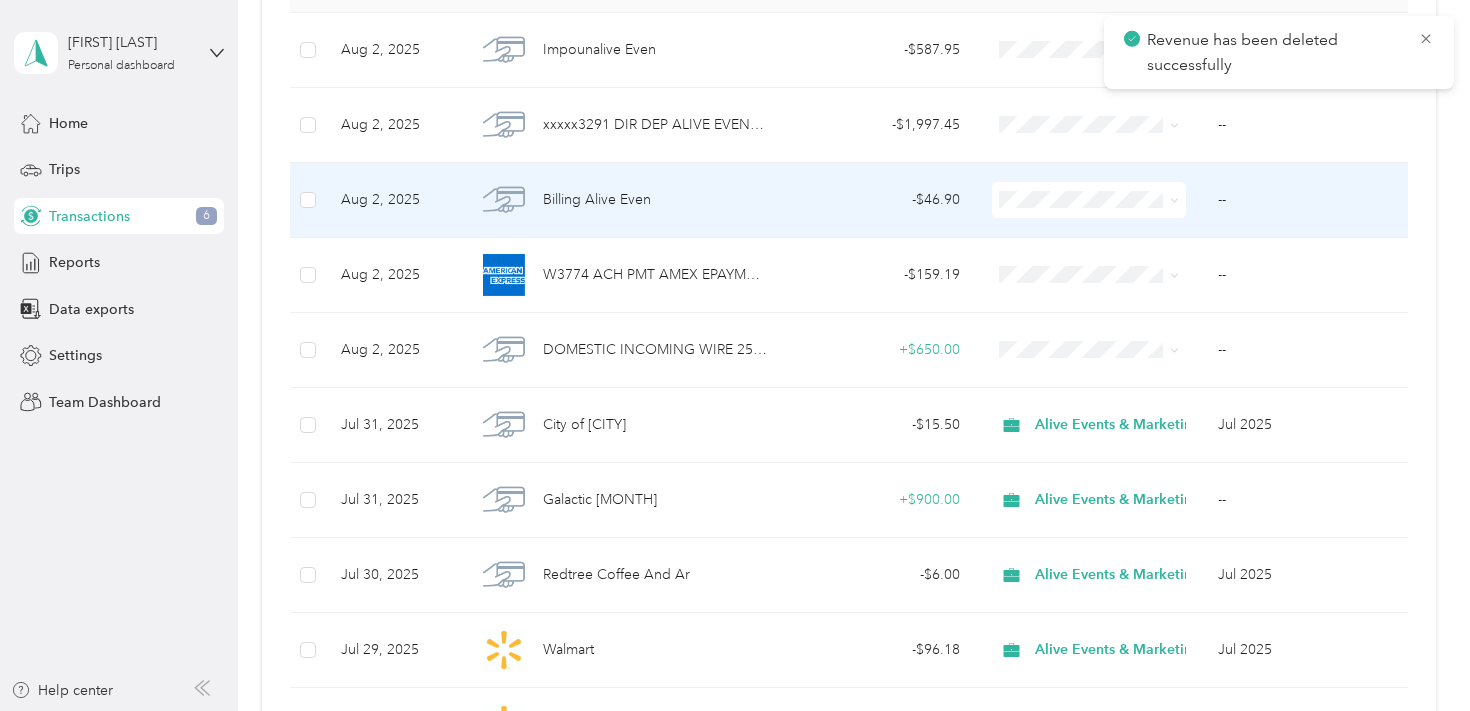 click on "-  $46.90" at bounding box center (880, 200) 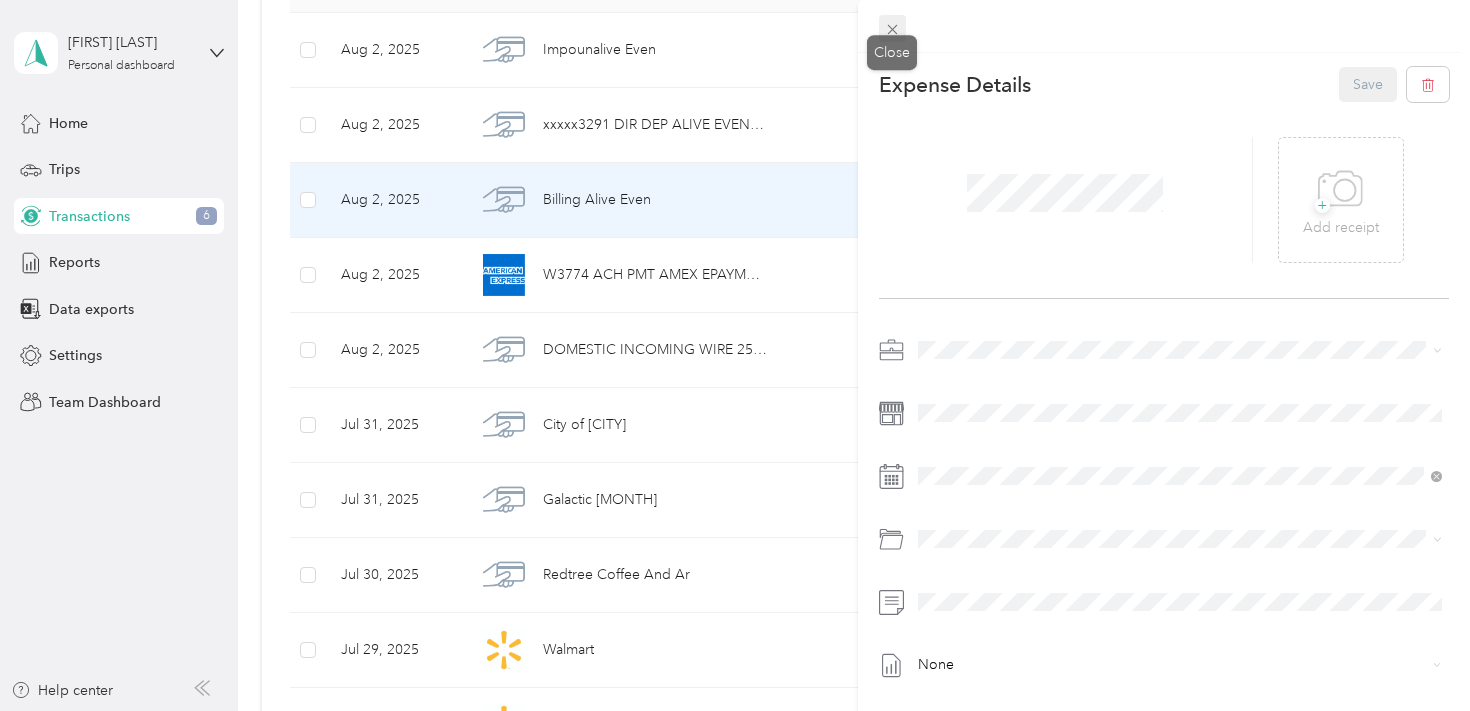 click 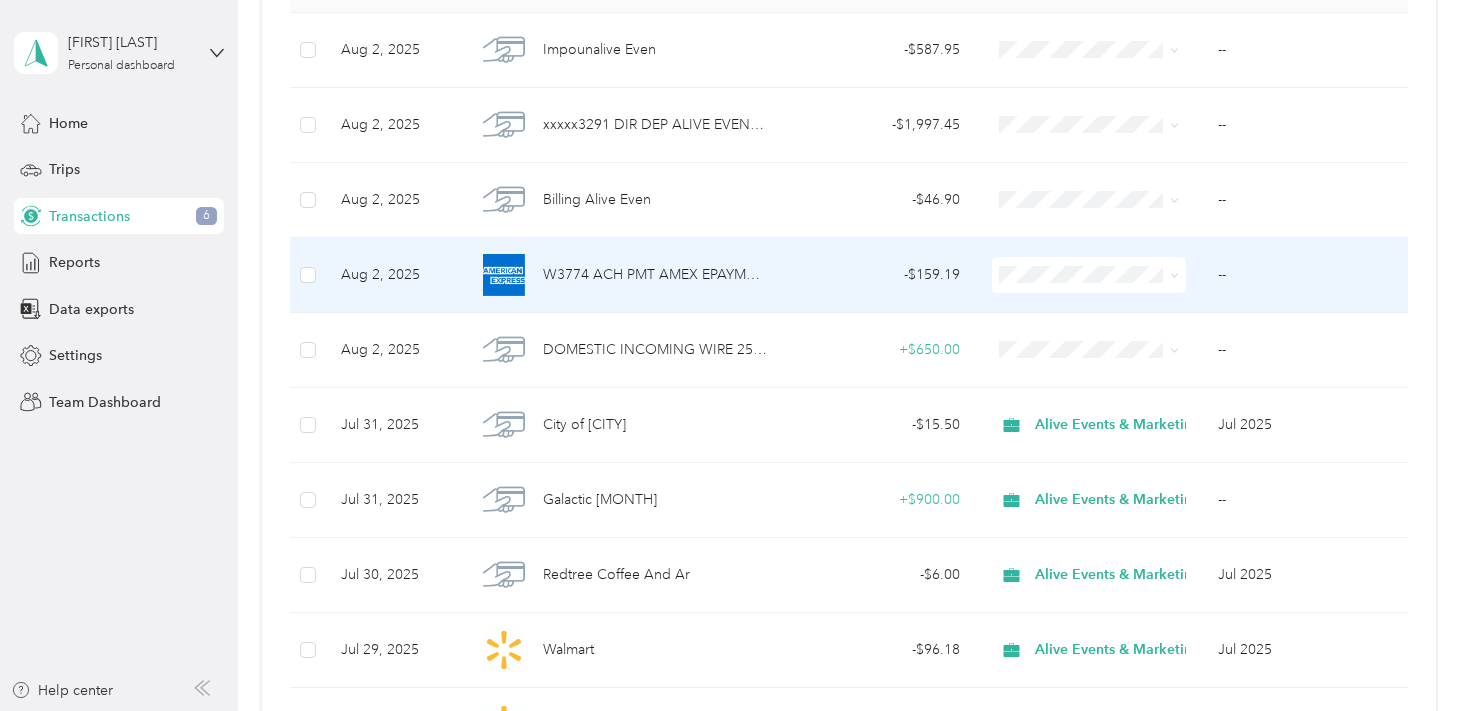 click on "-  $159.19" at bounding box center [880, 275] 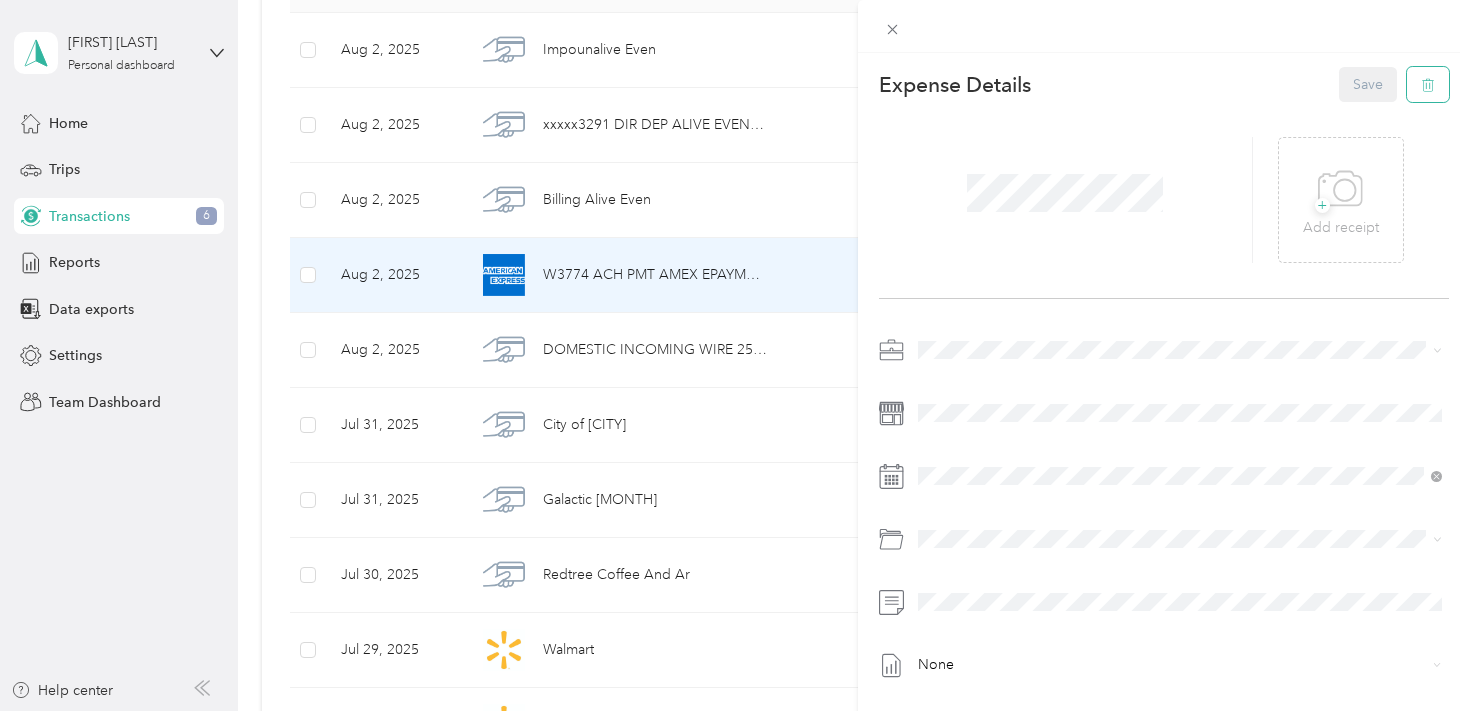 click at bounding box center (1428, 84) 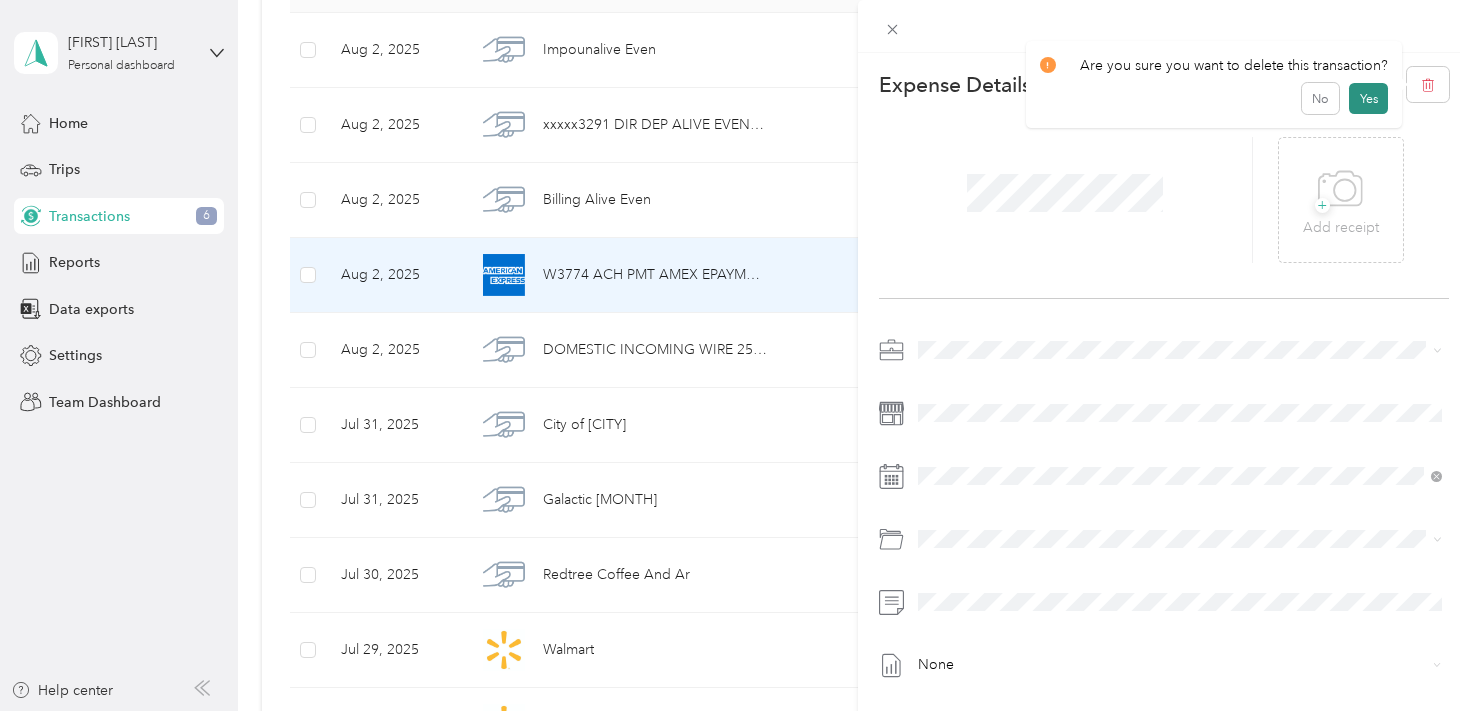 click on "Yes" at bounding box center (1368, 99) 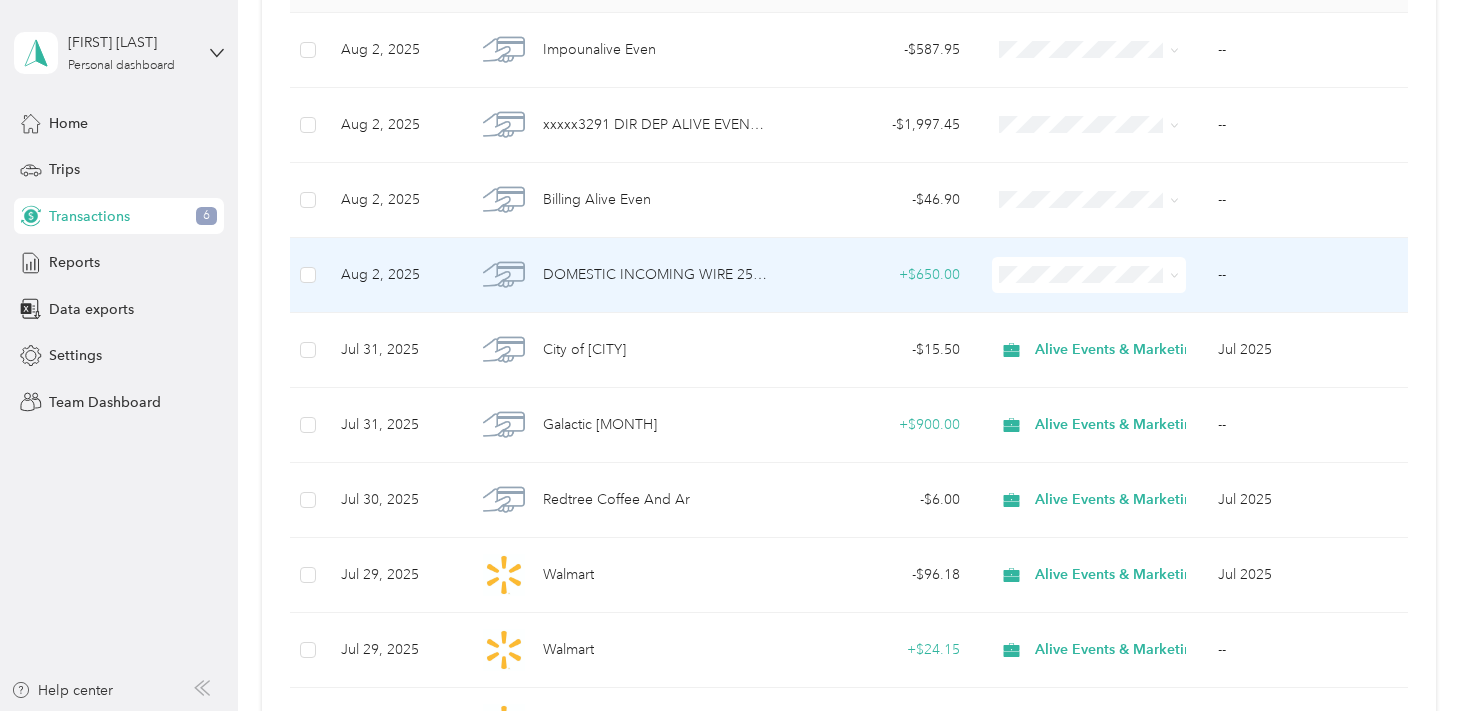 click on "+  $650.00" at bounding box center (880, 275) 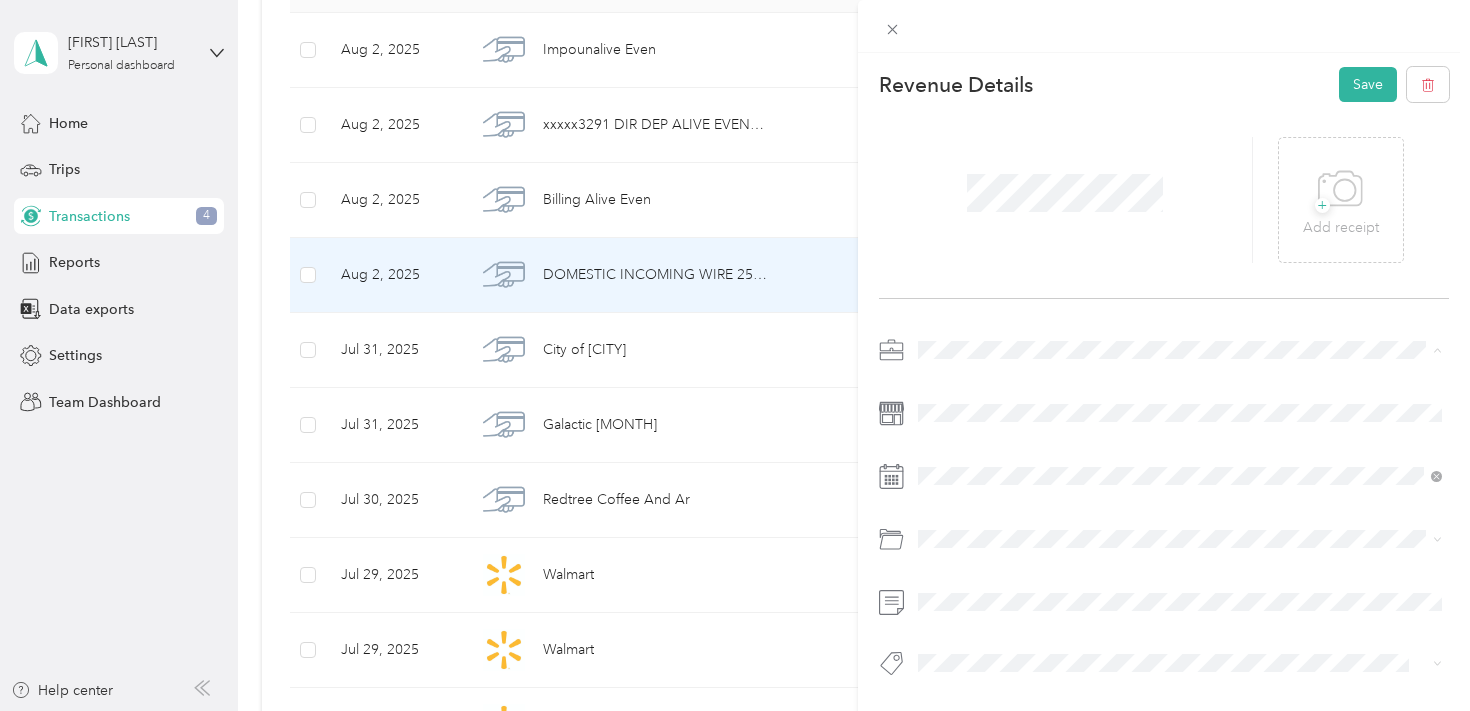 click on "Alive Events & Marketing" at bounding box center (1003, 385) 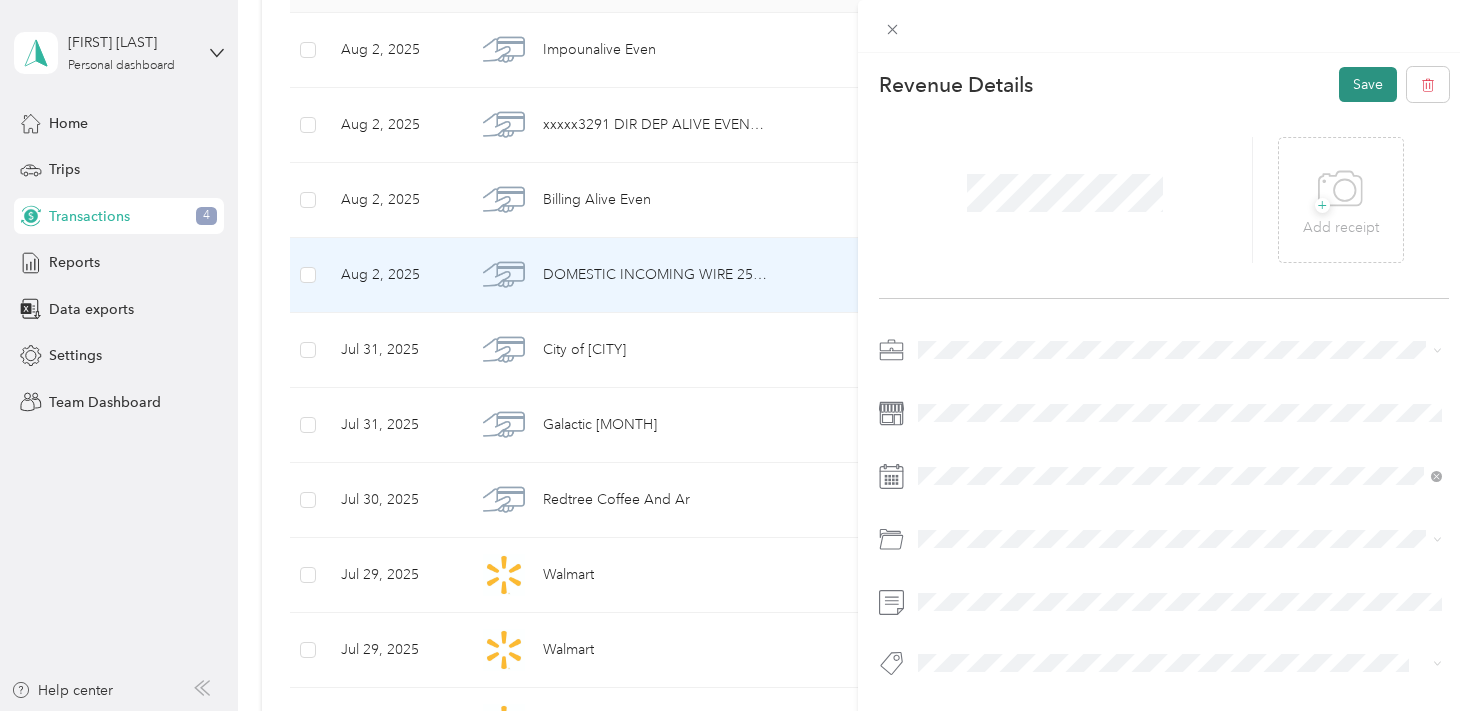 click on "Save" at bounding box center [1368, 84] 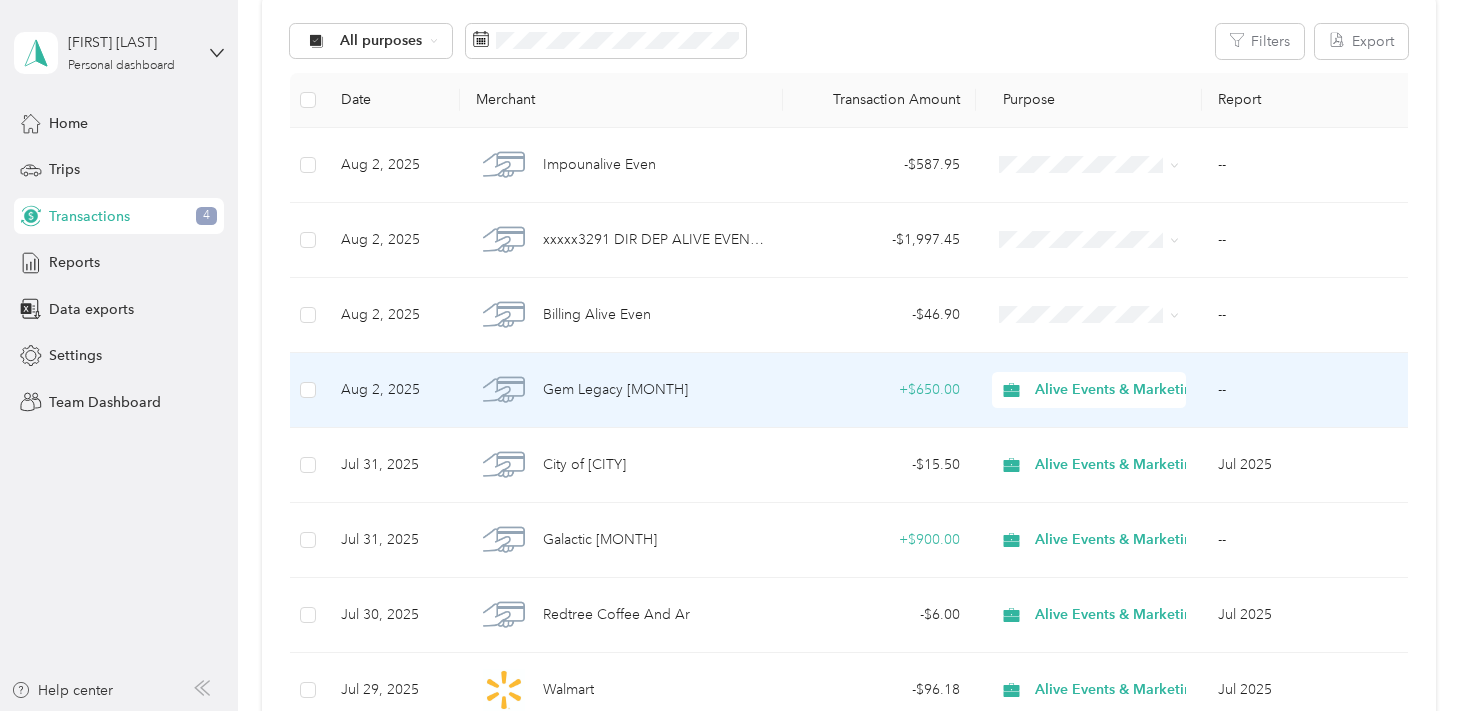 scroll, scrollTop: 224, scrollLeft: 0, axis: vertical 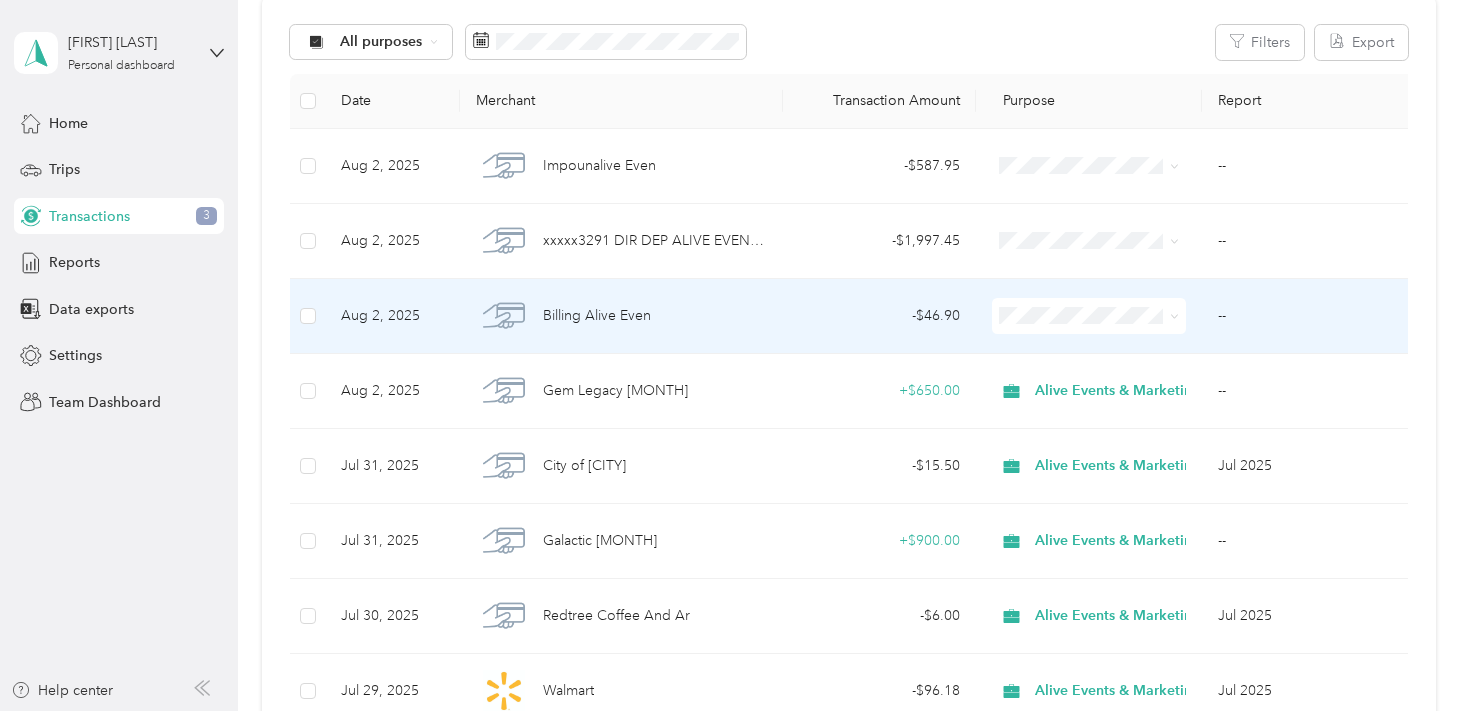 click on "Billing Alive Even" at bounding box center [621, 316] 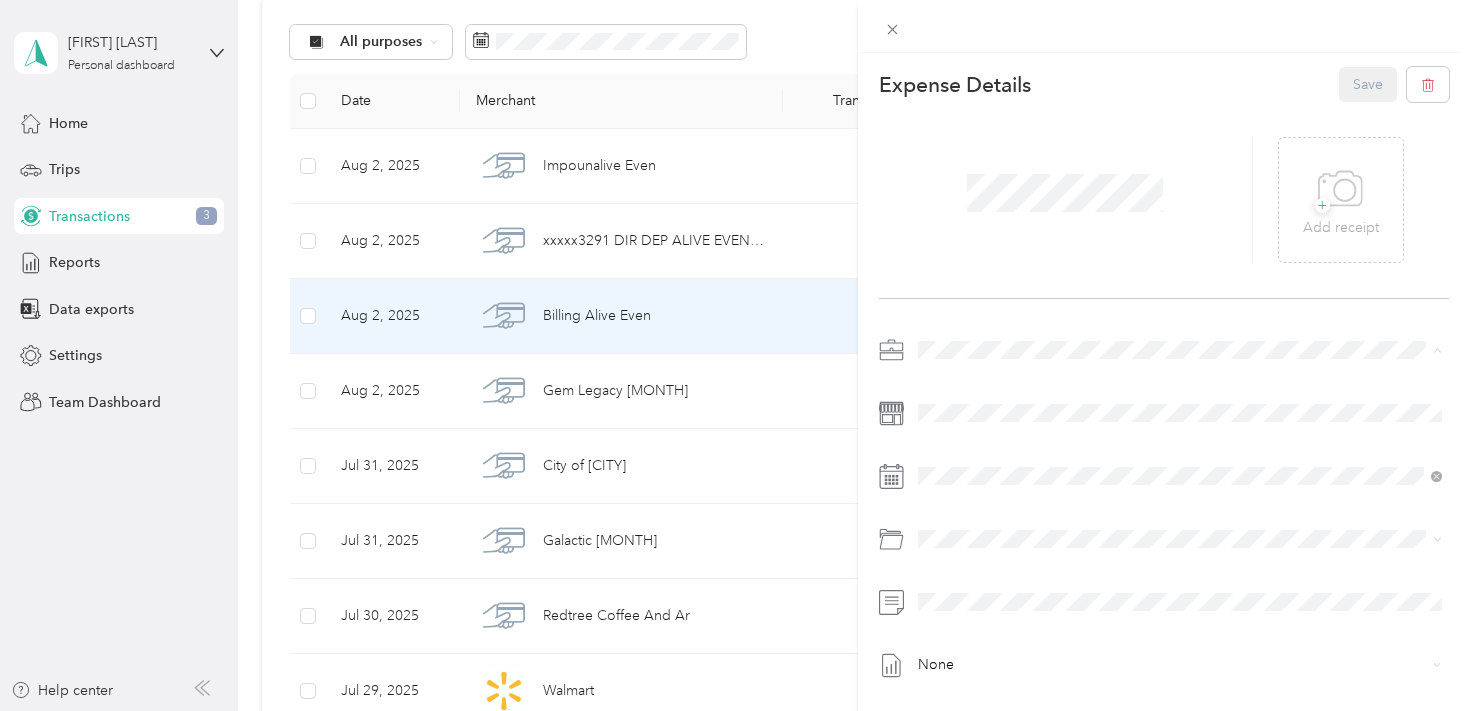 click on "Alive Events & Marketing" at bounding box center [1180, 385] 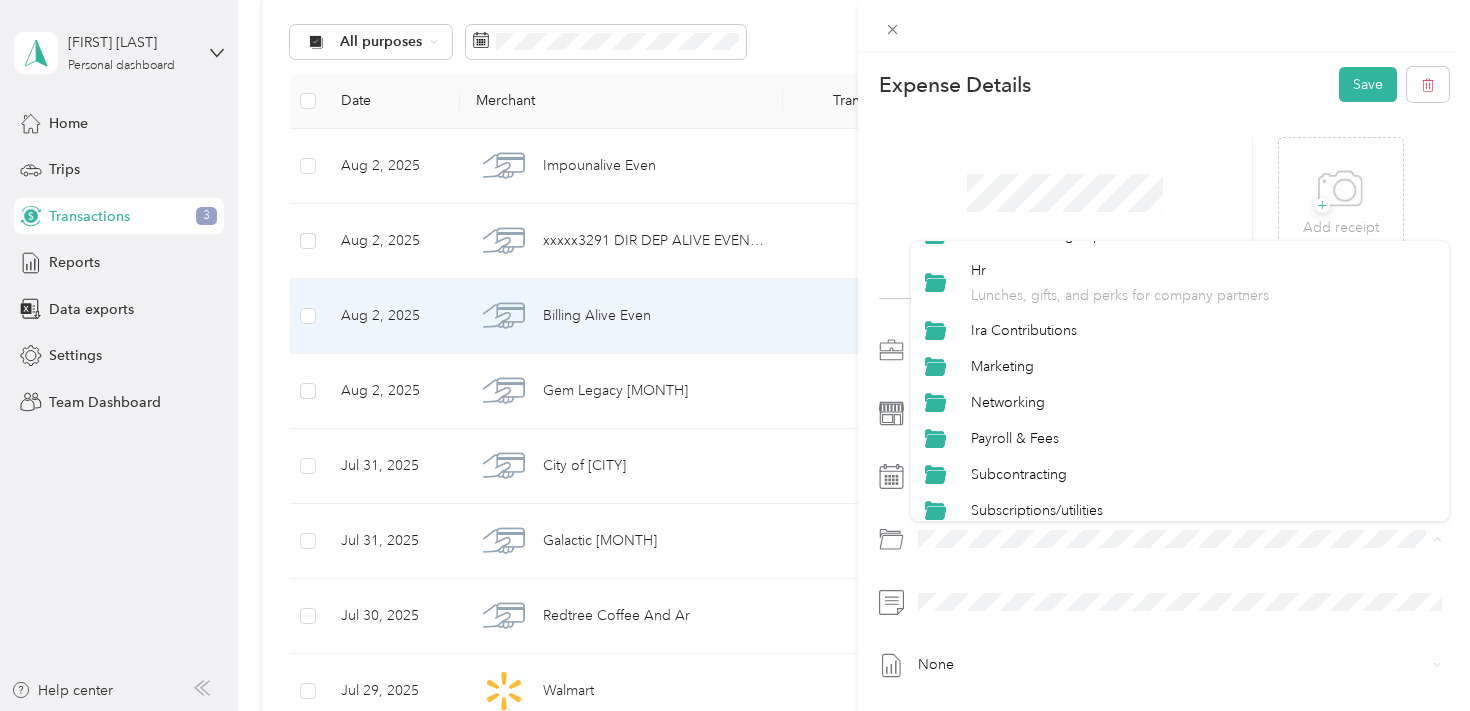 scroll, scrollTop: 286, scrollLeft: 0, axis: vertical 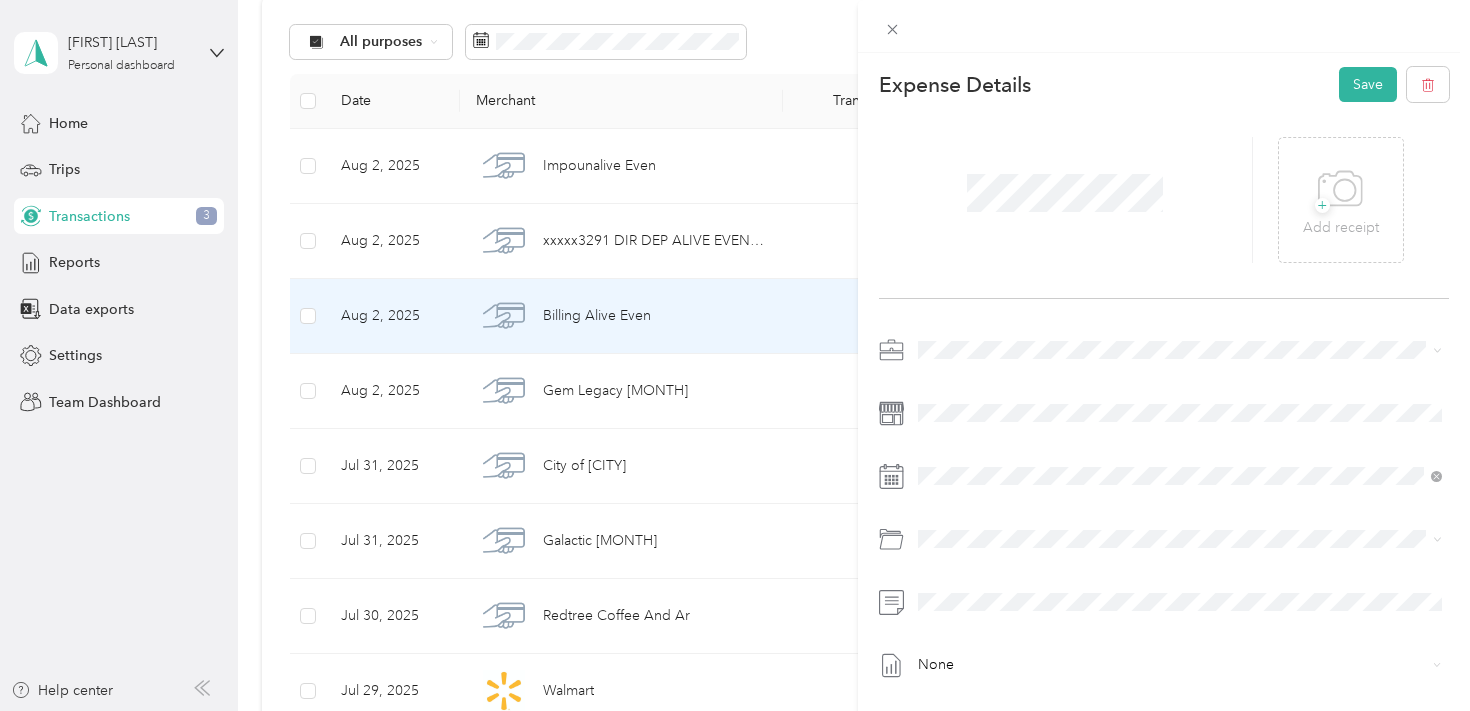 click on "Payroll & Fees" at bounding box center (1203, 433) 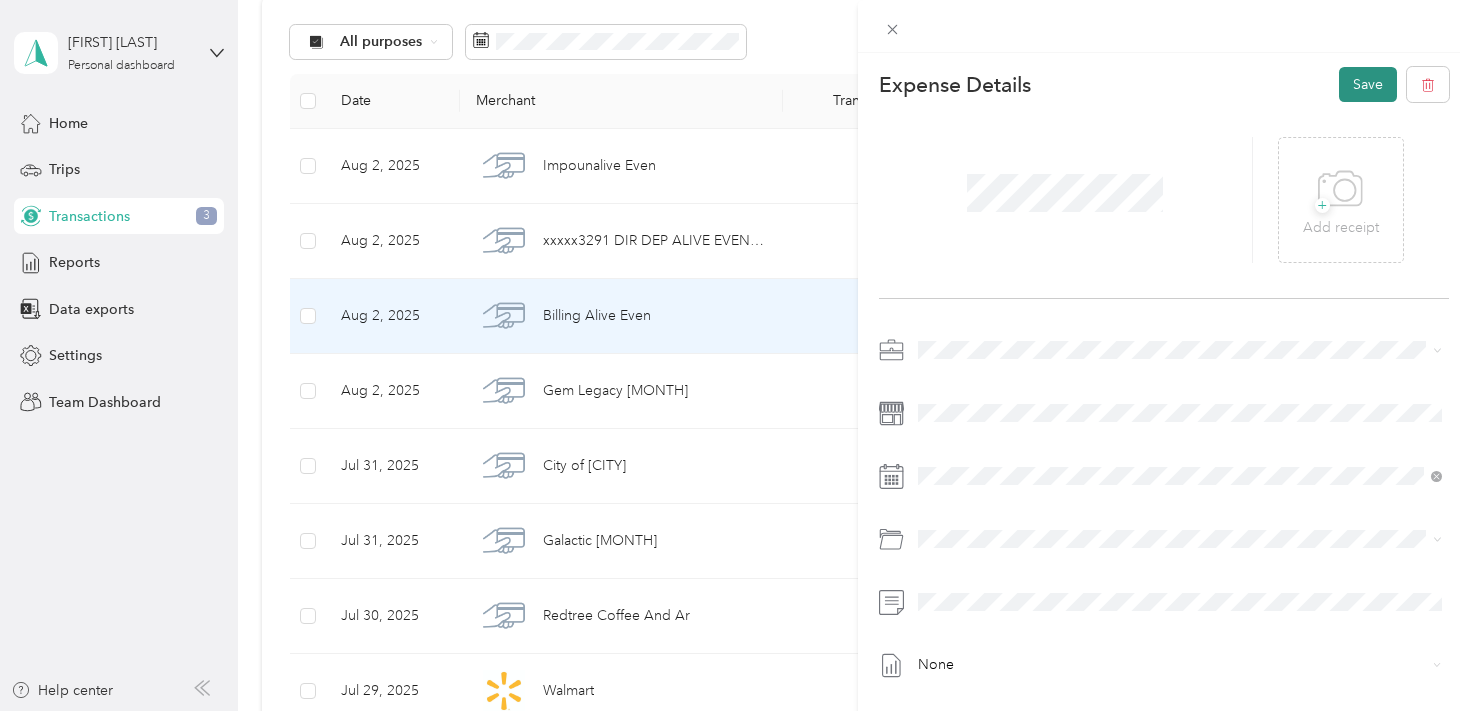 click on "Save" at bounding box center [1368, 84] 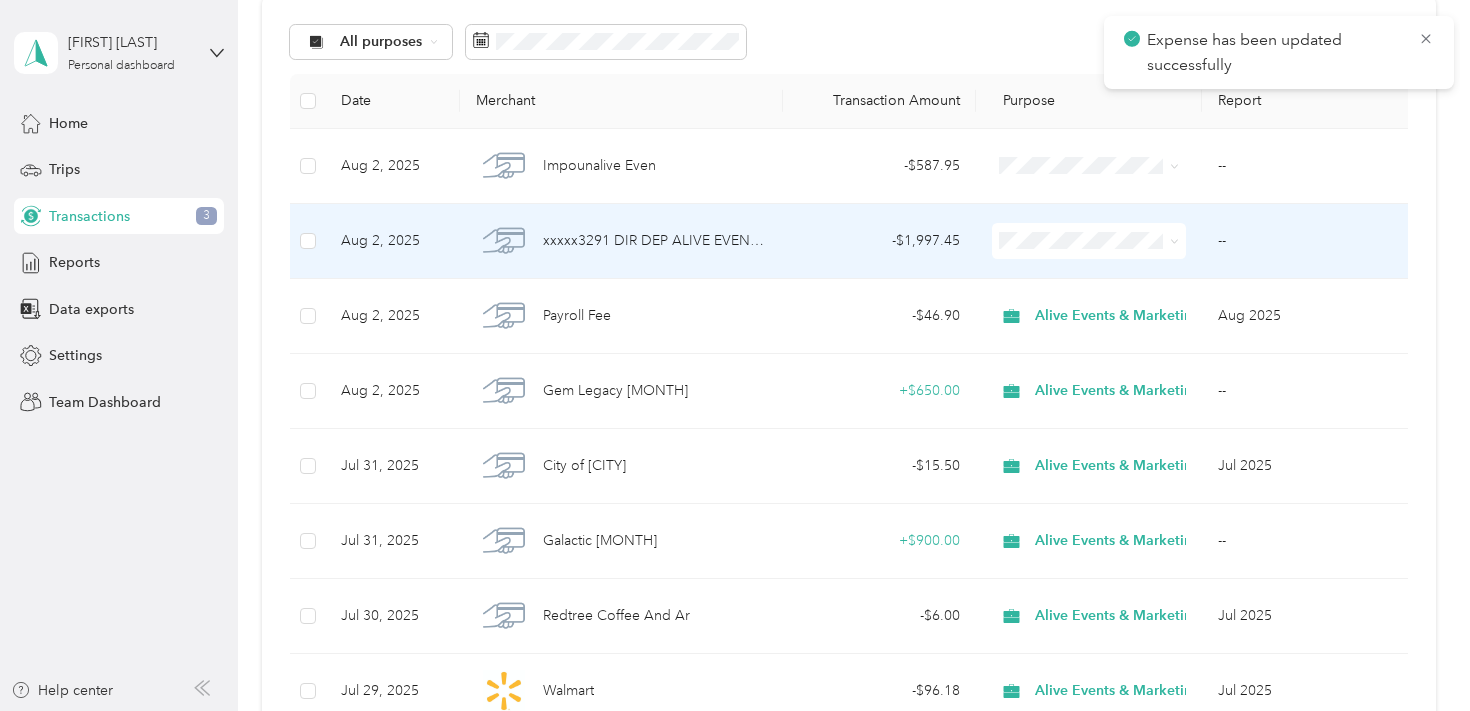 click on "-  $1,997.45" at bounding box center [880, 241] 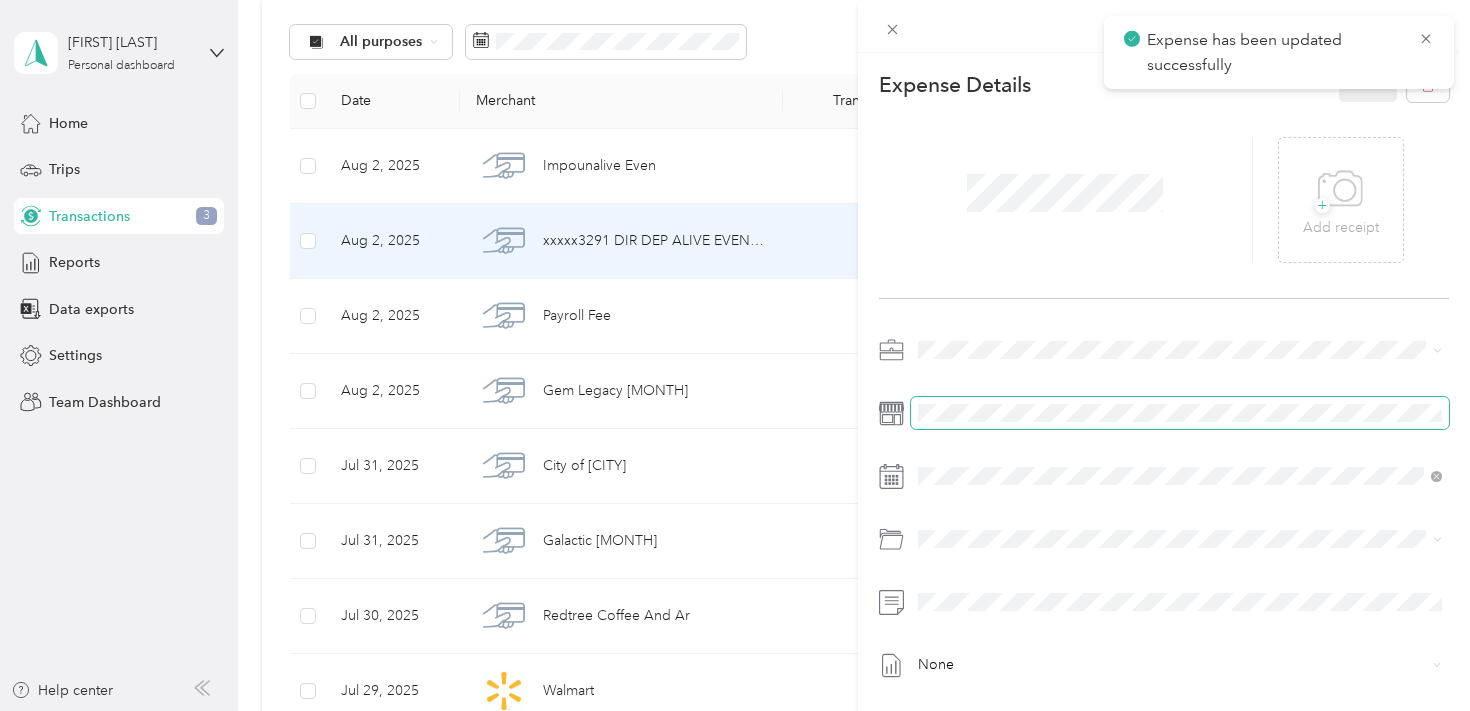 click at bounding box center [1180, 413] 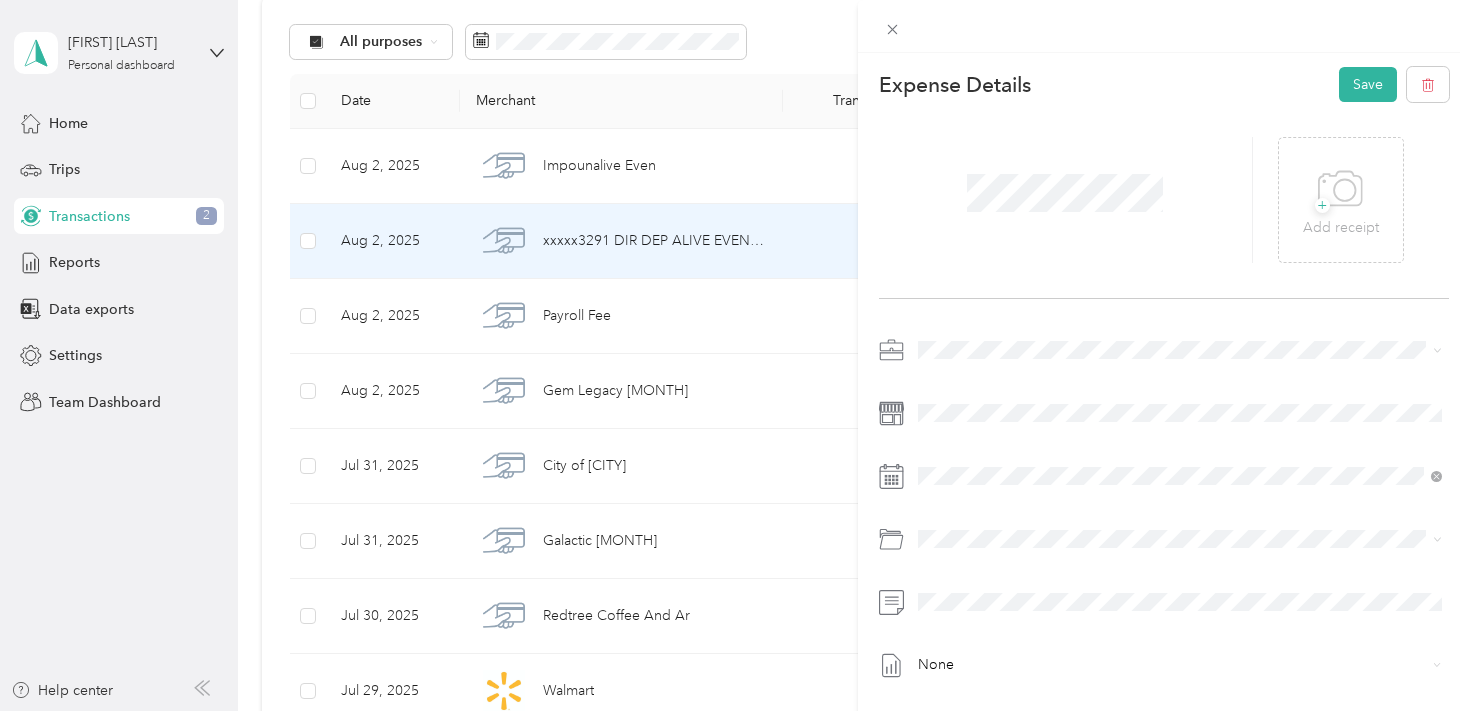 click on "Alive Events & Marketing" at bounding box center (1180, 384) 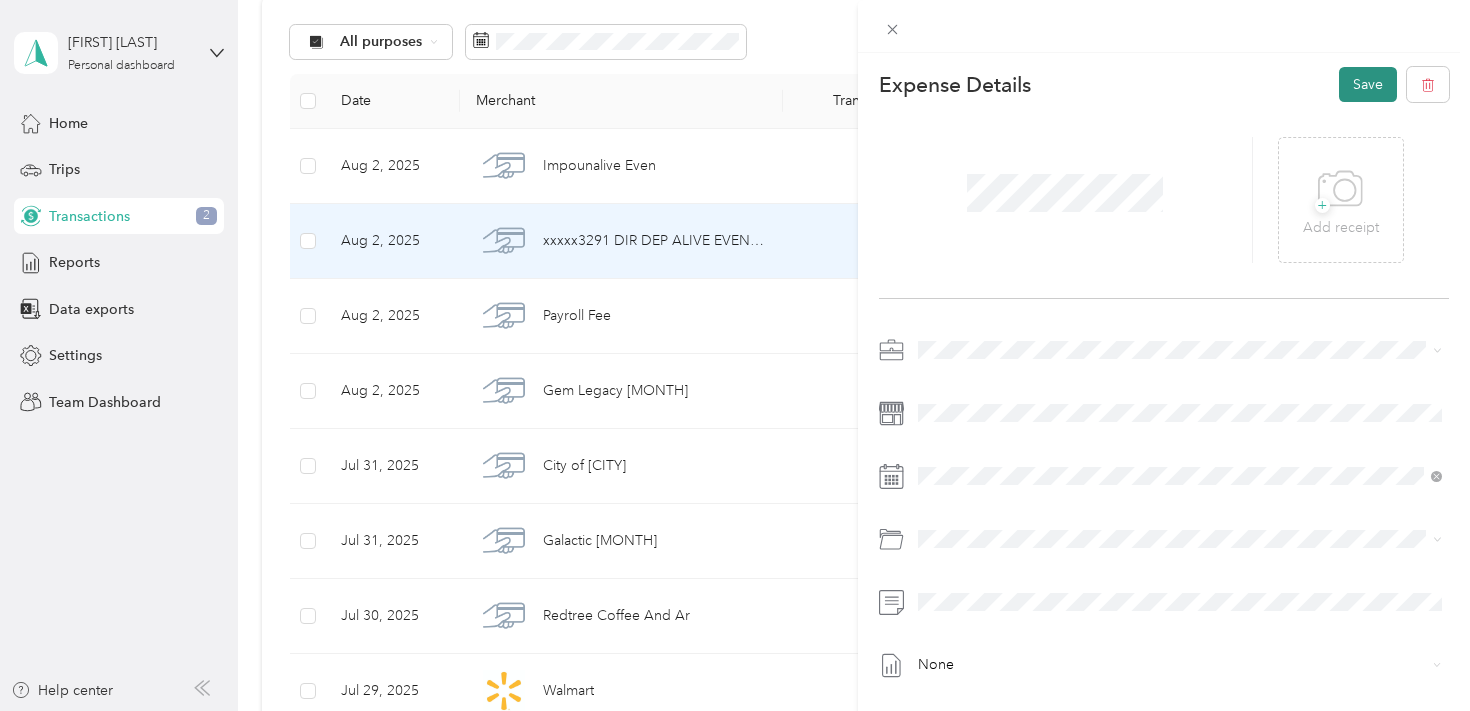 click on "Save" at bounding box center (1368, 84) 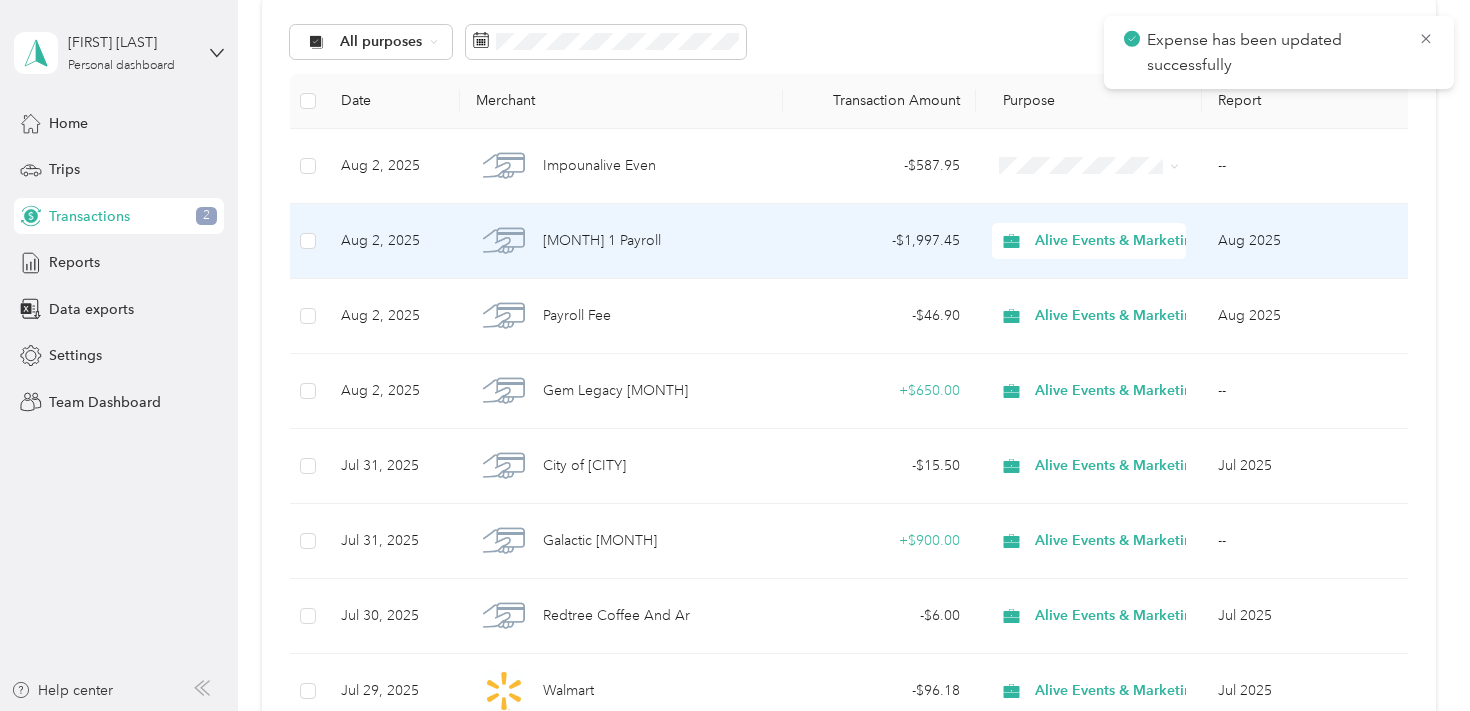 click on "August 1 Payroll" at bounding box center [621, 241] 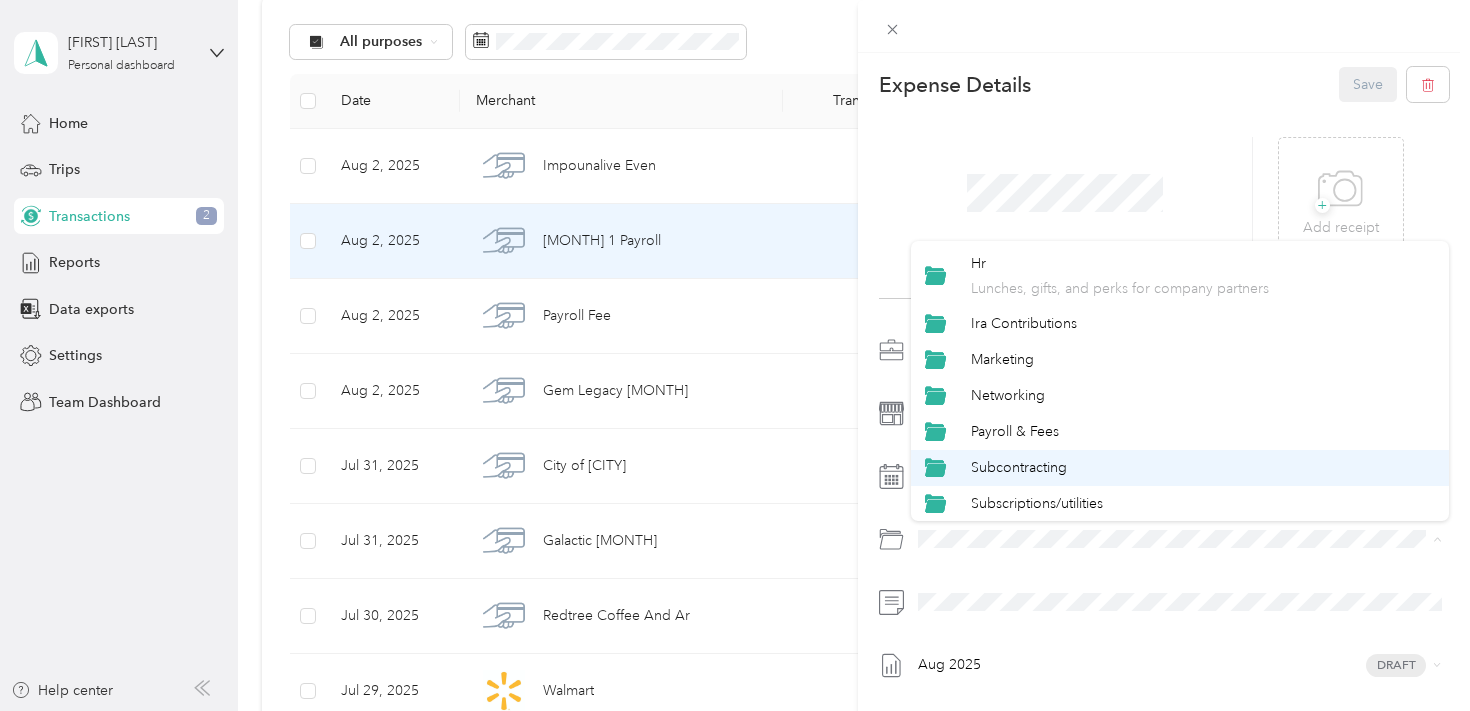 scroll, scrollTop: 292, scrollLeft: 0, axis: vertical 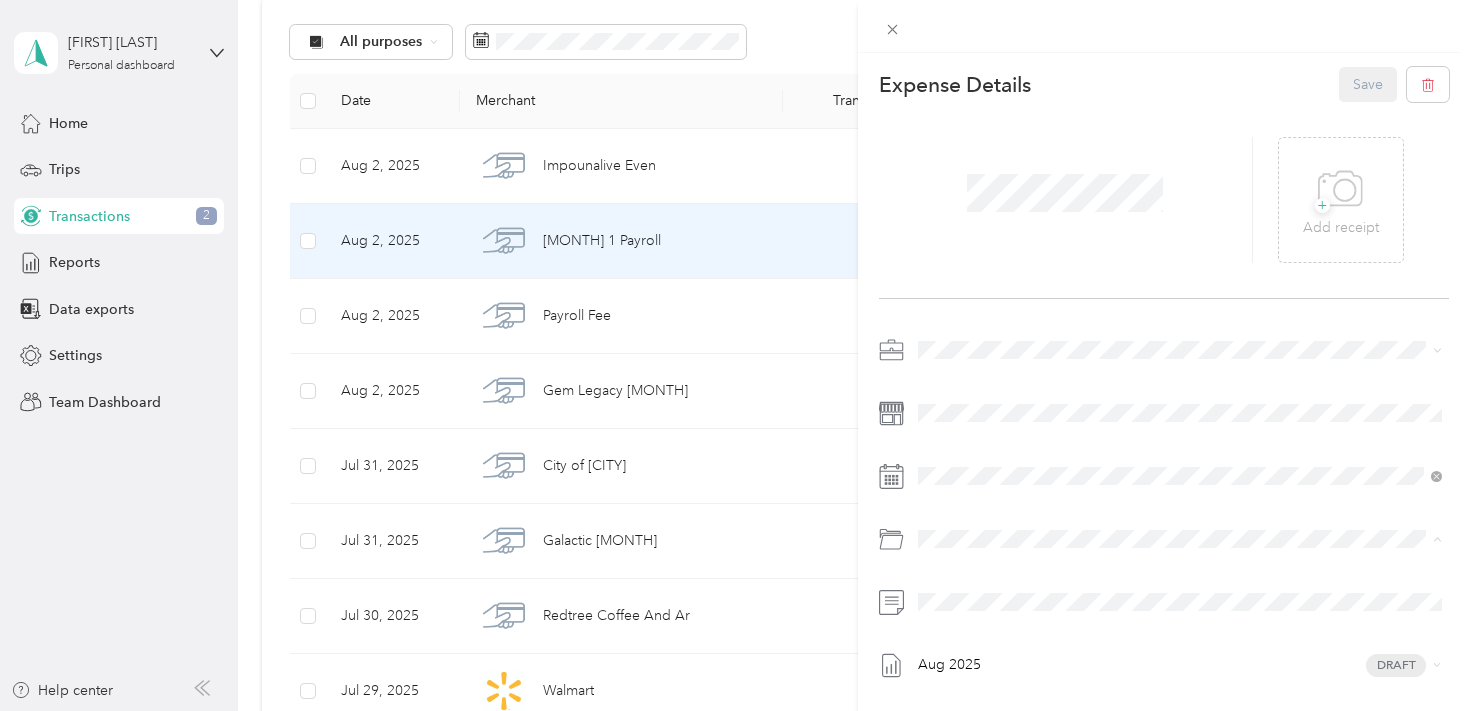 click on "Payroll & Fees" at bounding box center (1203, 428) 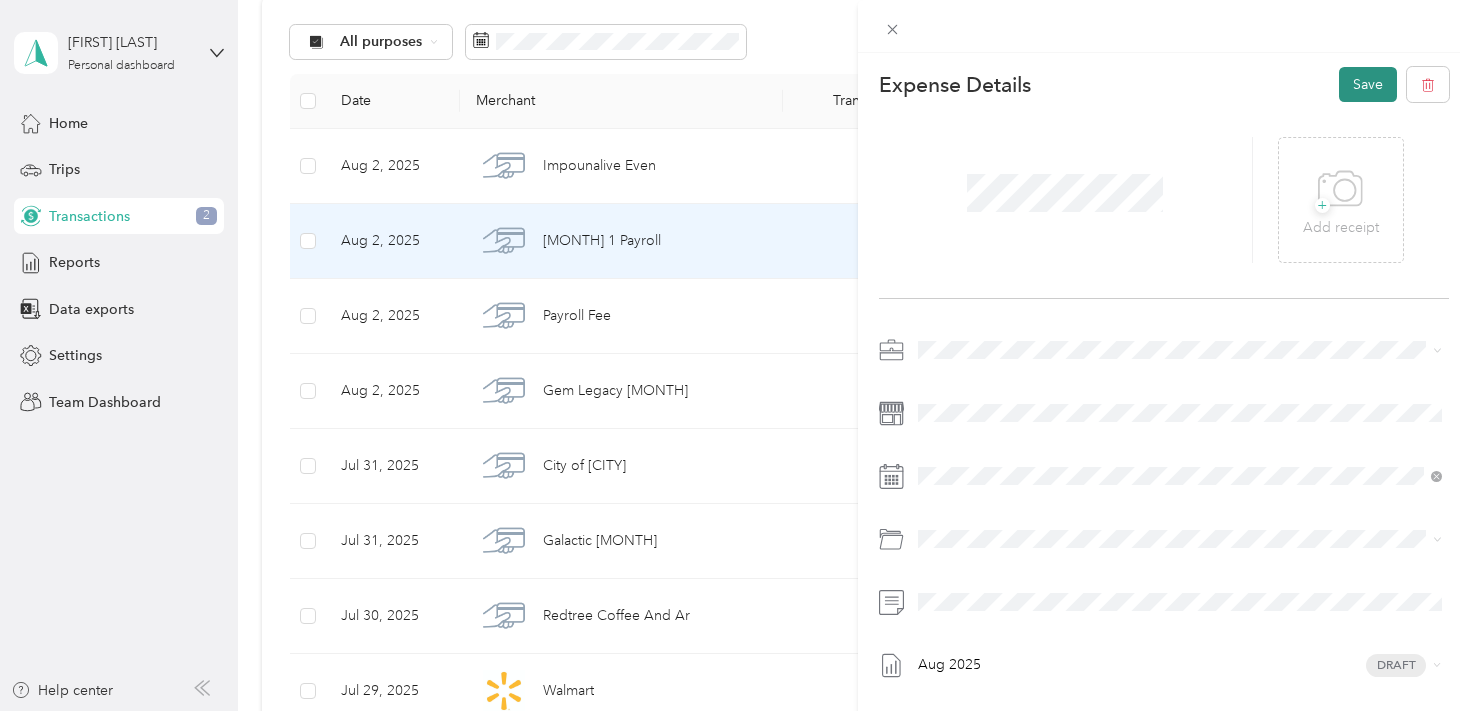 click on "Save" at bounding box center [1368, 84] 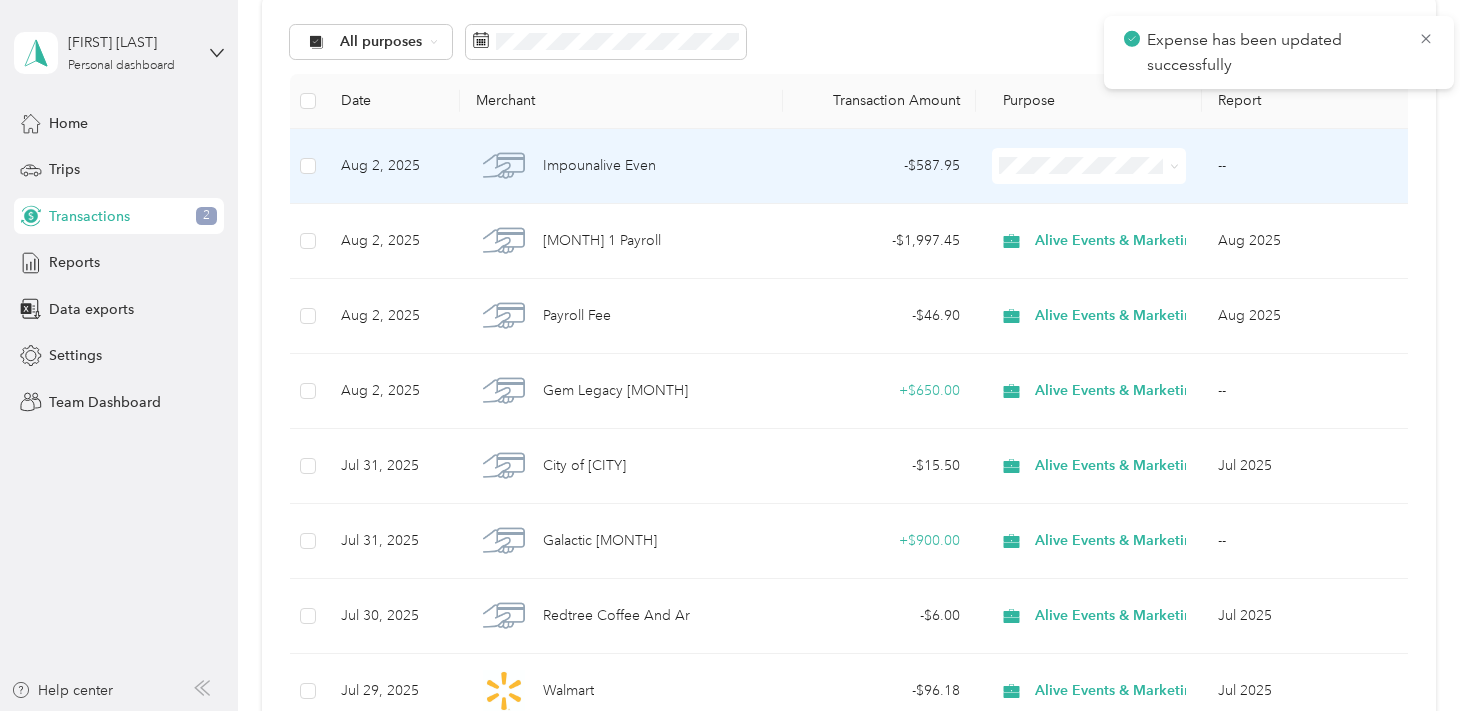 click on "Impounalive Even" at bounding box center (621, 166) 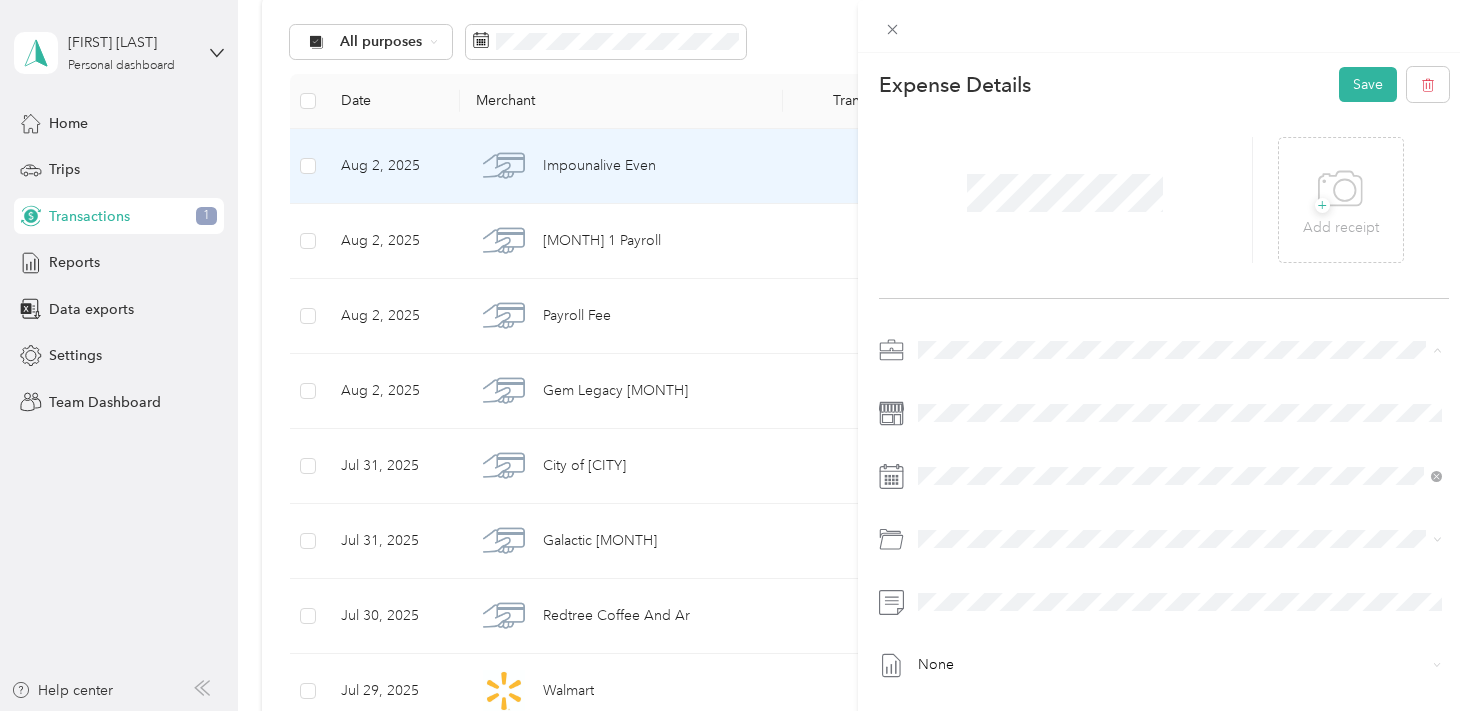 click on "Alive Events & Marketing" at bounding box center (1003, 385) 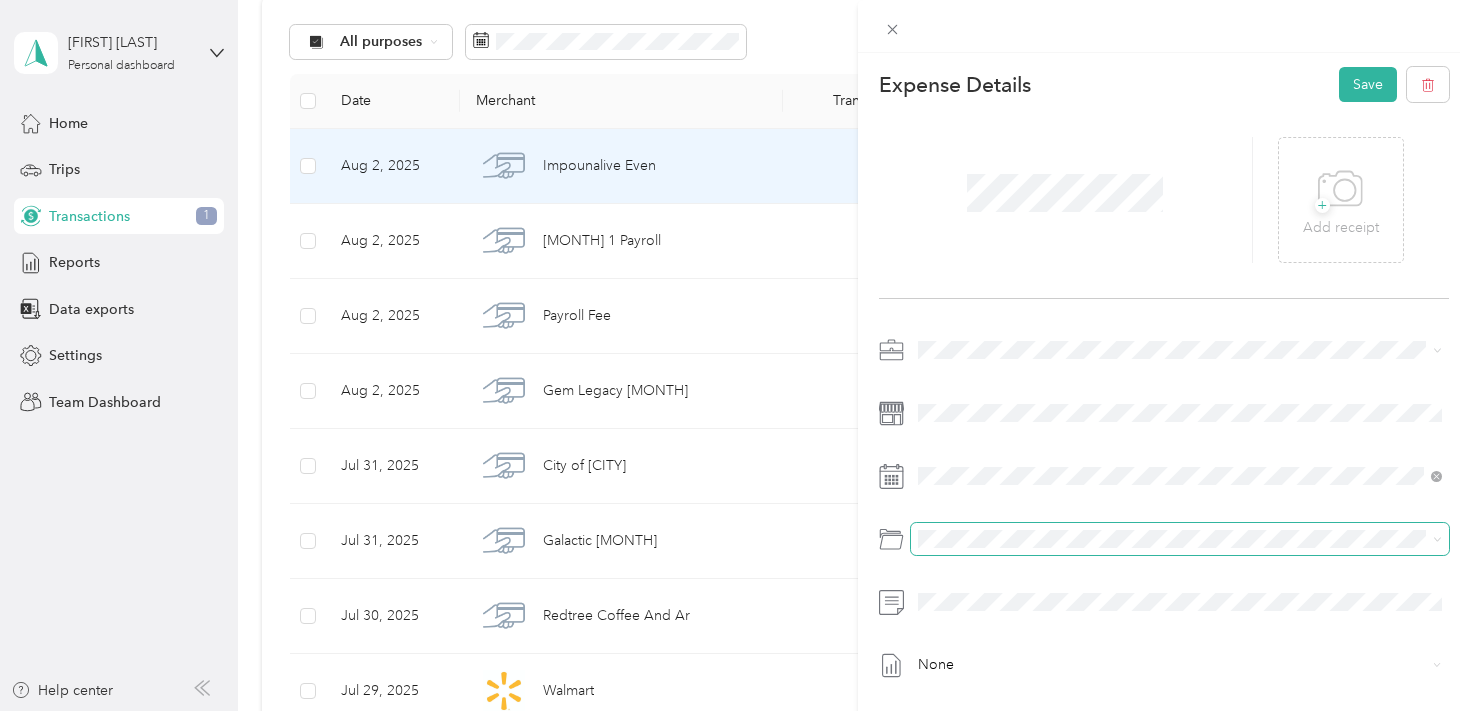 click at bounding box center [1180, 539] 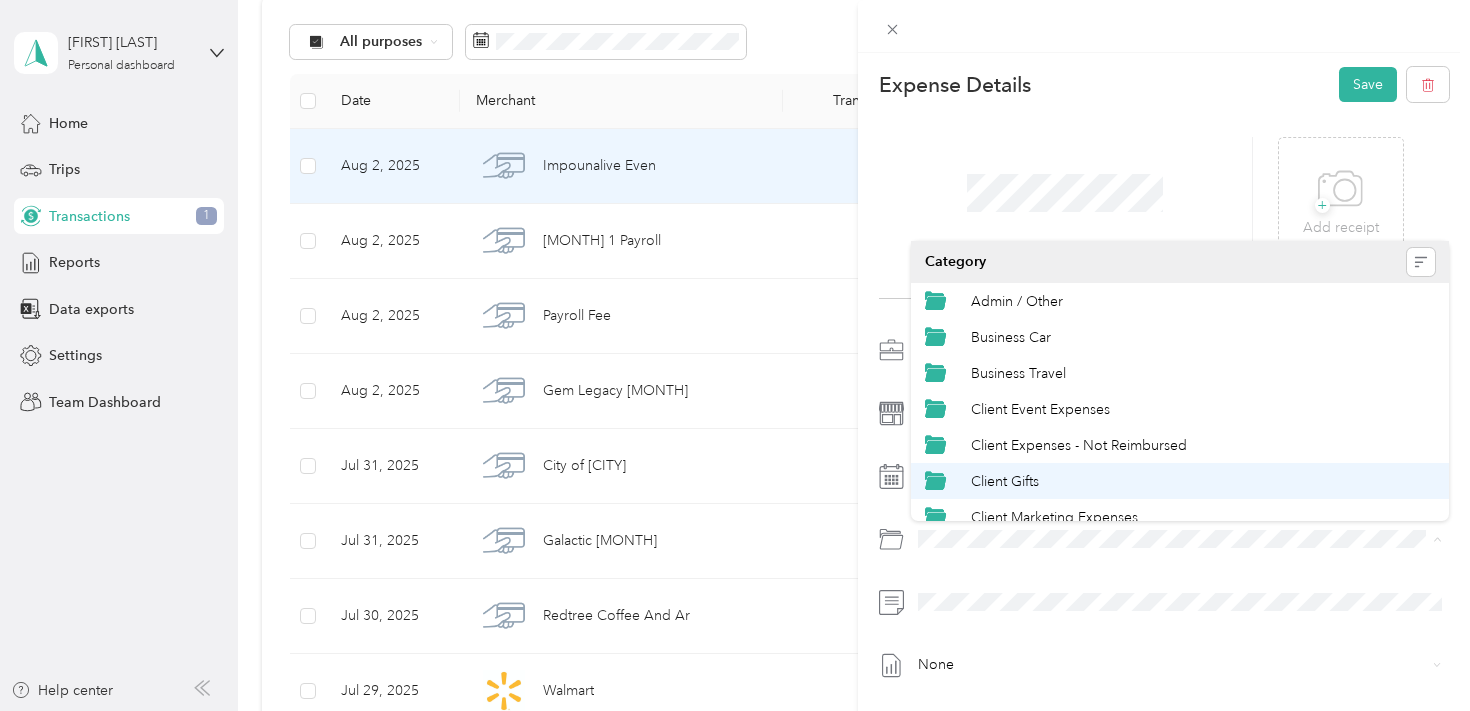 scroll, scrollTop: 325, scrollLeft: 0, axis: vertical 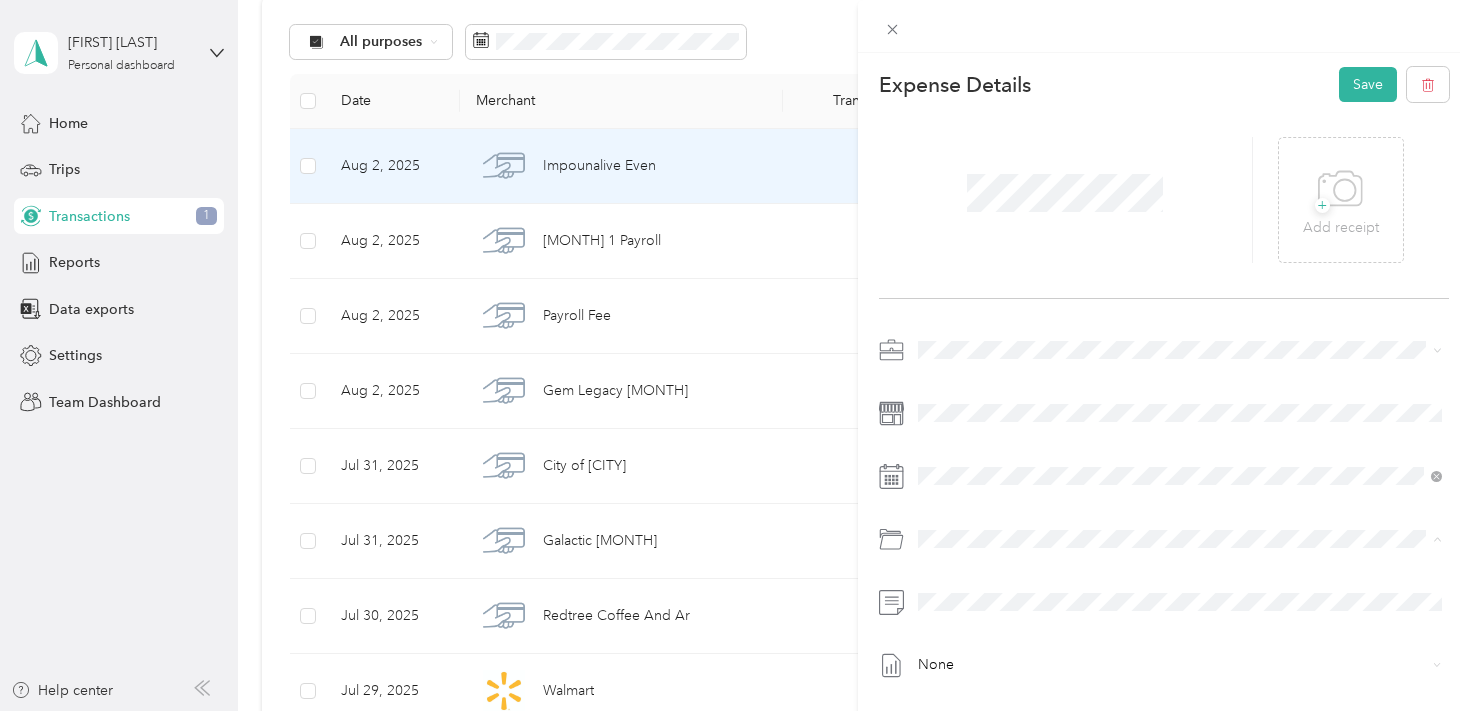 click on "Payroll & Fees" at bounding box center (1015, 395) 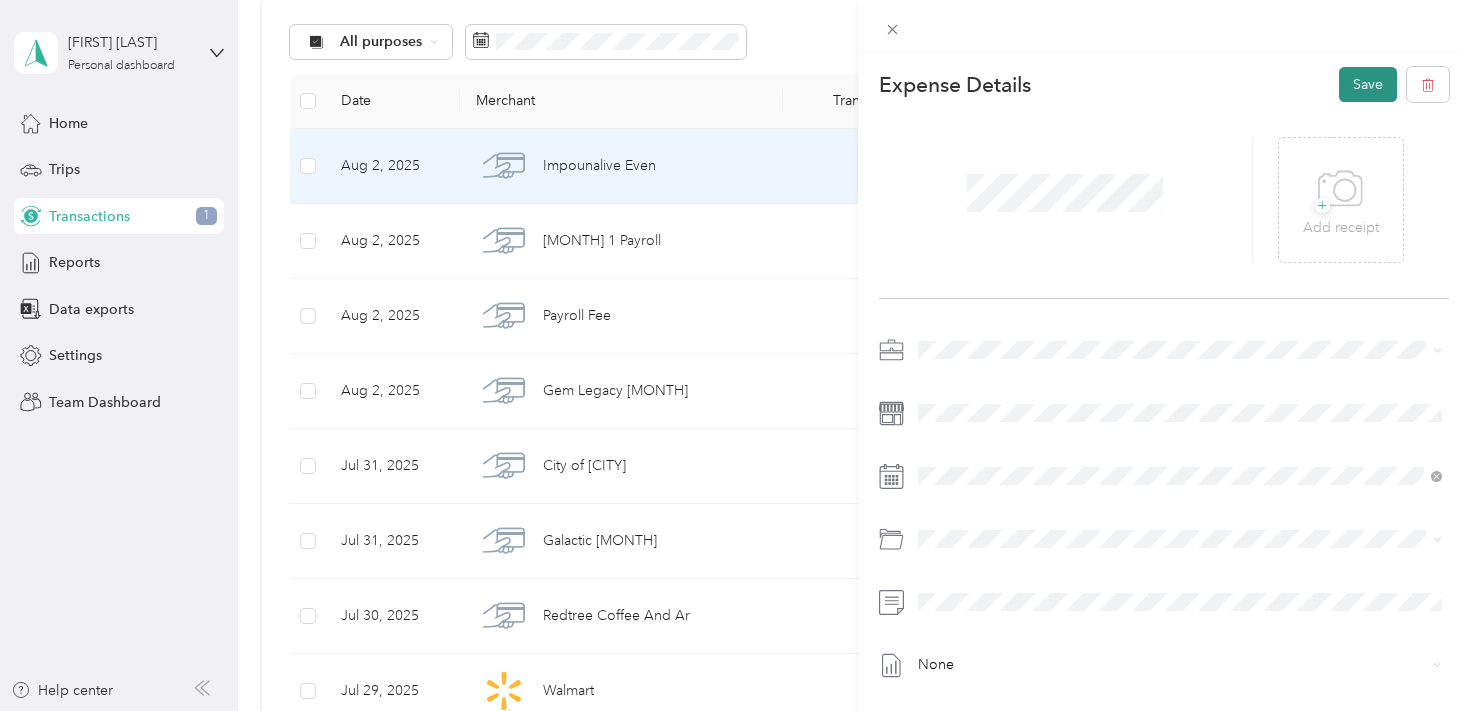 click on "Save" at bounding box center [1368, 84] 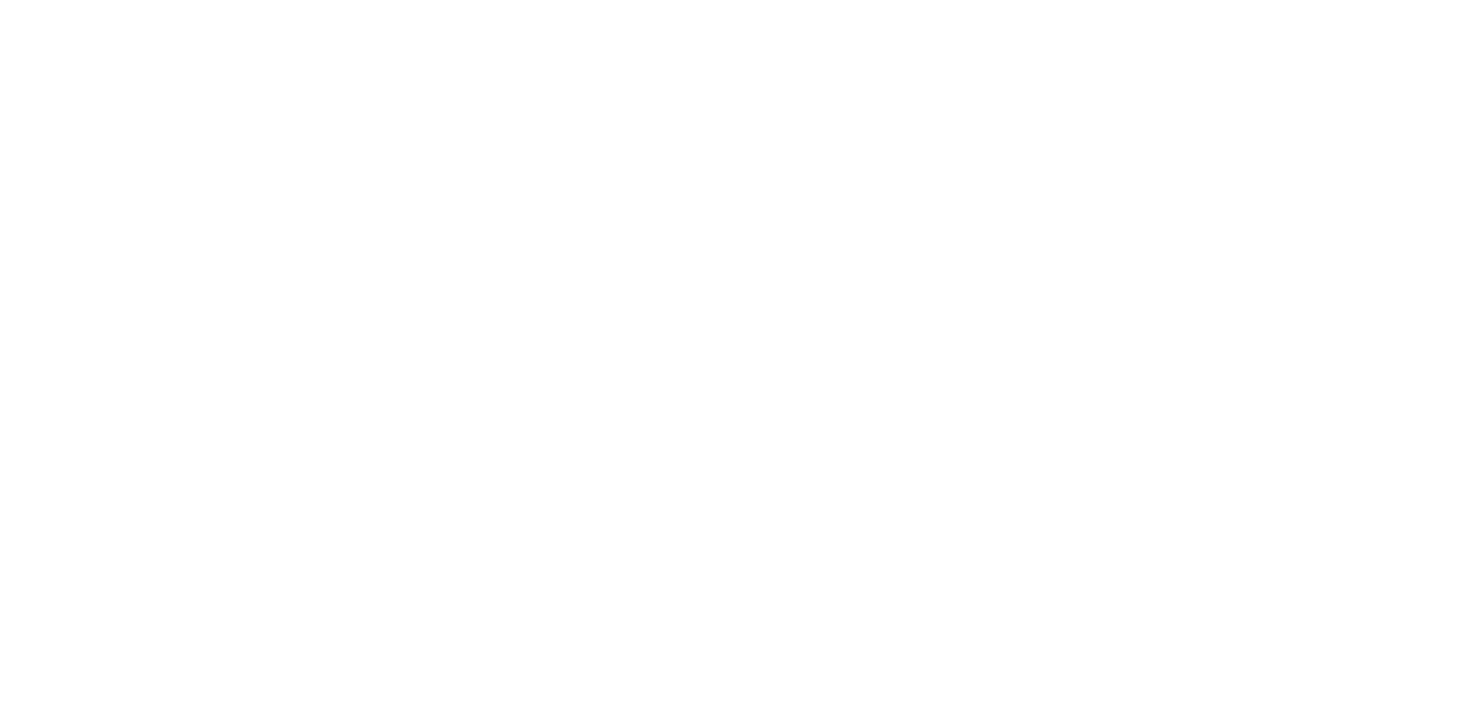 scroll, scrollTop: 0, scrollLeft: 0, axis: both 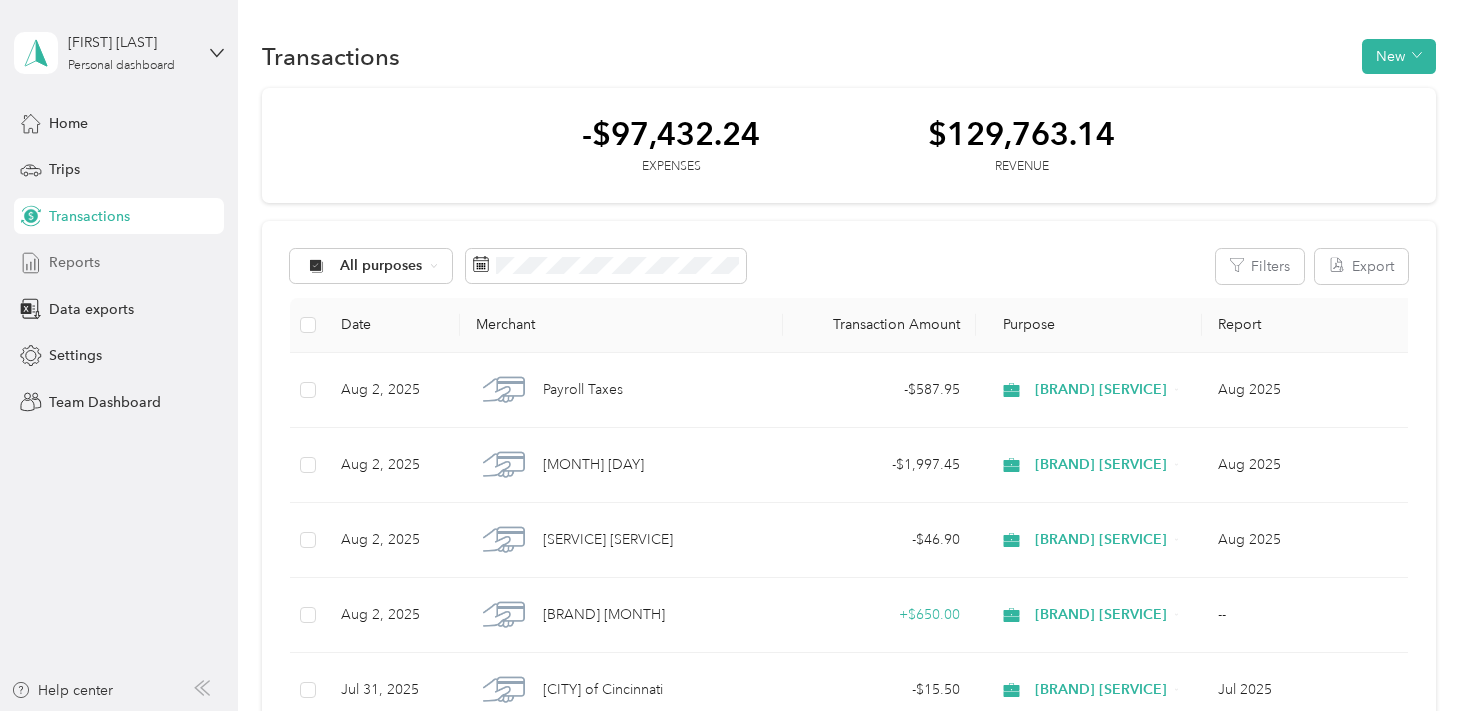 click on "Reports" at bounding box center (119, 263) 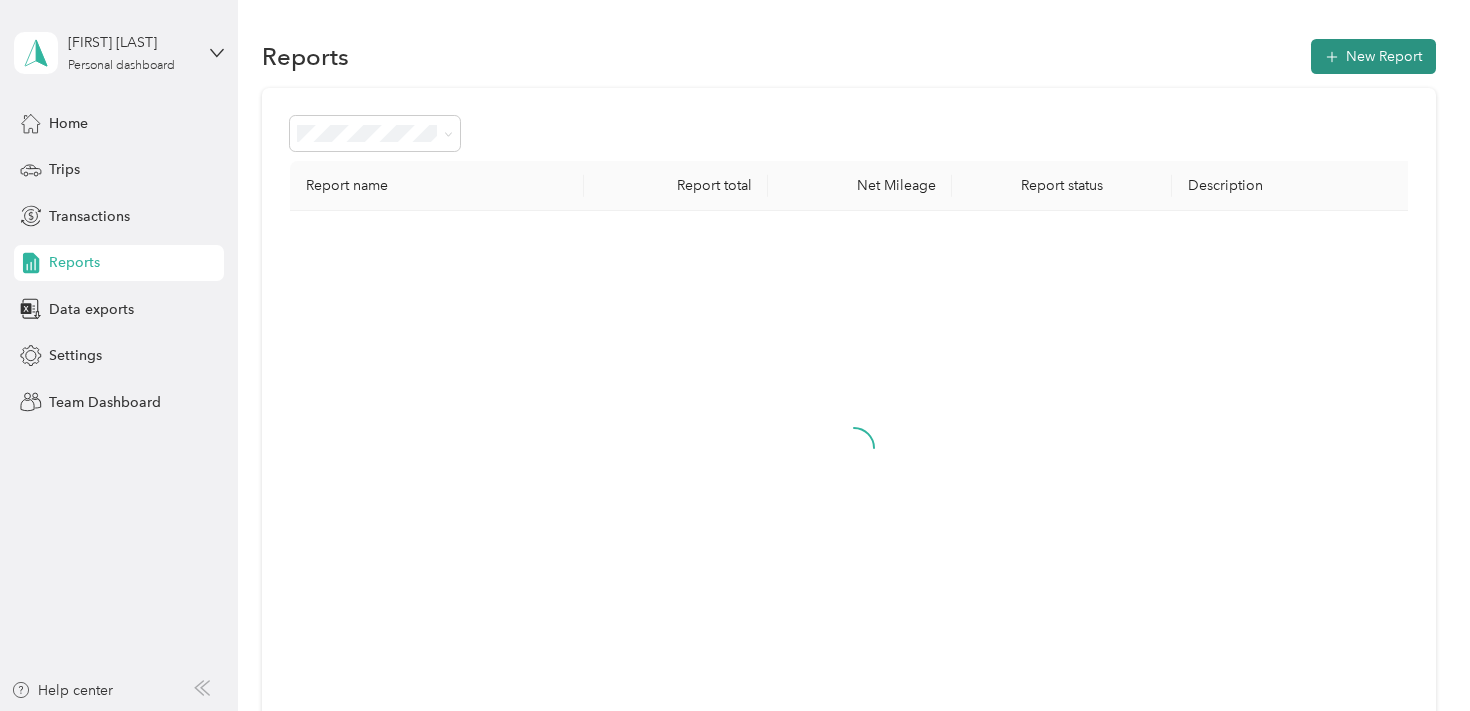 click on "New Report" at bounding box center [1373, 56] 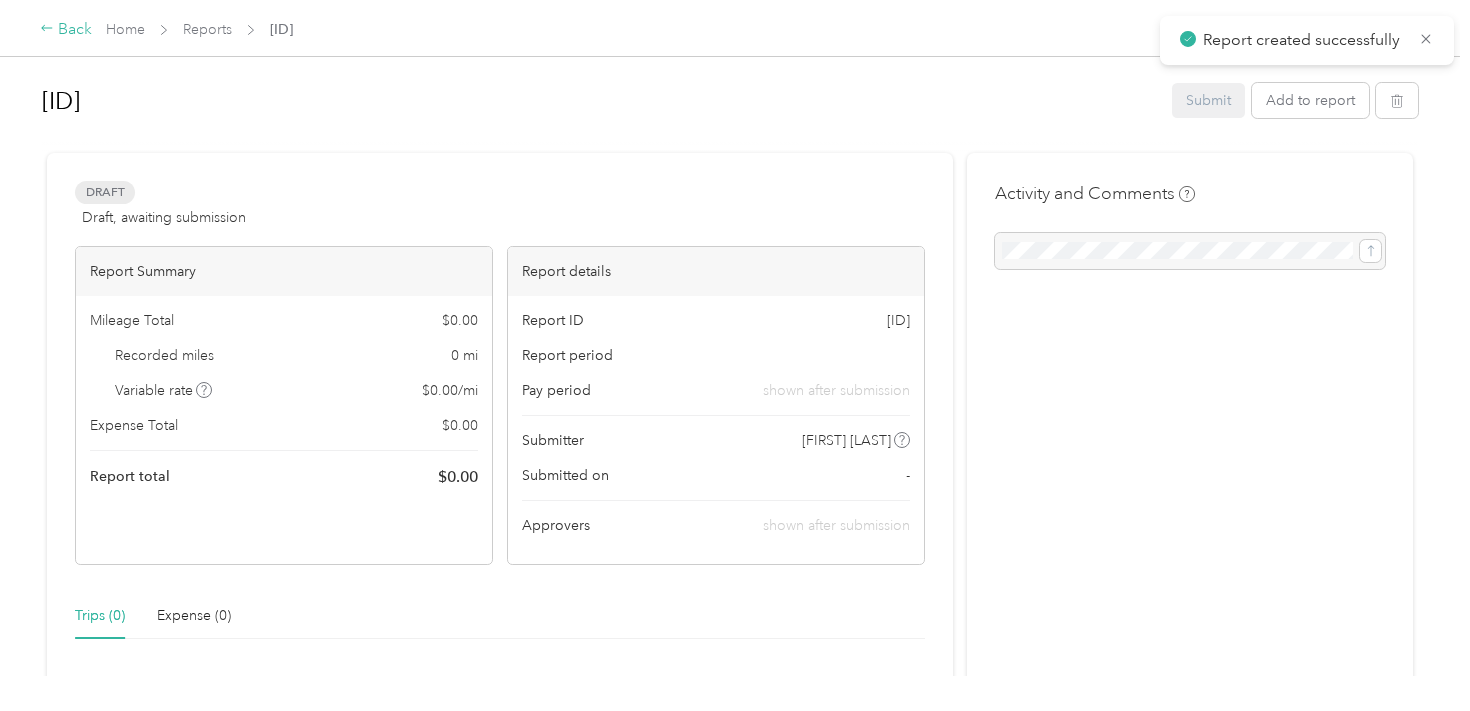 click 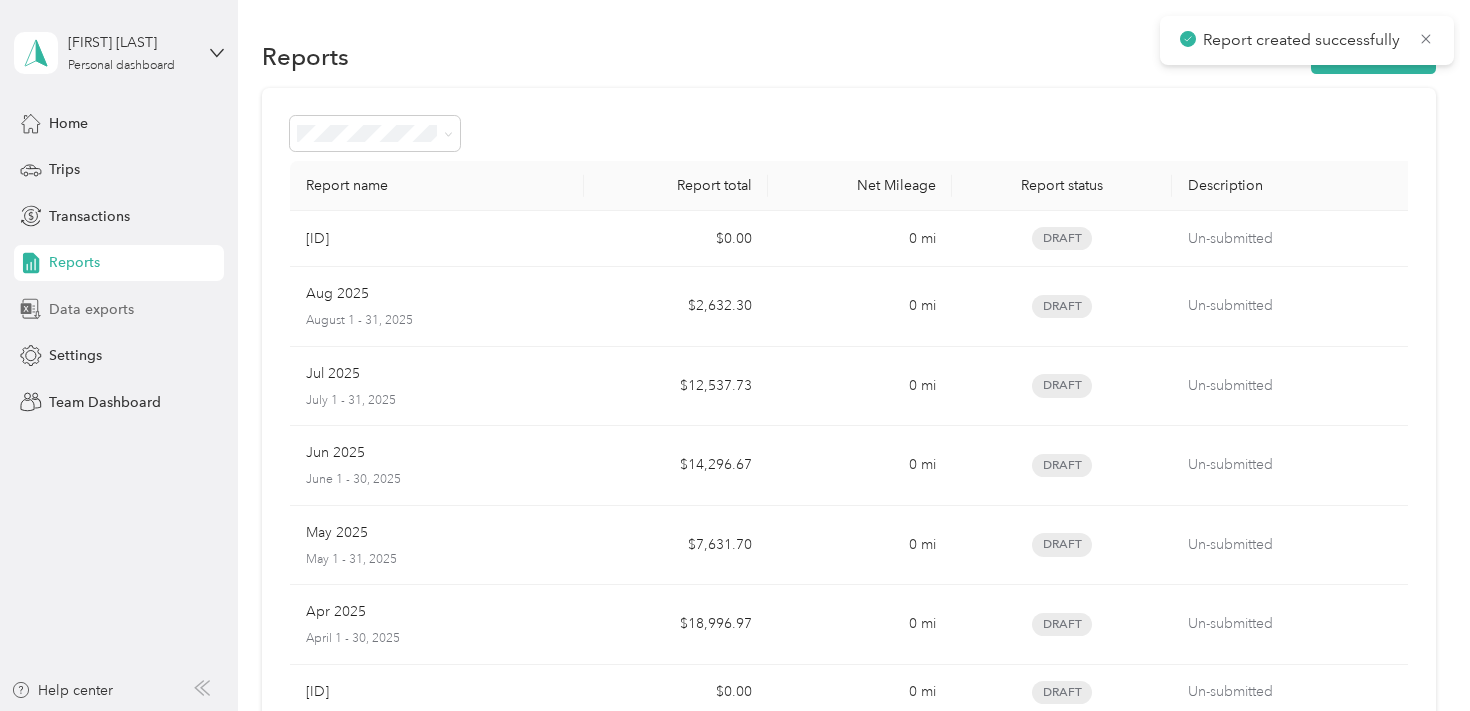 click on "Data exports" at bounding box center (91, 309) 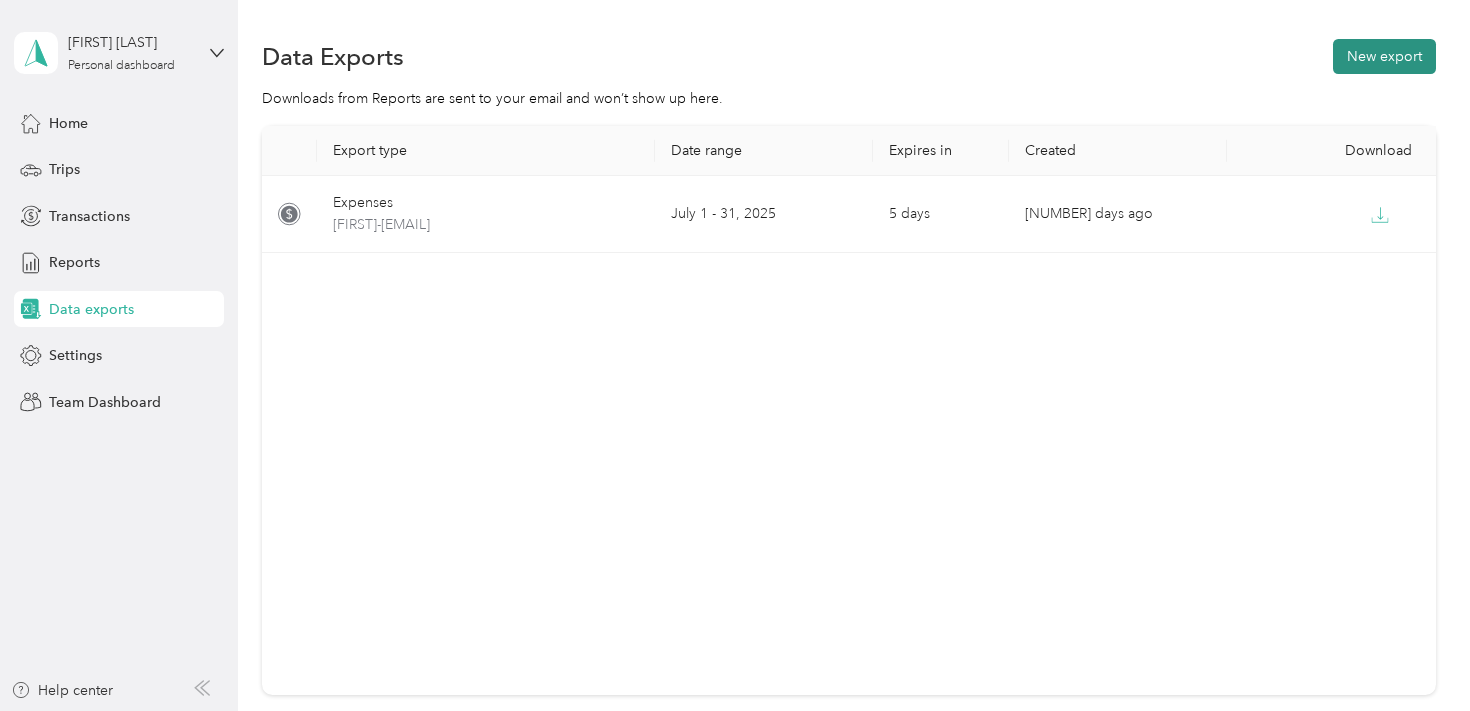 click on "New export" at bounding box center [1384, 56] 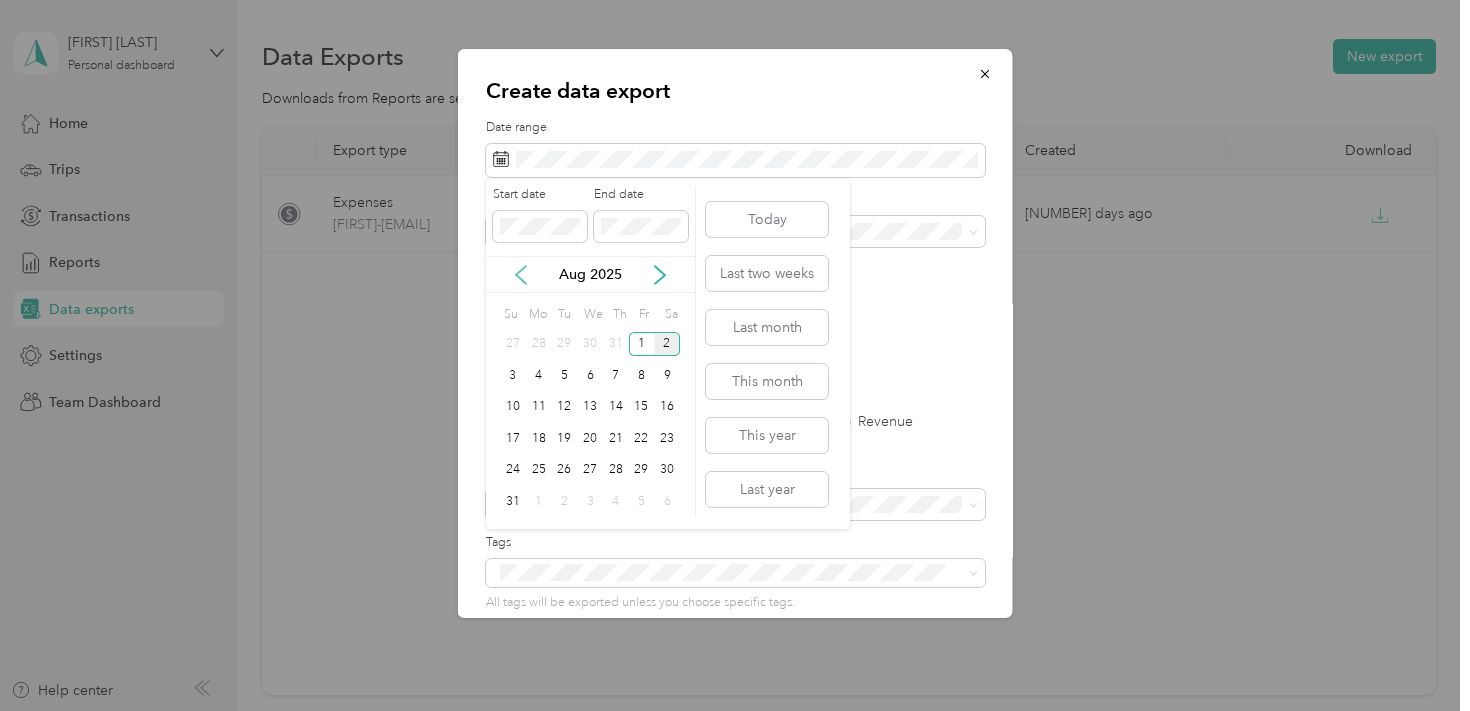 click 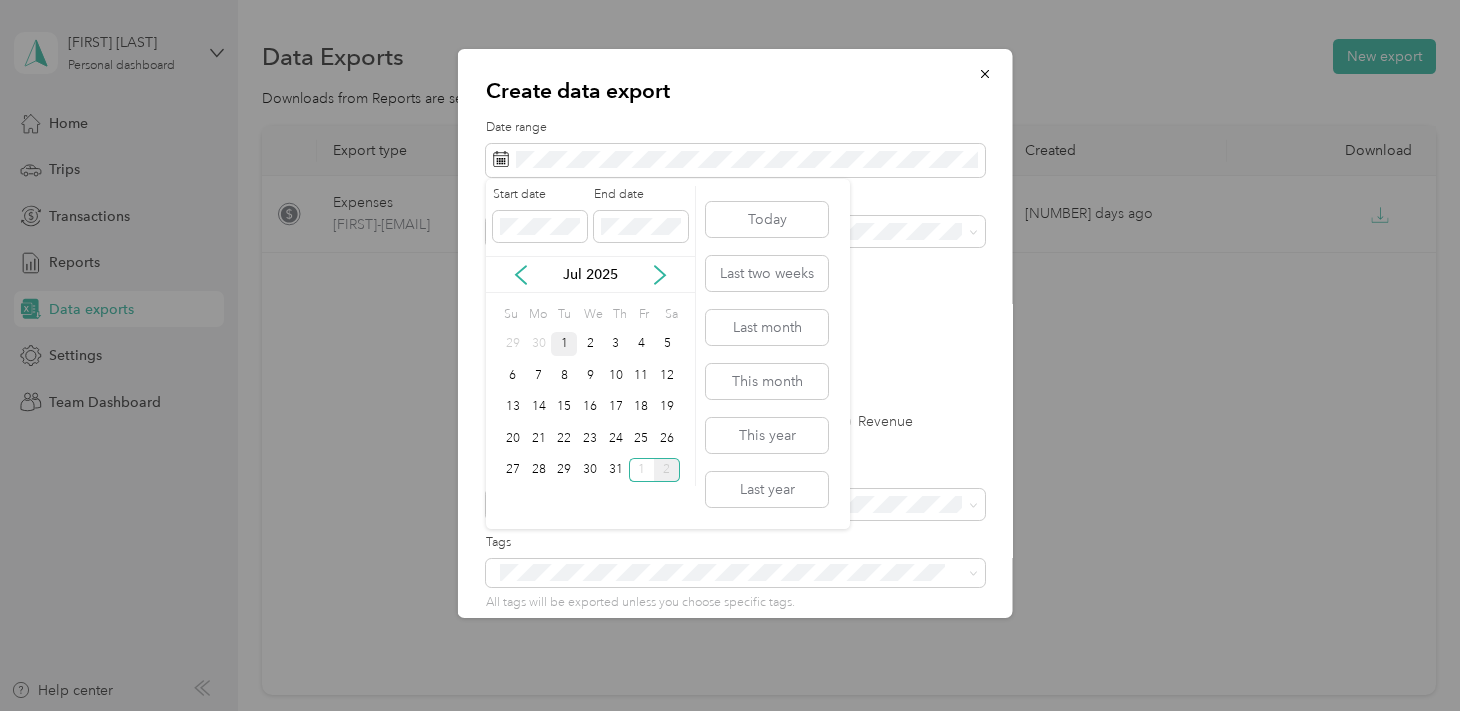click on "1" at bounding box center (564, 344) 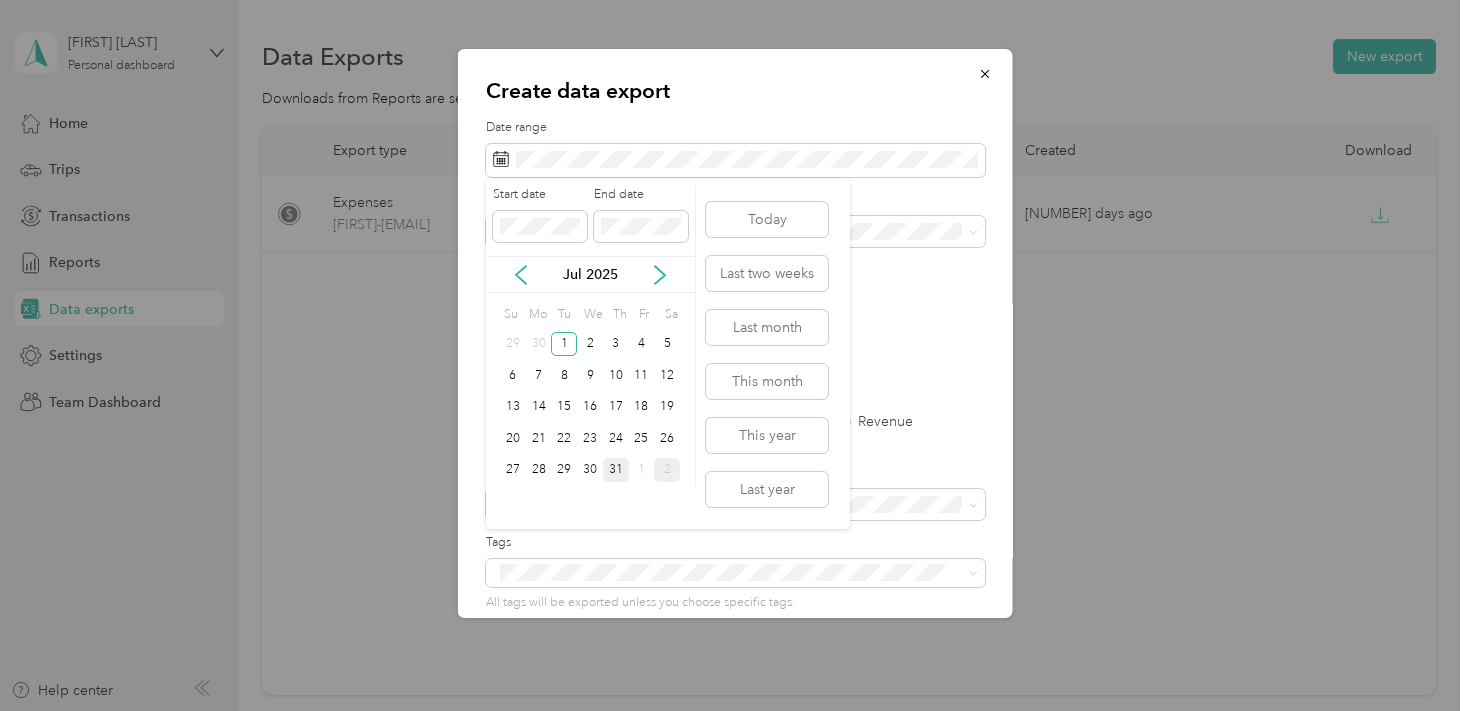 click on "31" at bounding box center (616, 470) 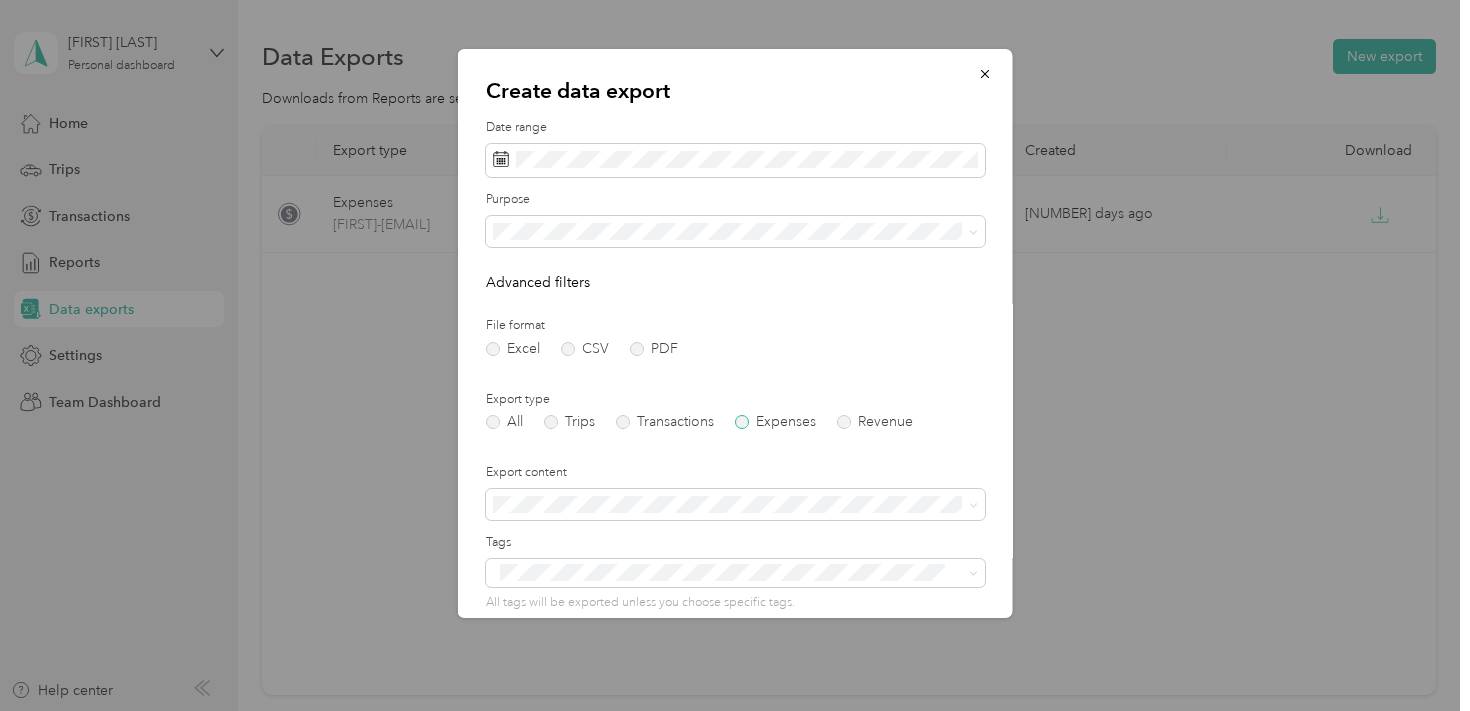click on "Expenses" at bounding box center (775, 422) 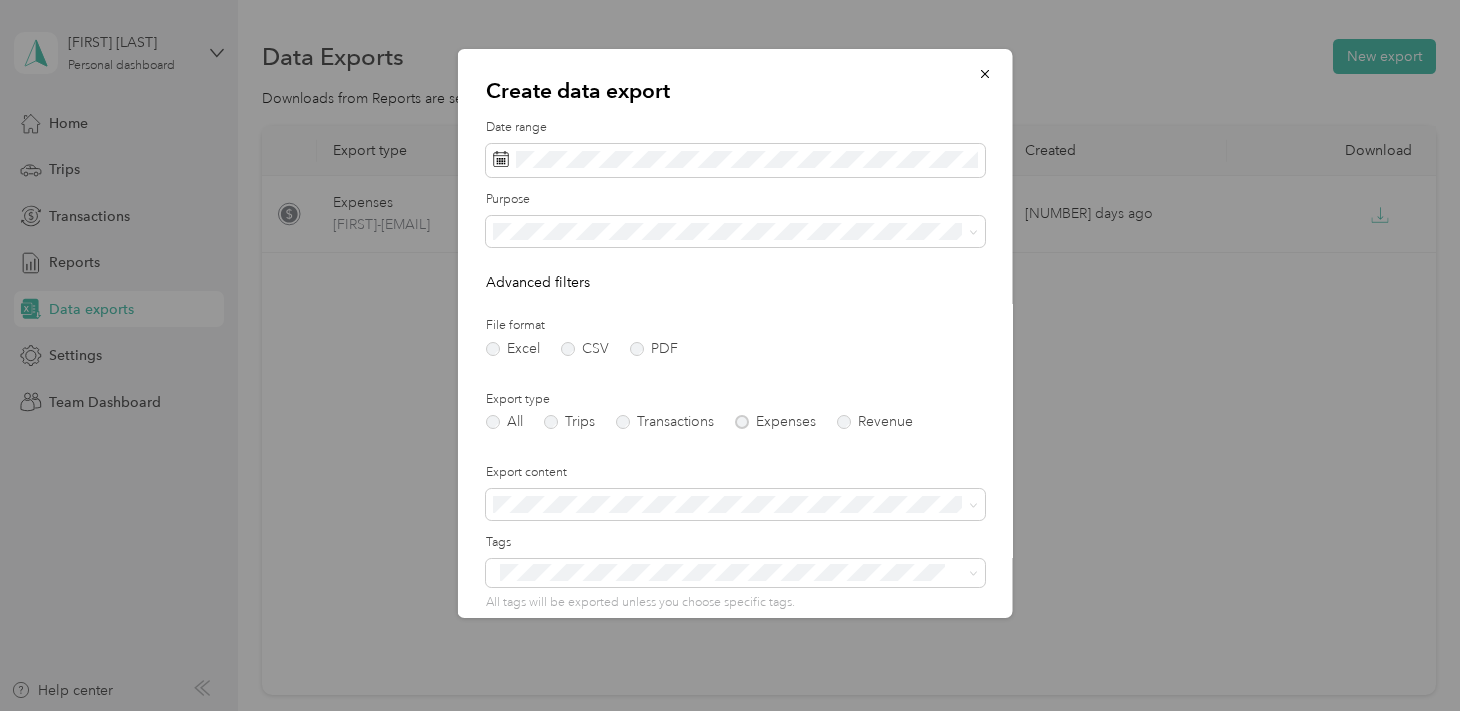 scroll, scrollTop: 158, scrollLeft: 0, axis: vertical 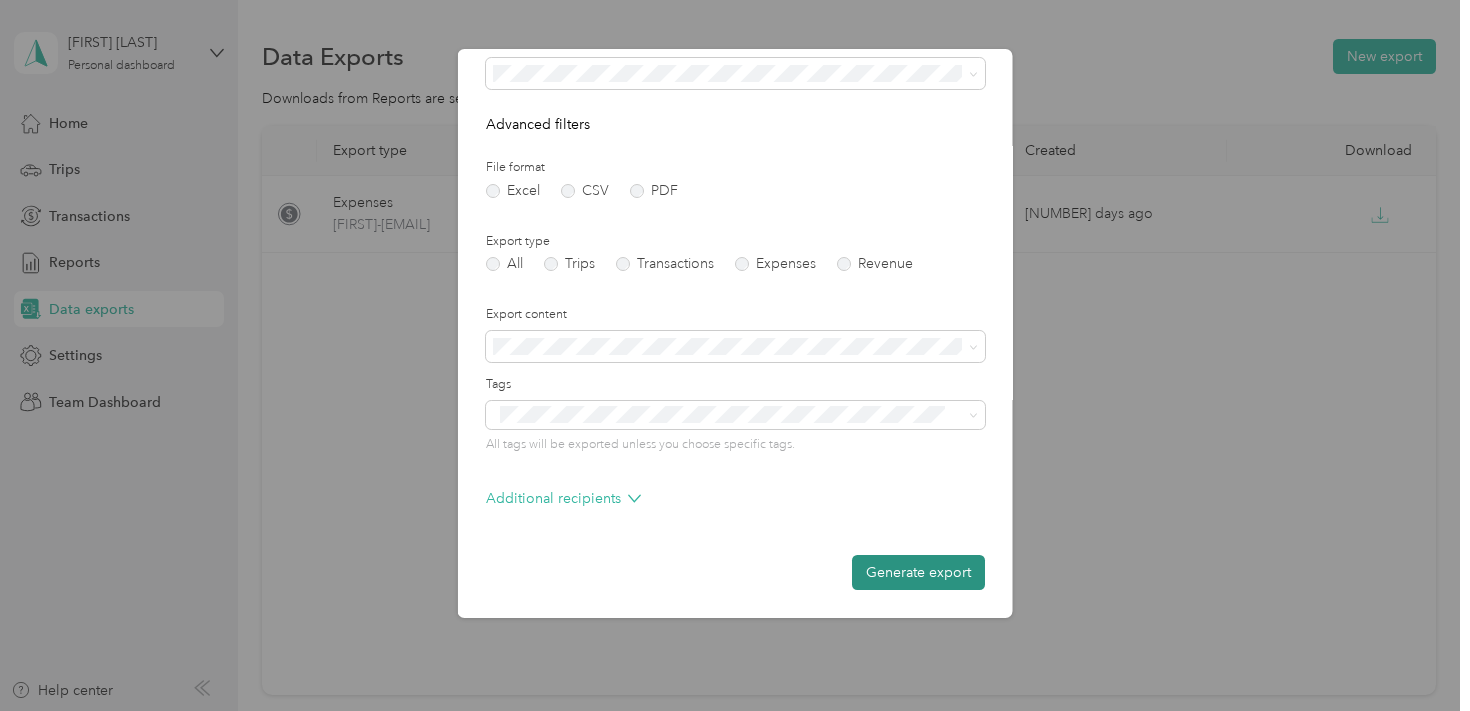 click on "Generate export" at bounding box center [918, 572] 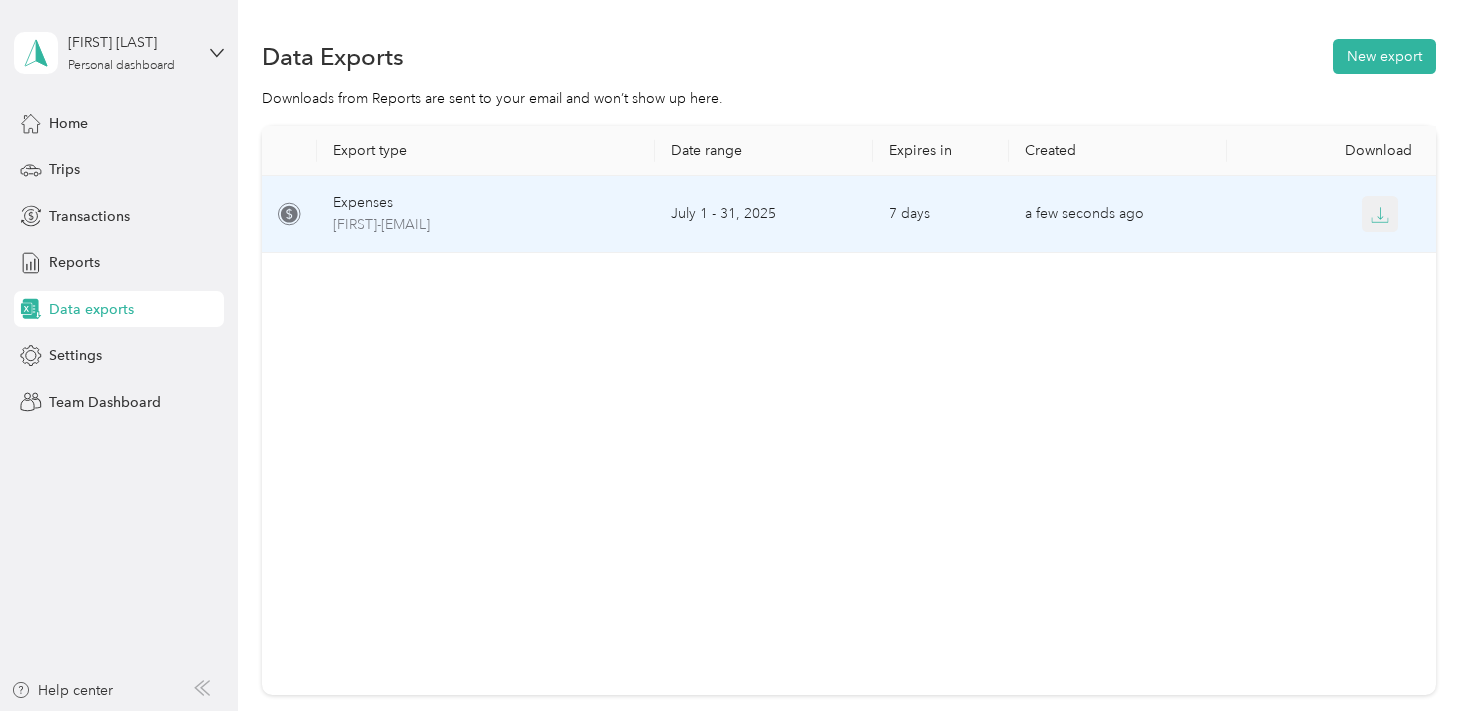 click 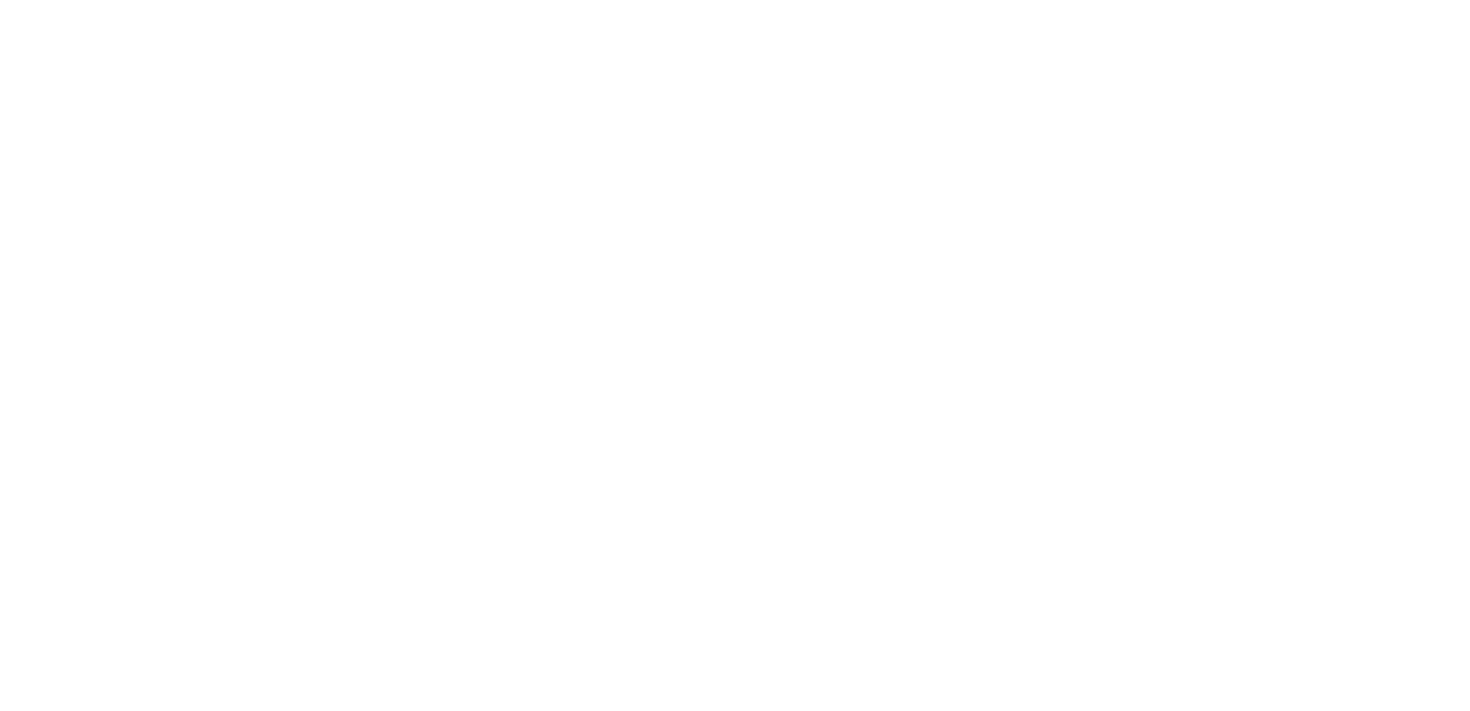 scroll, scrollTop: 0, scrollLeft: 0, axis: both 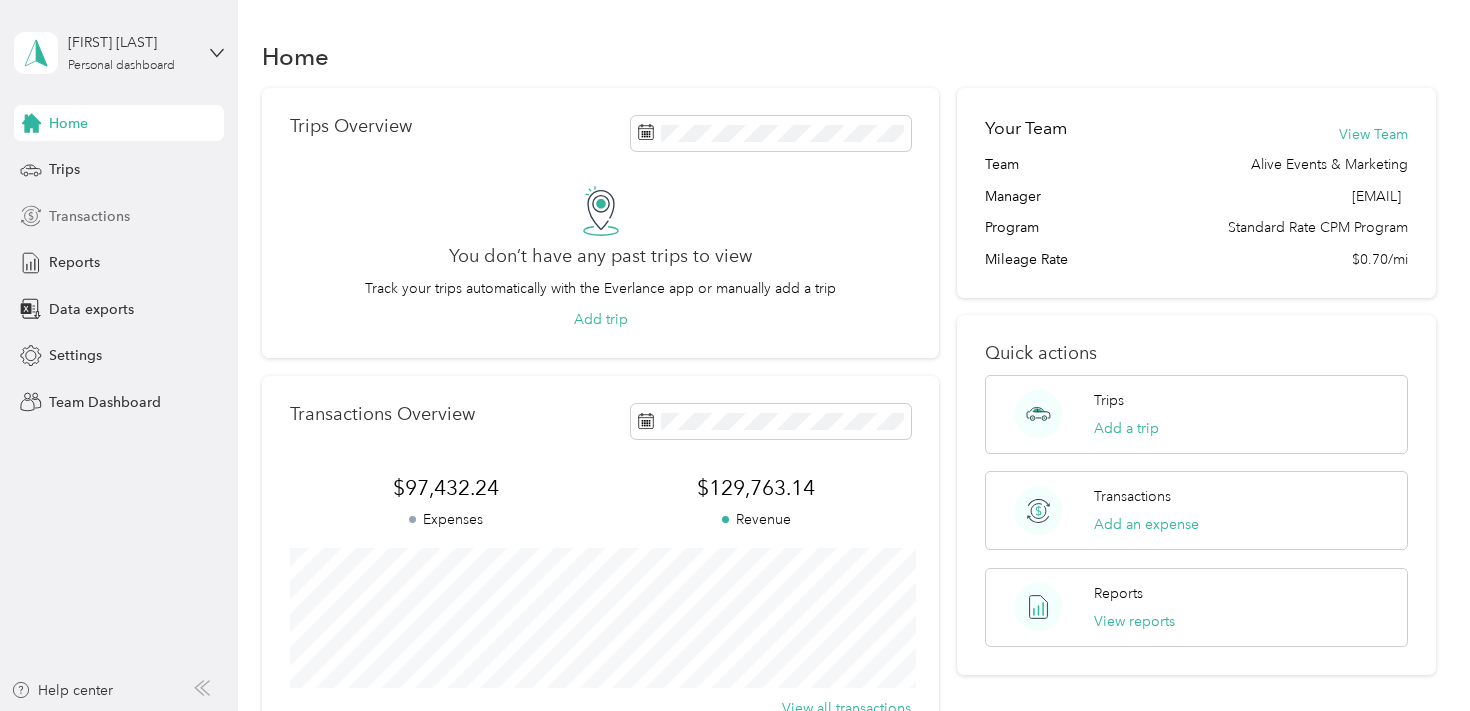 click on "Transactions" at bounding box center [89, 216] 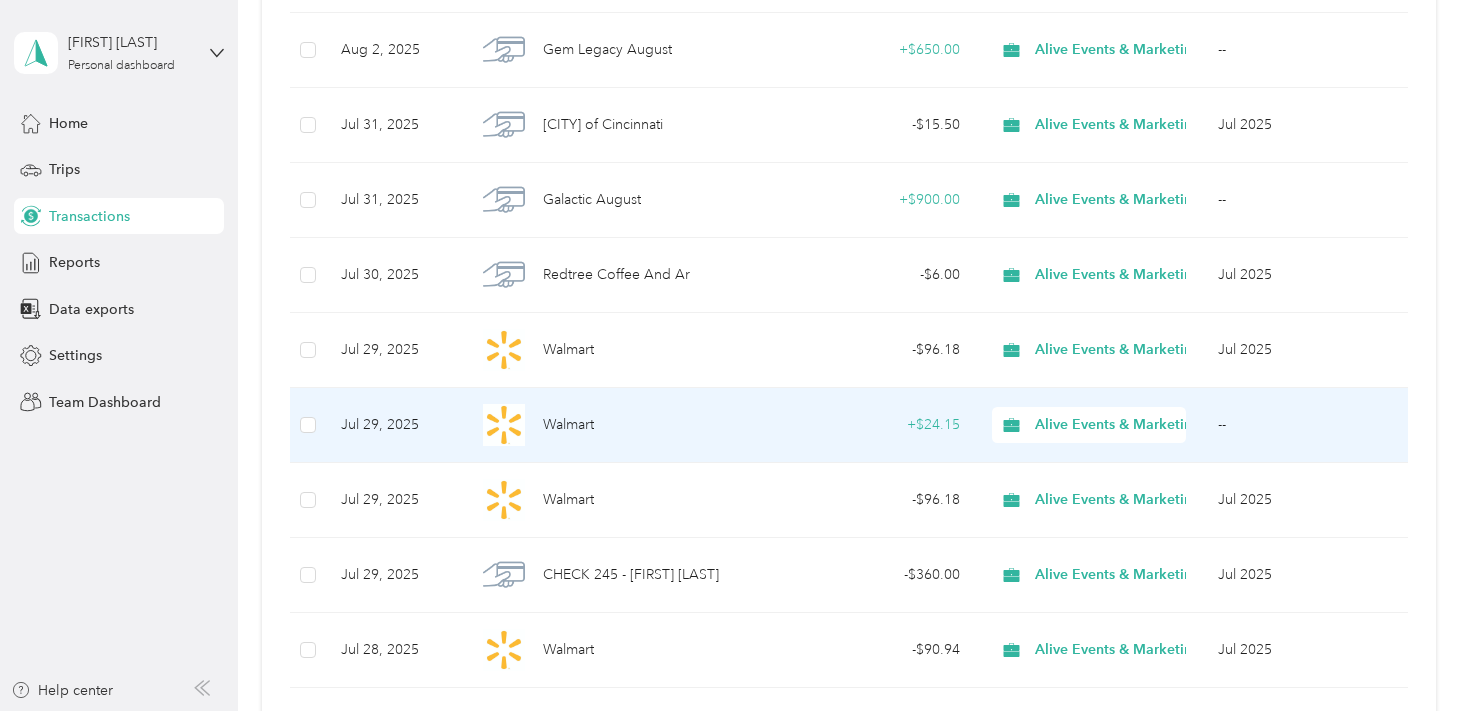 scroll, scrollTop: 760, scrollLeft: 0, axis: vertical 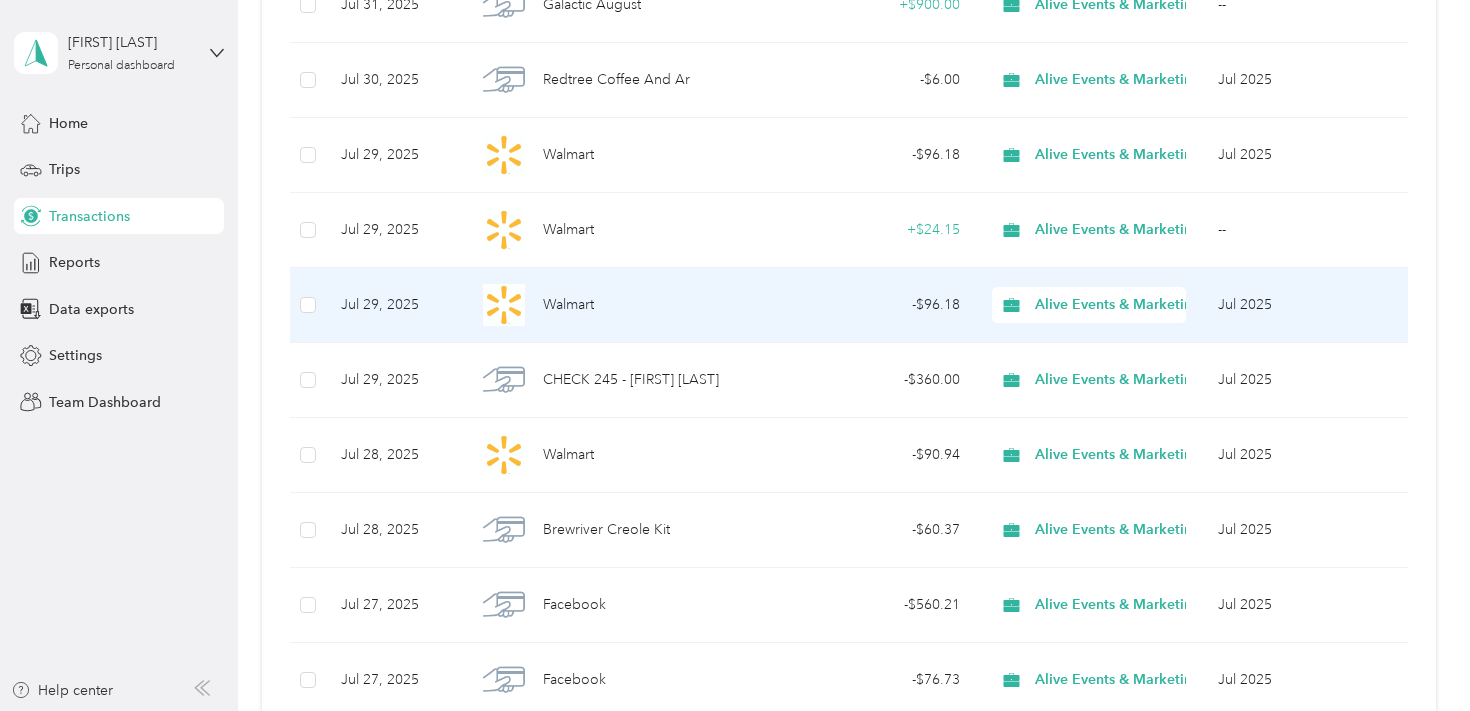 click on "-  $96.18" at bounding box center (880, 305) 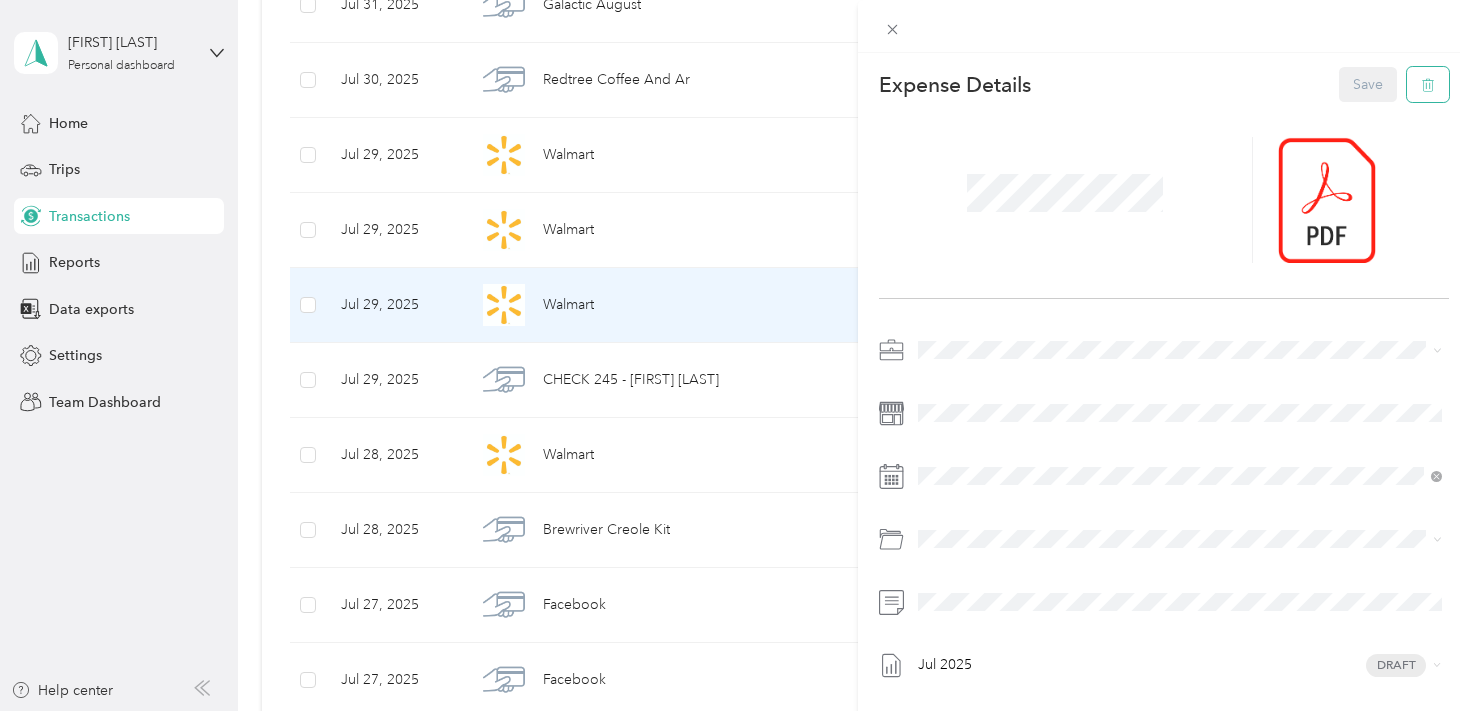 click at bounding box center (1428, 84) 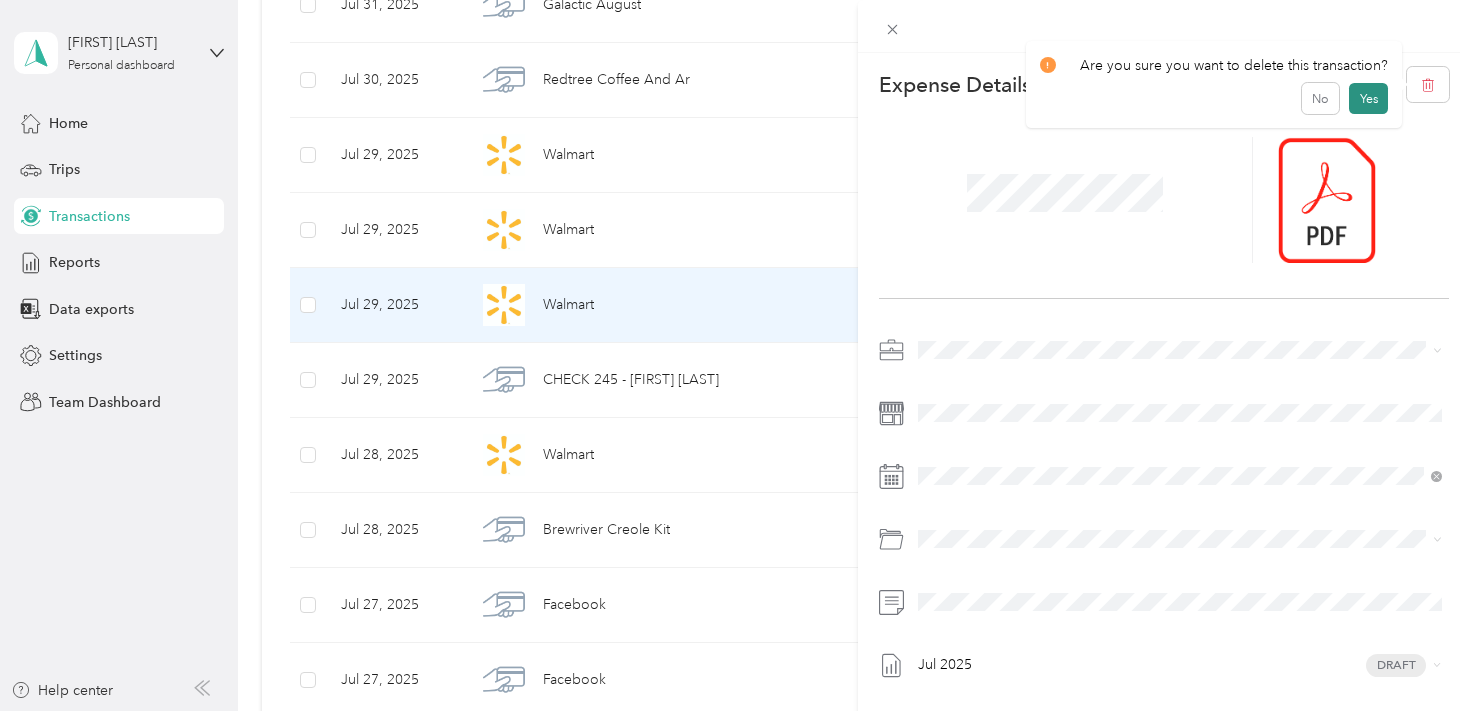 click on "Yes" at bounding box center (1368, 99) 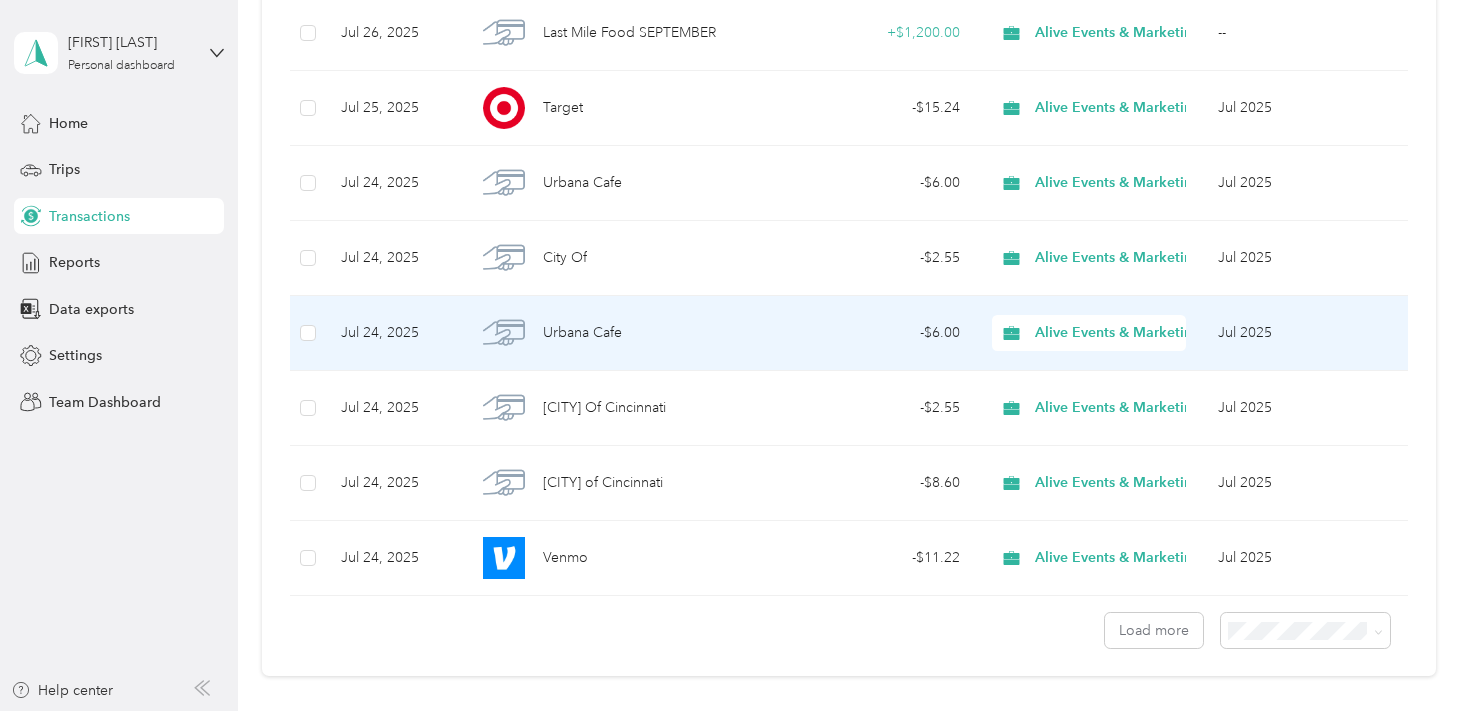 scroll, scrollTop: 1638, scrollLeft: 0, axis: vertical 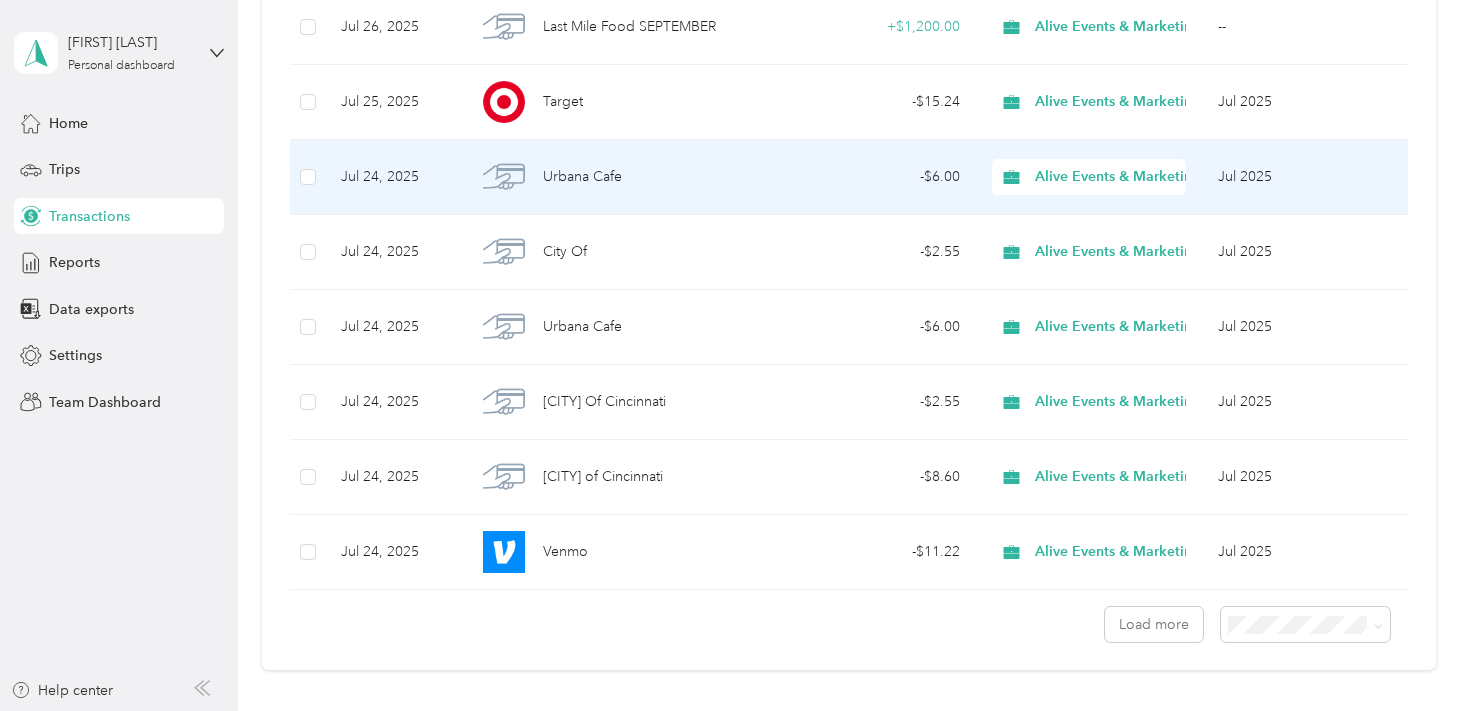 click on "Urbana Cafe" at bounding box center [621, 177] 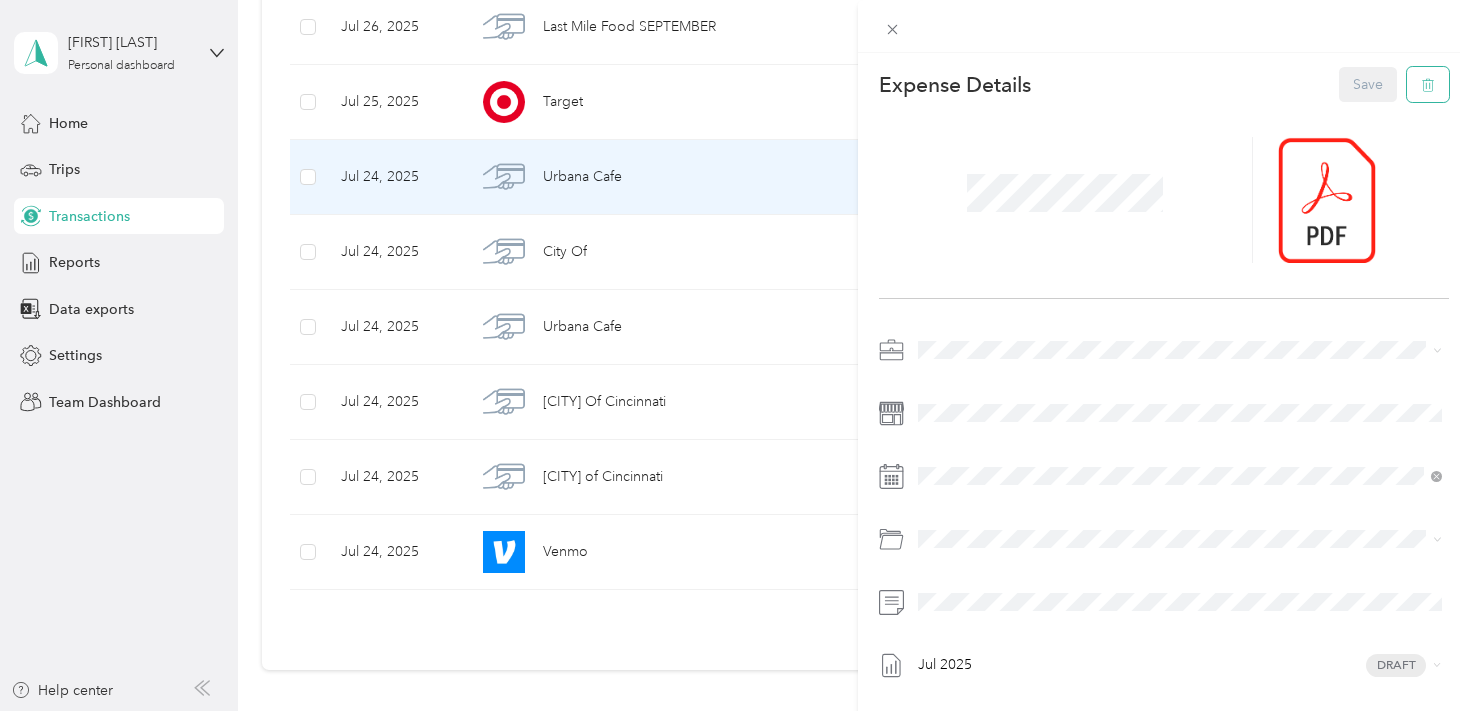 click at bounding box center (1428, 84) 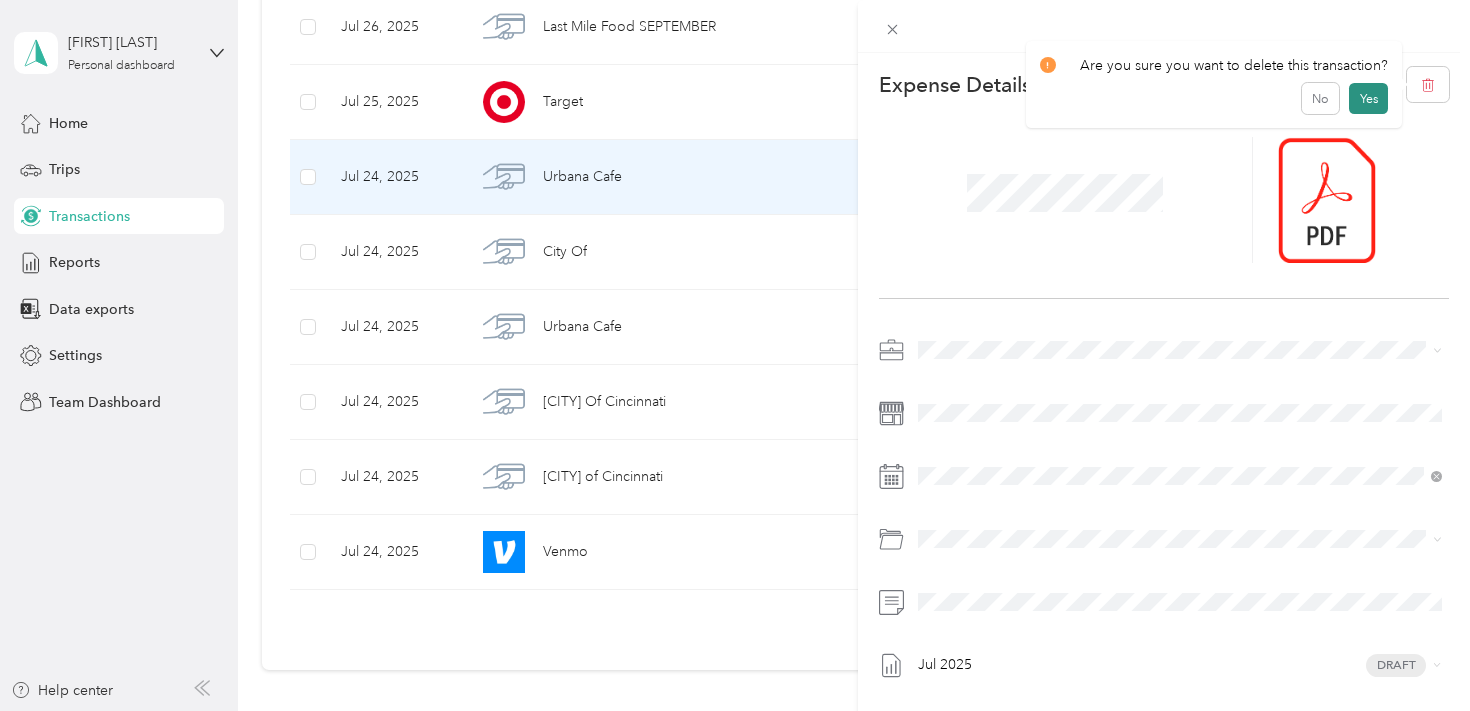 click on "Yes" at bounding box center [1368, 99] 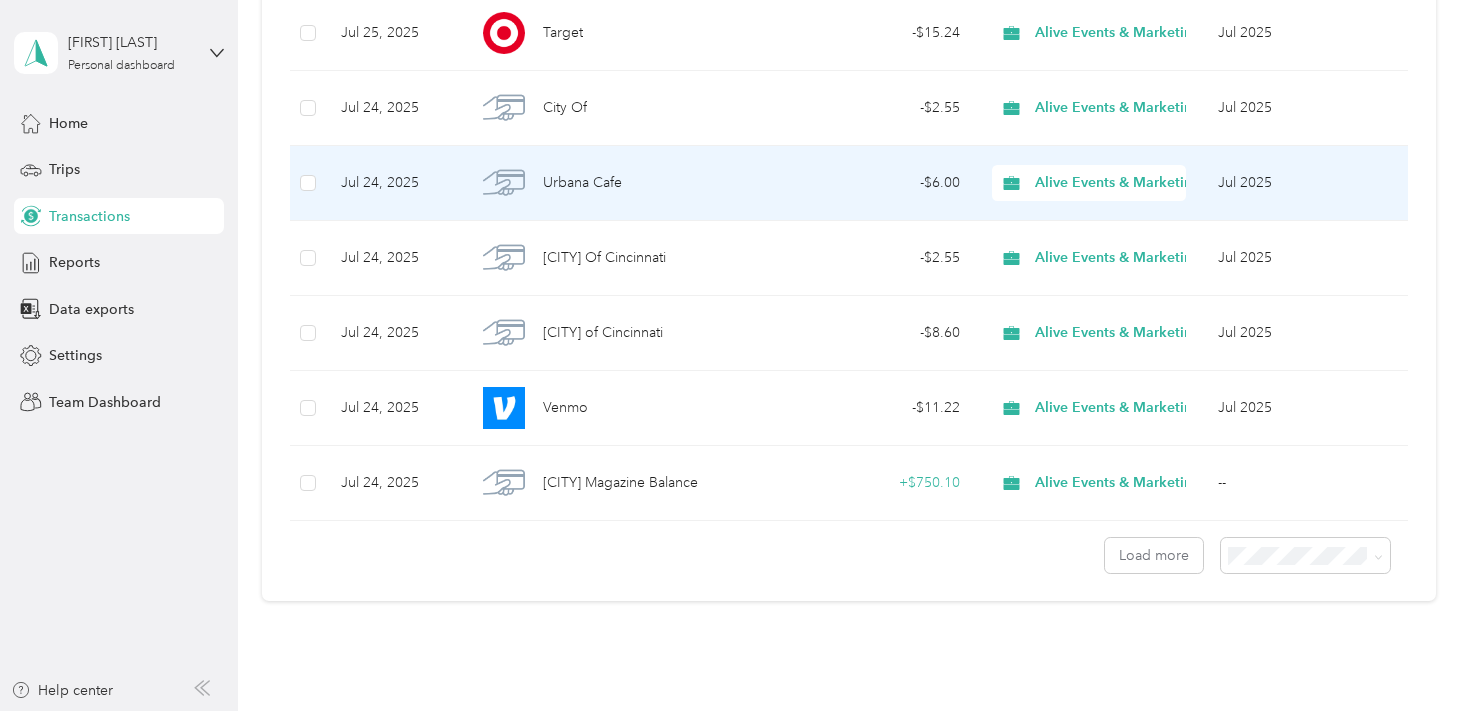 scroll, scrollTop: 1734, scrollLeft: 0, axis: vertical 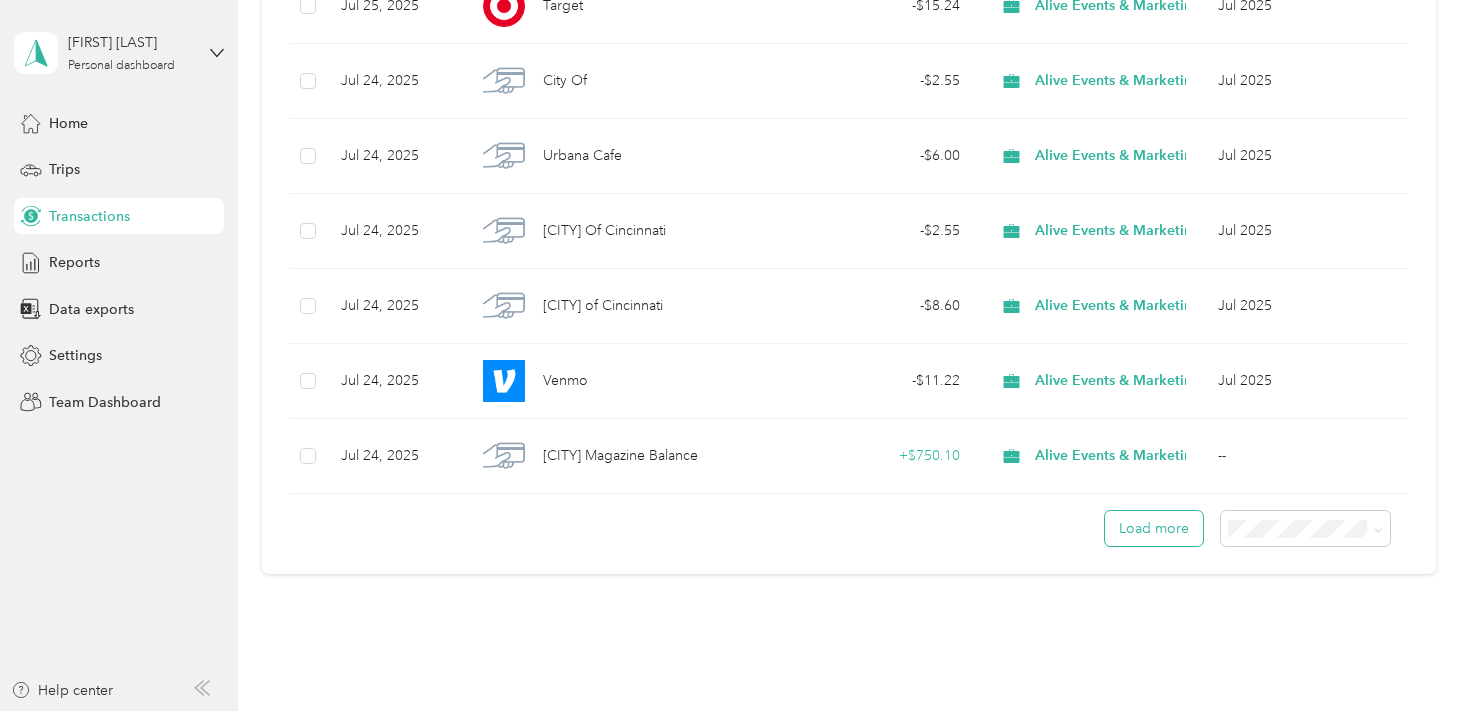 click on "Load more" at bounding box center (1154, 528) 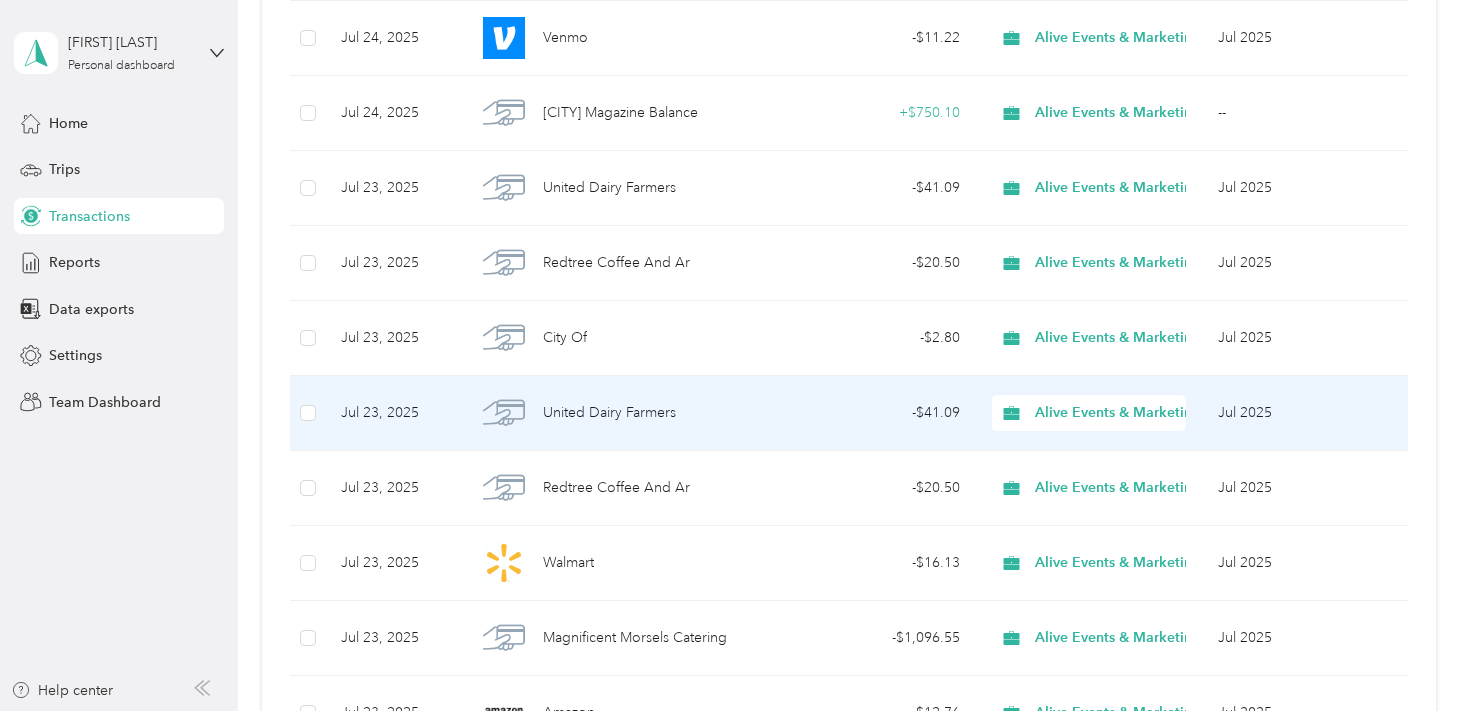 scroll, scrollTop: 2091, scrollLeft: 0, axis: vertical 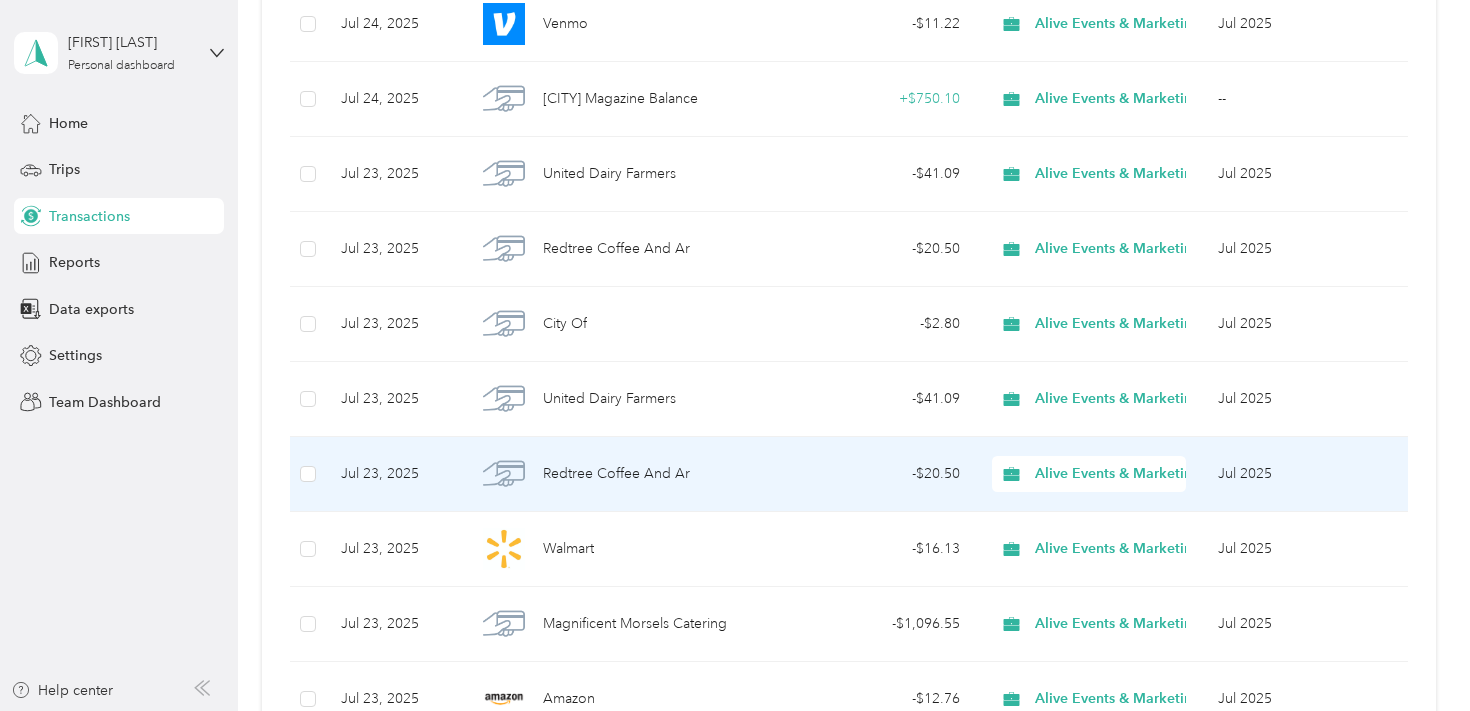 click on "-  $20.50" at bounding box center (880, 474) 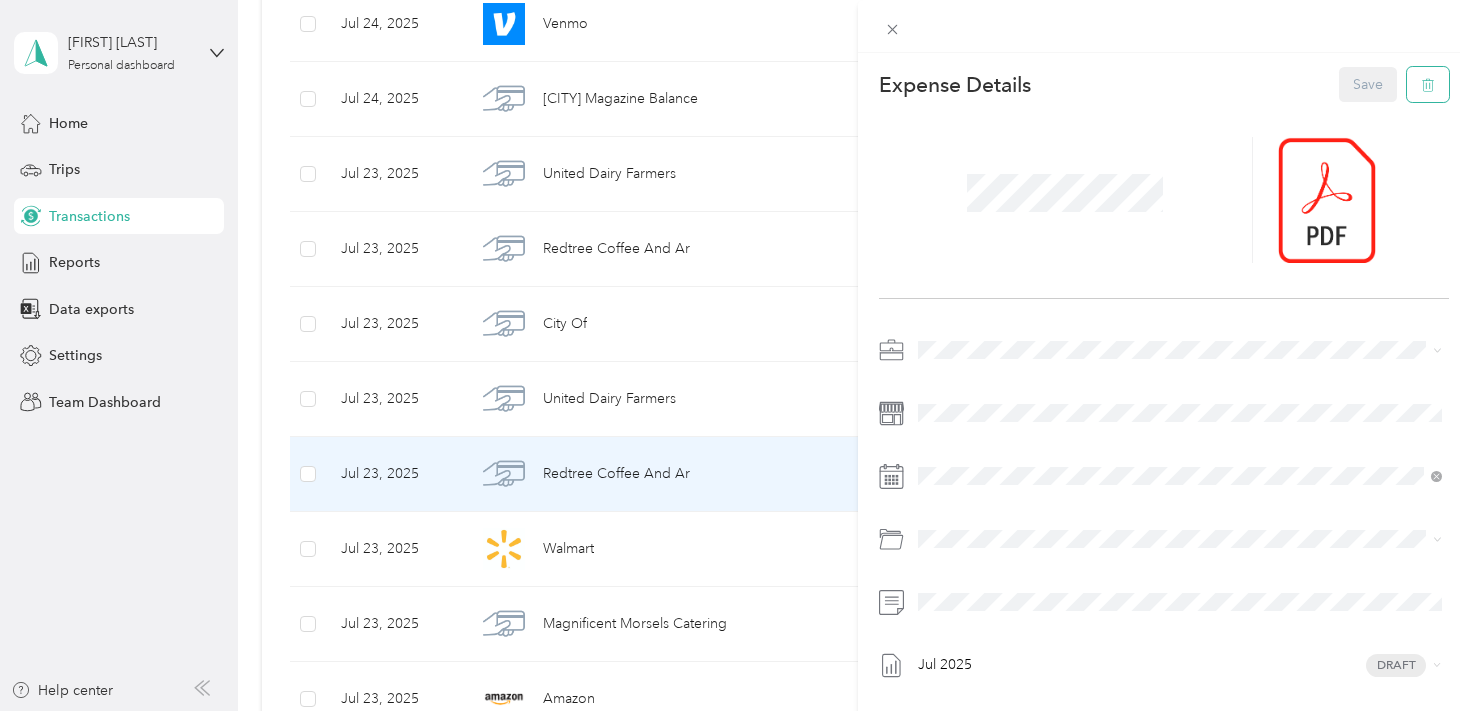 click 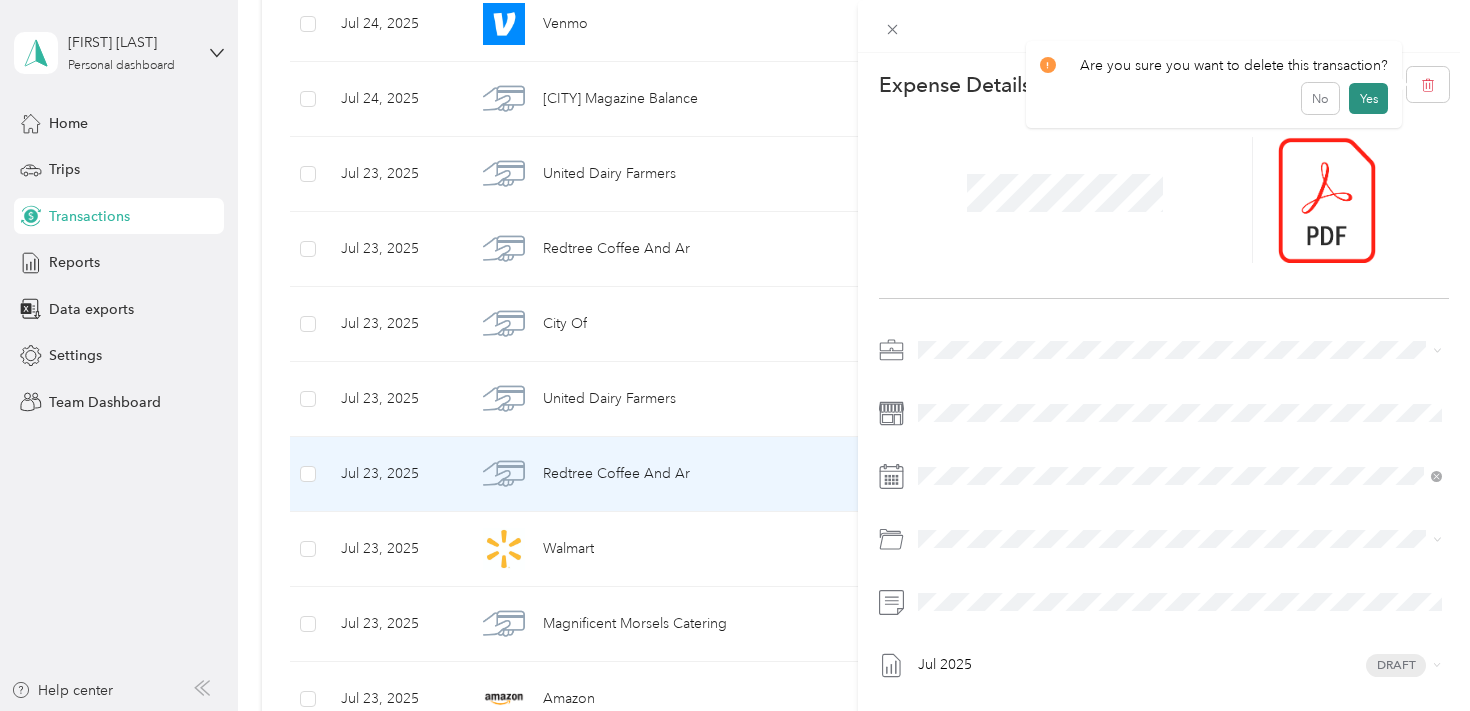 click on "Yes" at bounding box center [1368, 99] 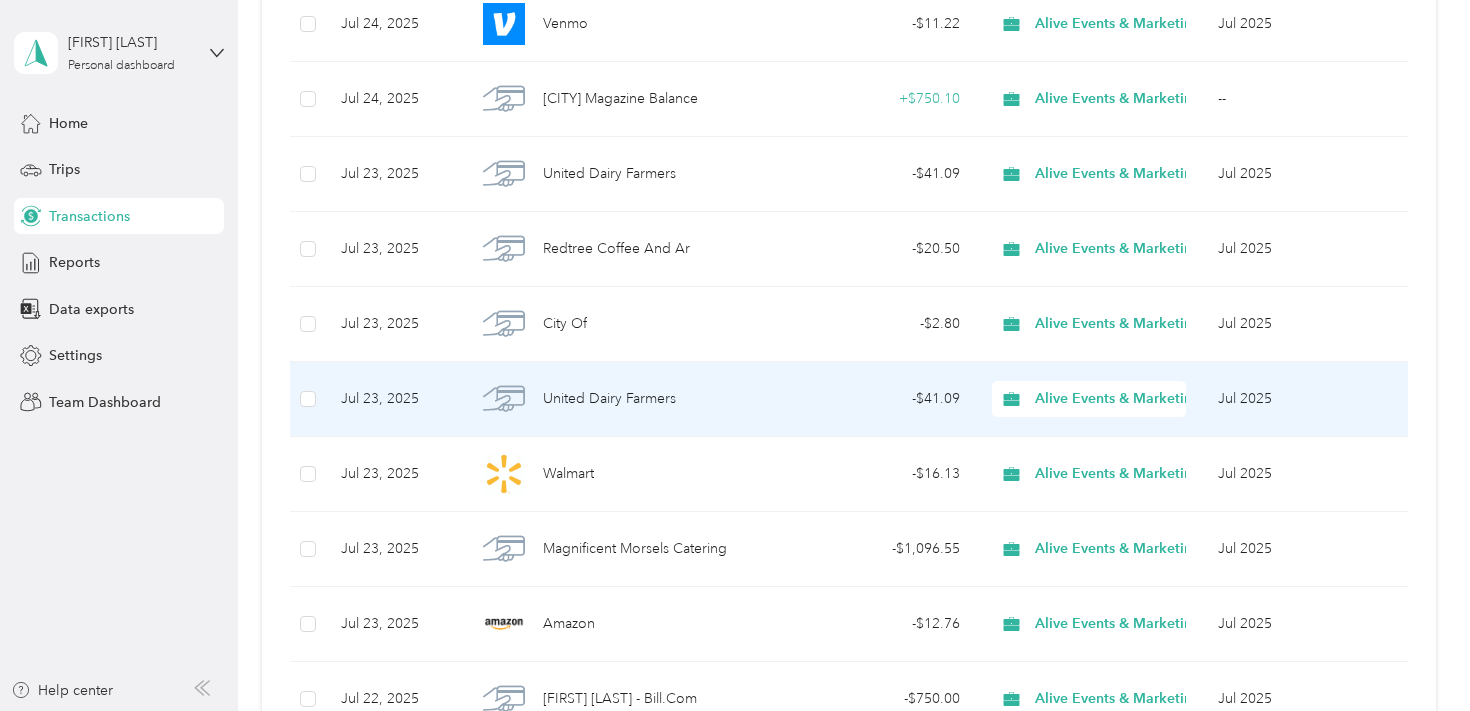click on "United Dairy Farmers" at bounding box center [621, 399] 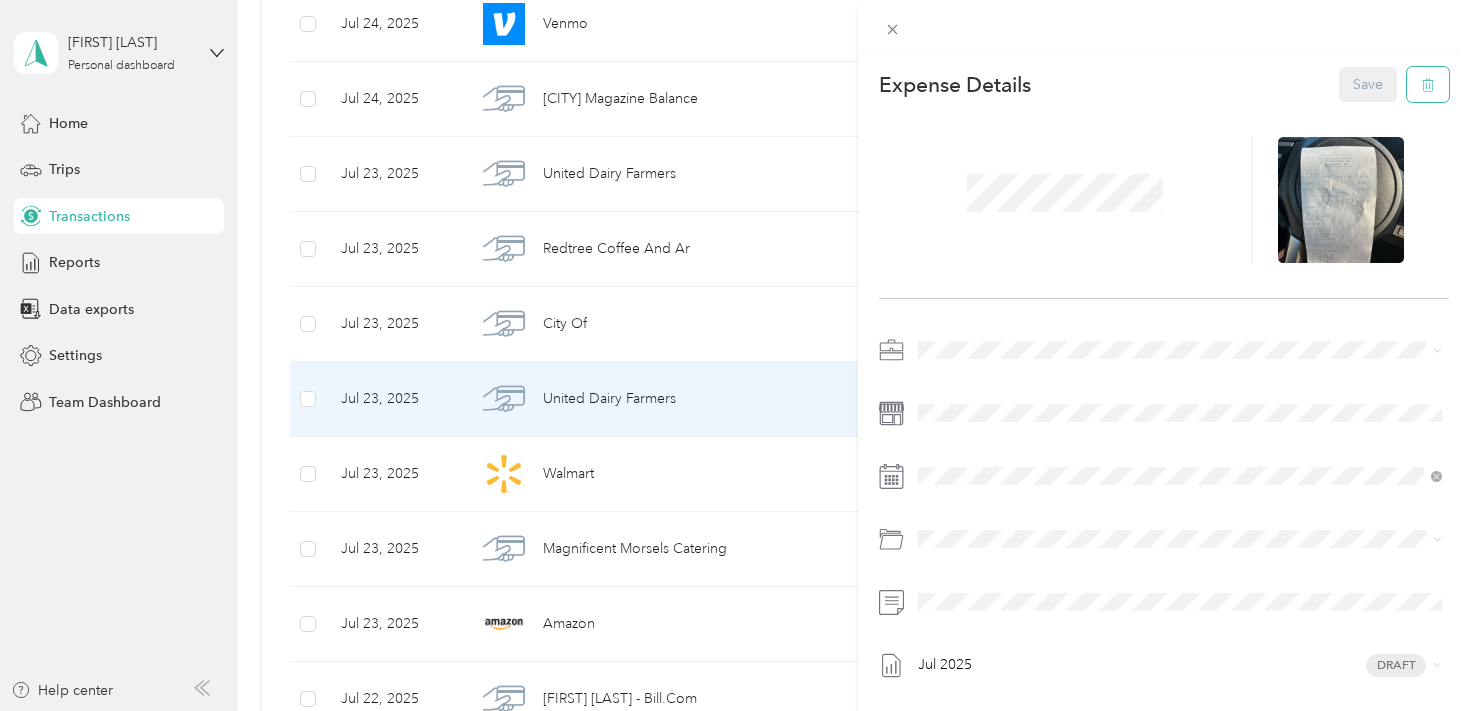 click at bounding box center (1428, 84) 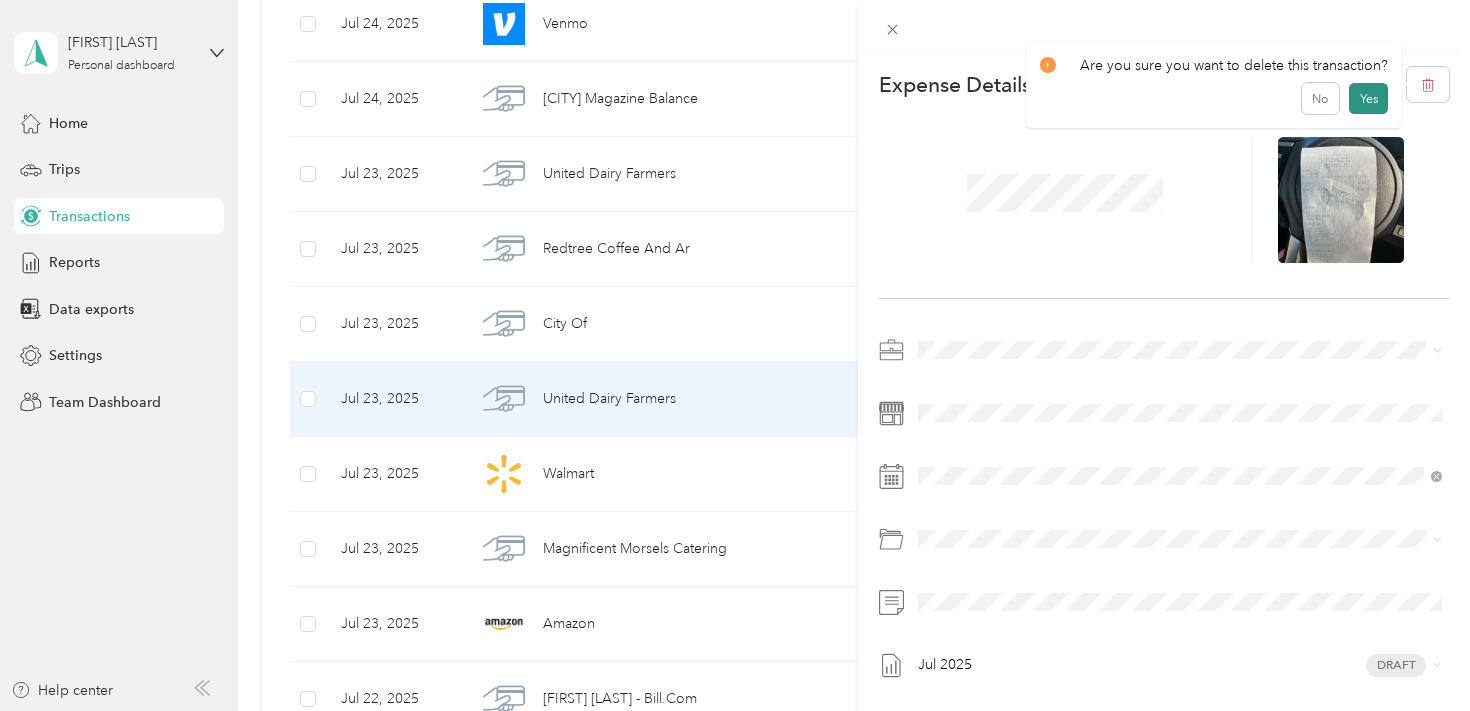 click on "Yes" at bounding box center (1368, 99) 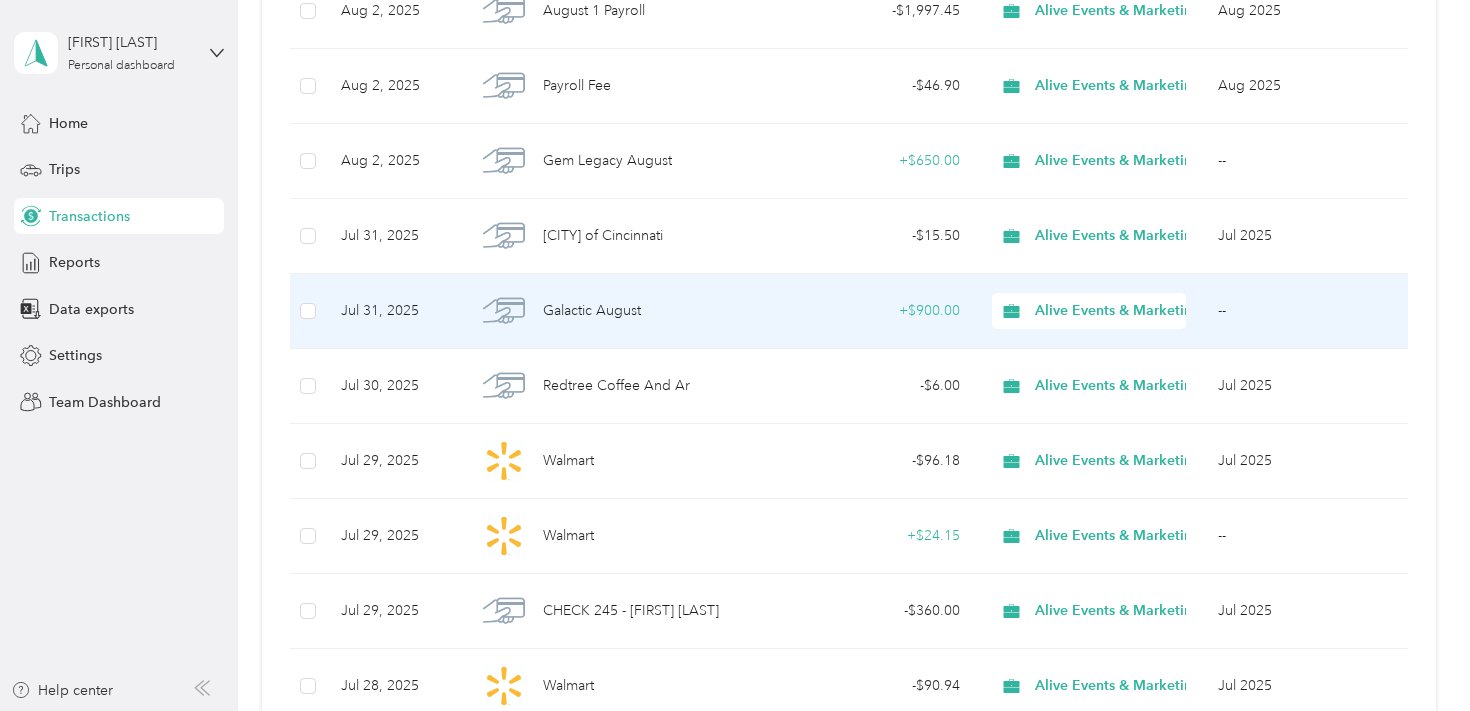 scroll, scrollTop: 541, scrollLeft: 0, axis: vertical 